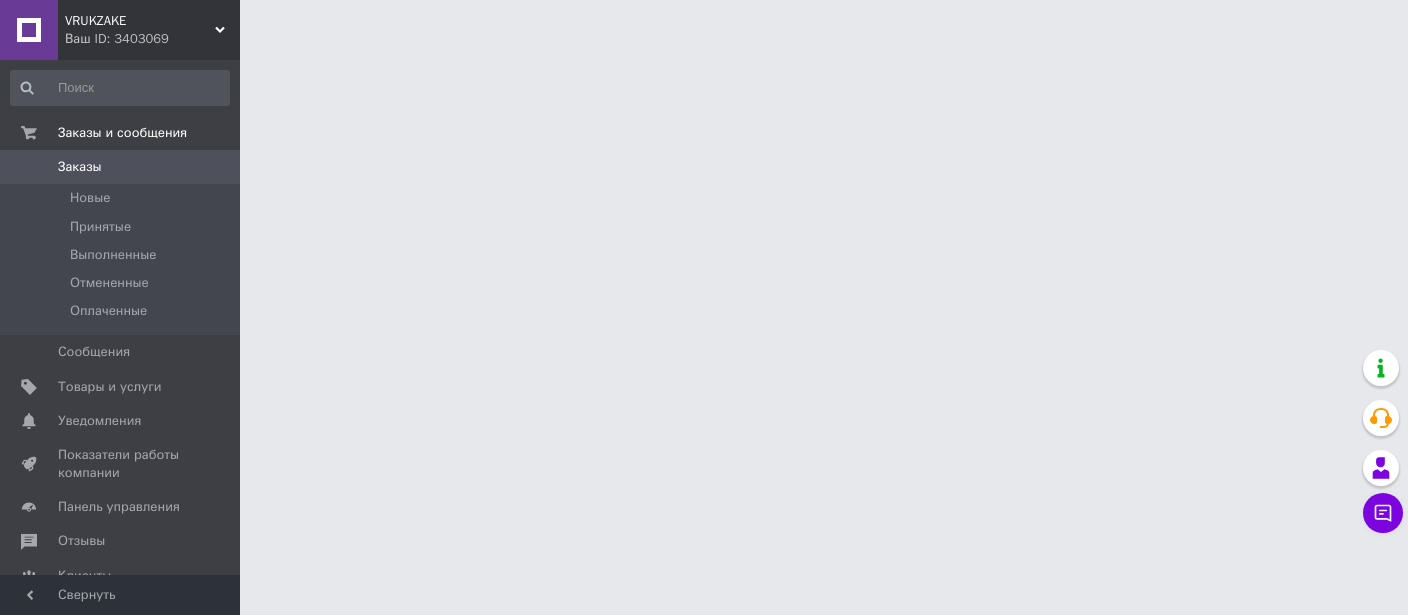 scroll, scrollTop: 0, scrollLeft: 0, axis: both 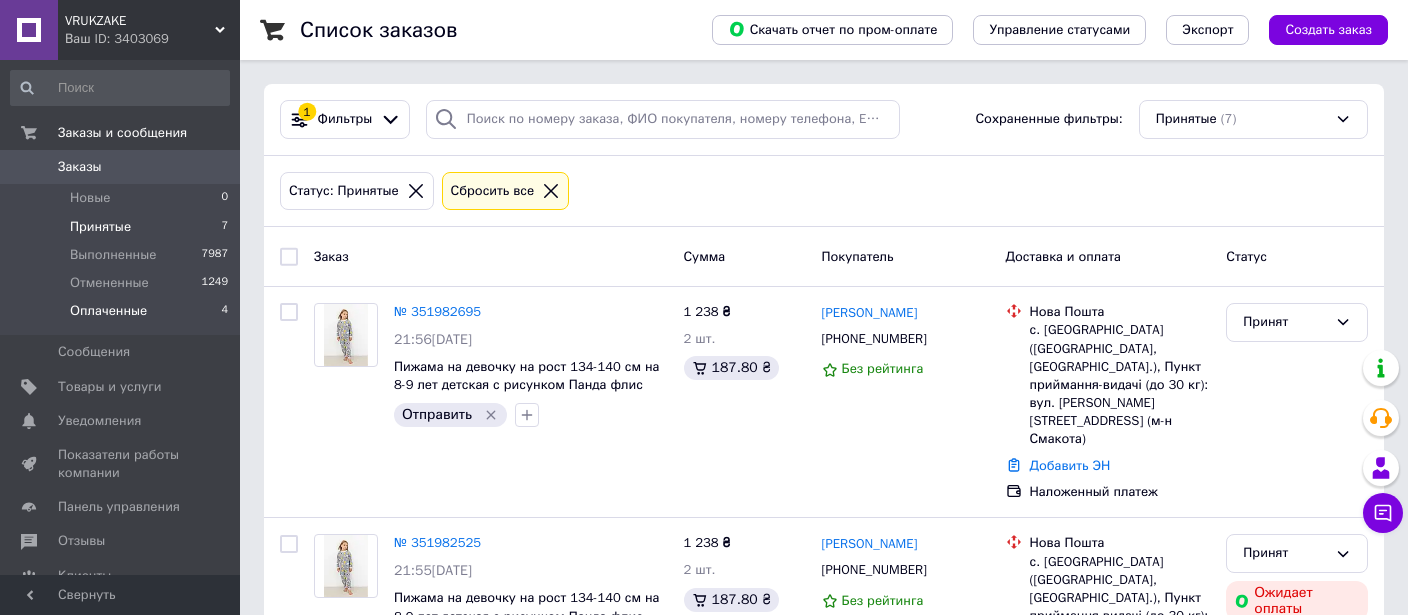 click on "Оплаченные" at bounding box center [108, 311] 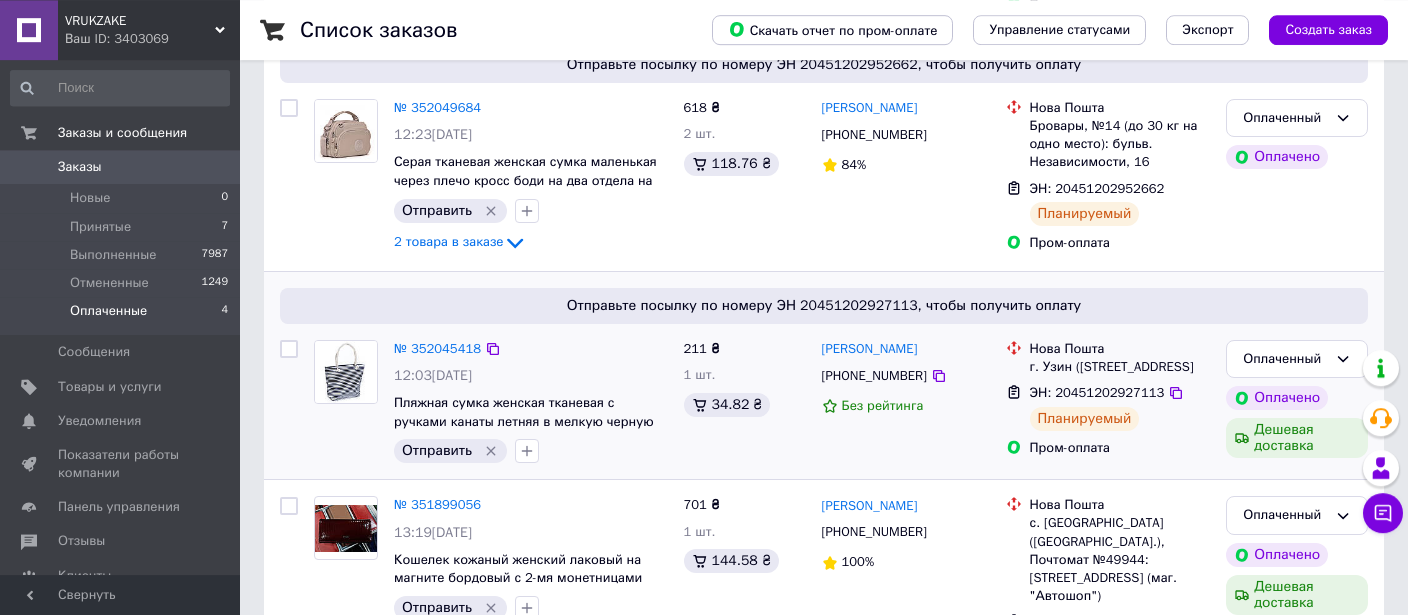 scroll, scrollTop: 615, scrollLeft: 0, axis: vertical 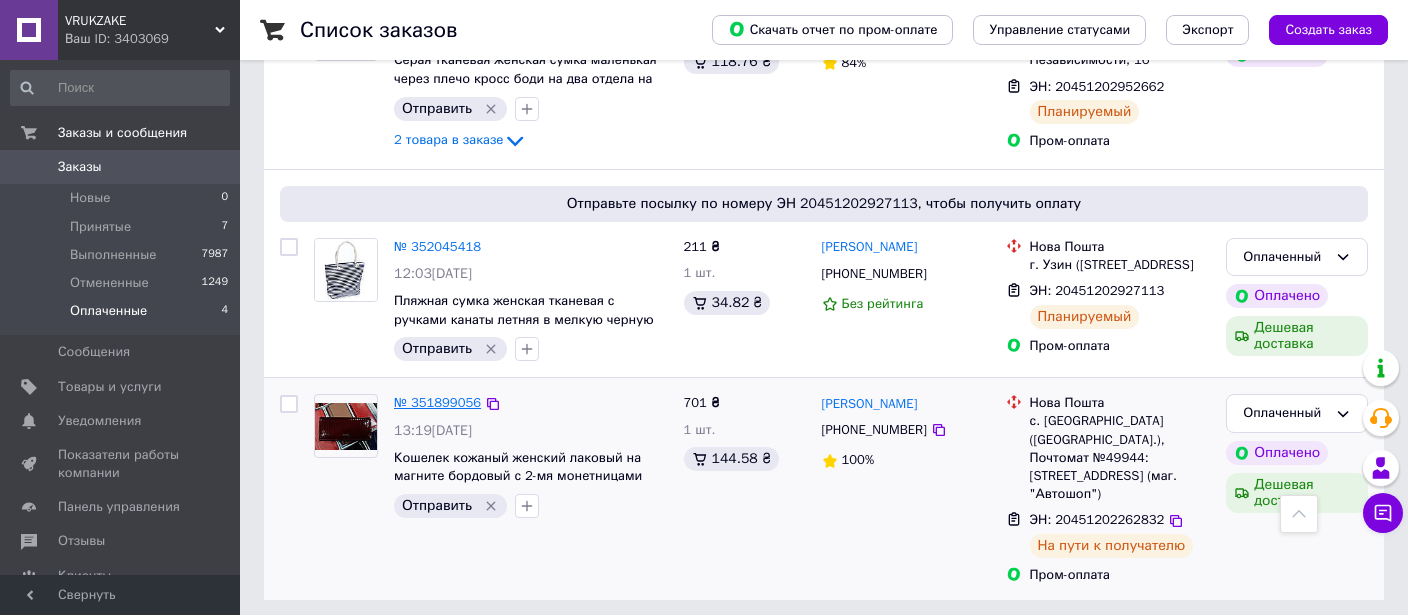click on "№ 351899056" at bounding box center (437, 402) 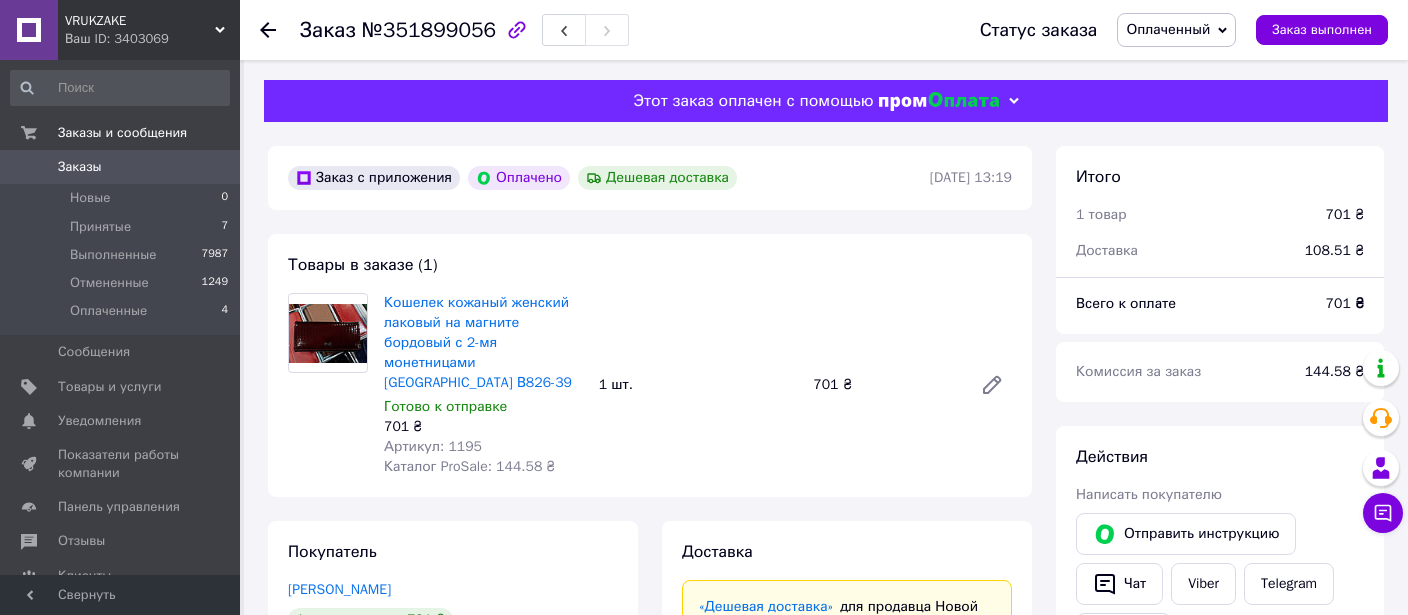 click on "Оплаченный" at bounding box center [1168, 29] 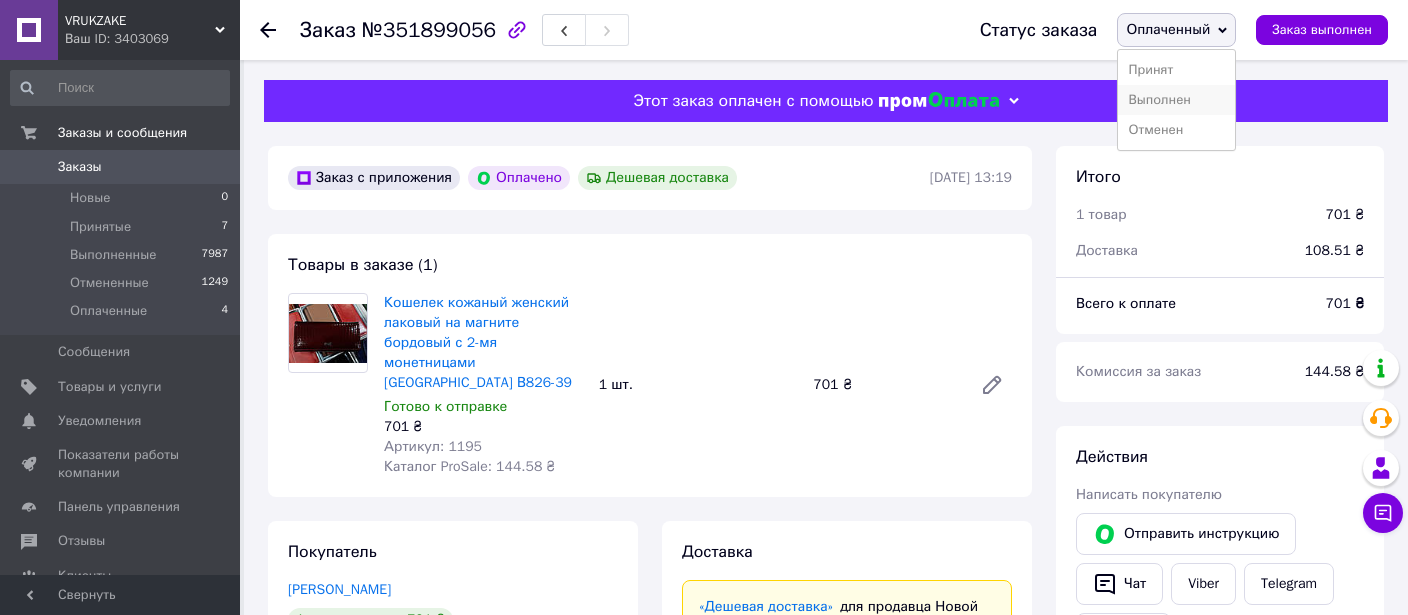 click on "Выполнен" at bounding box center [1176, 100] 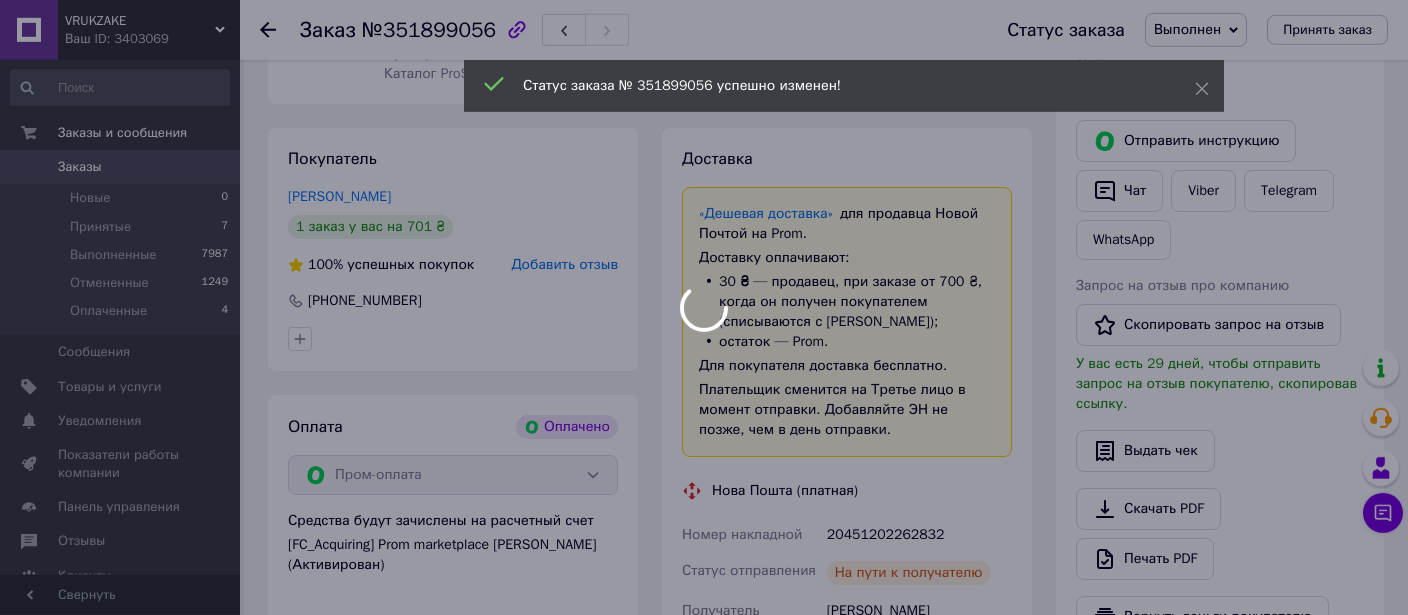 scroll, scrollTop: 422, scrollLeft: 0, axis: vertical 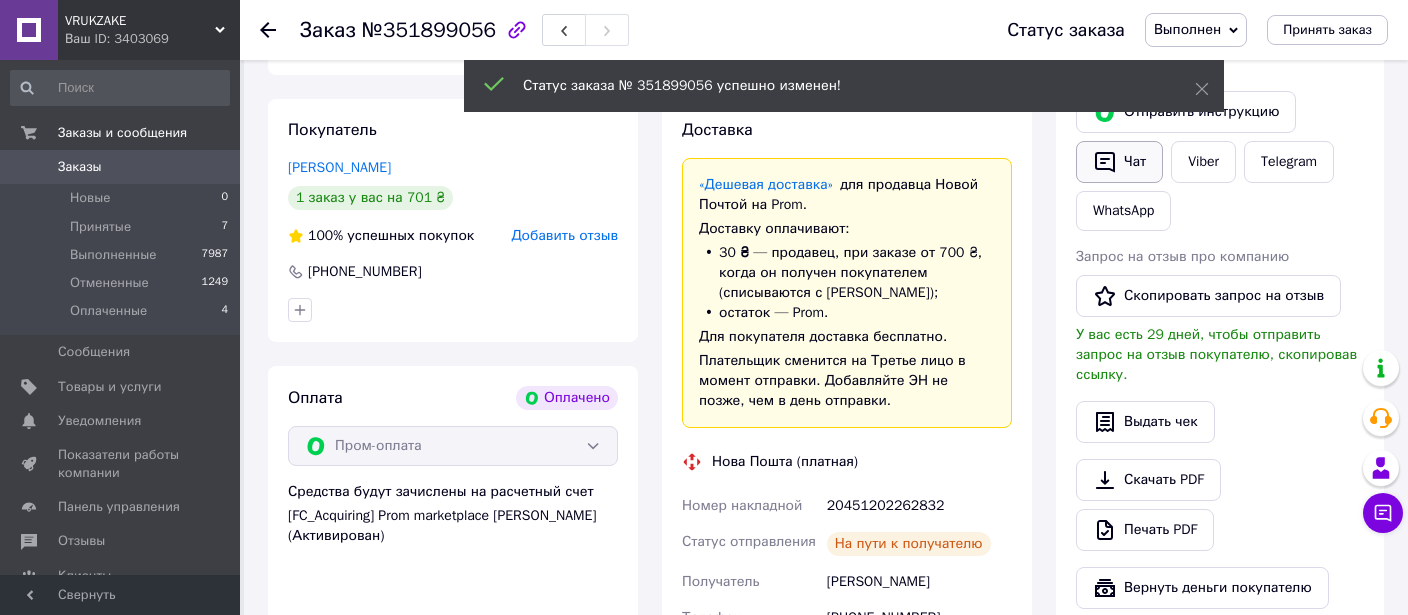 click on "Чат" at bounding box center [1119, 162] 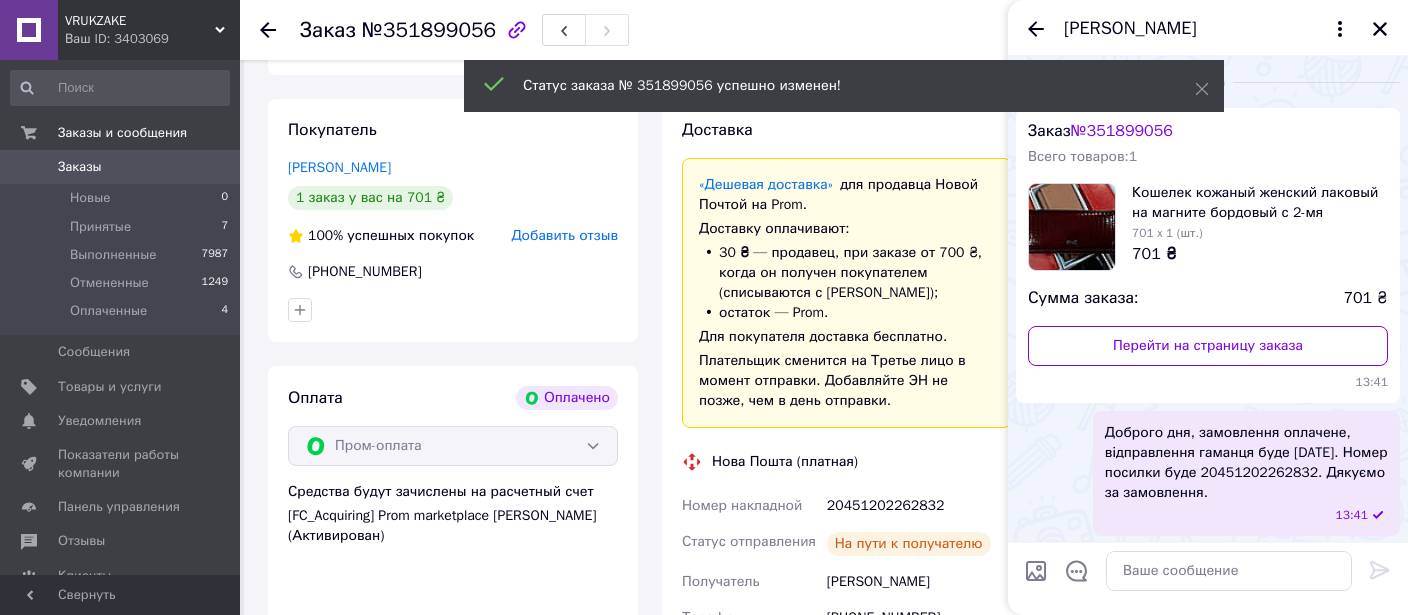 scroll, scrollTop: 1, scrollLeft: 0, axis: vertical 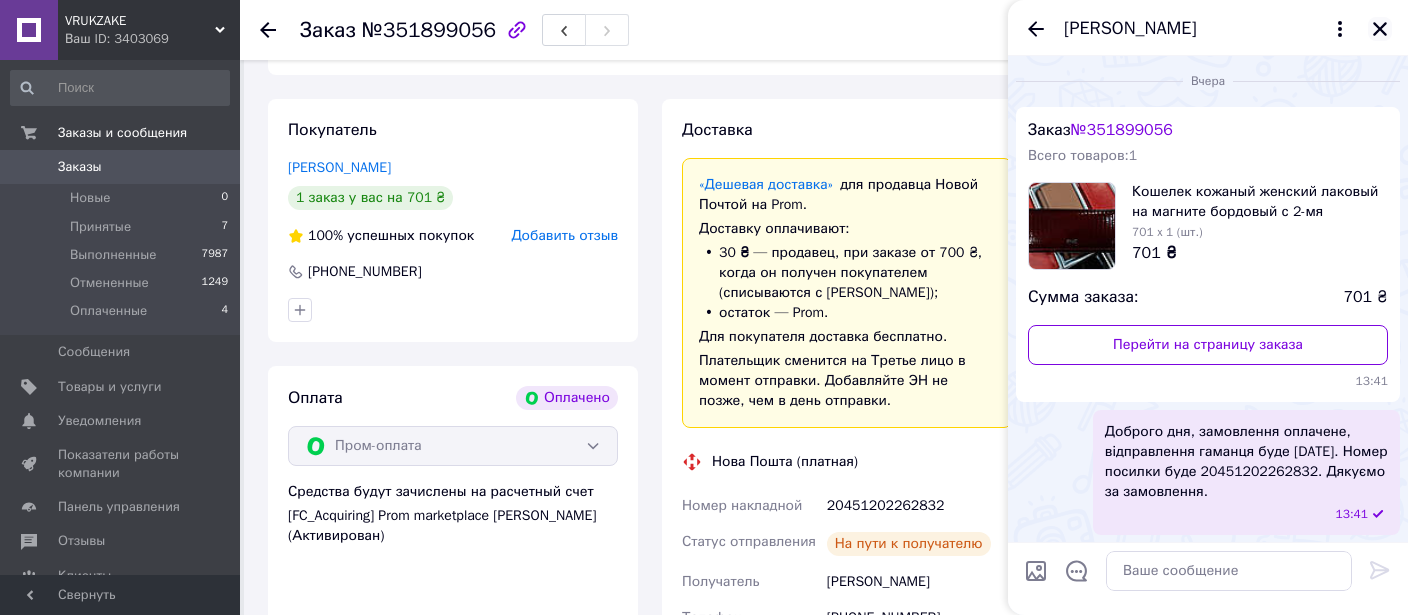 click 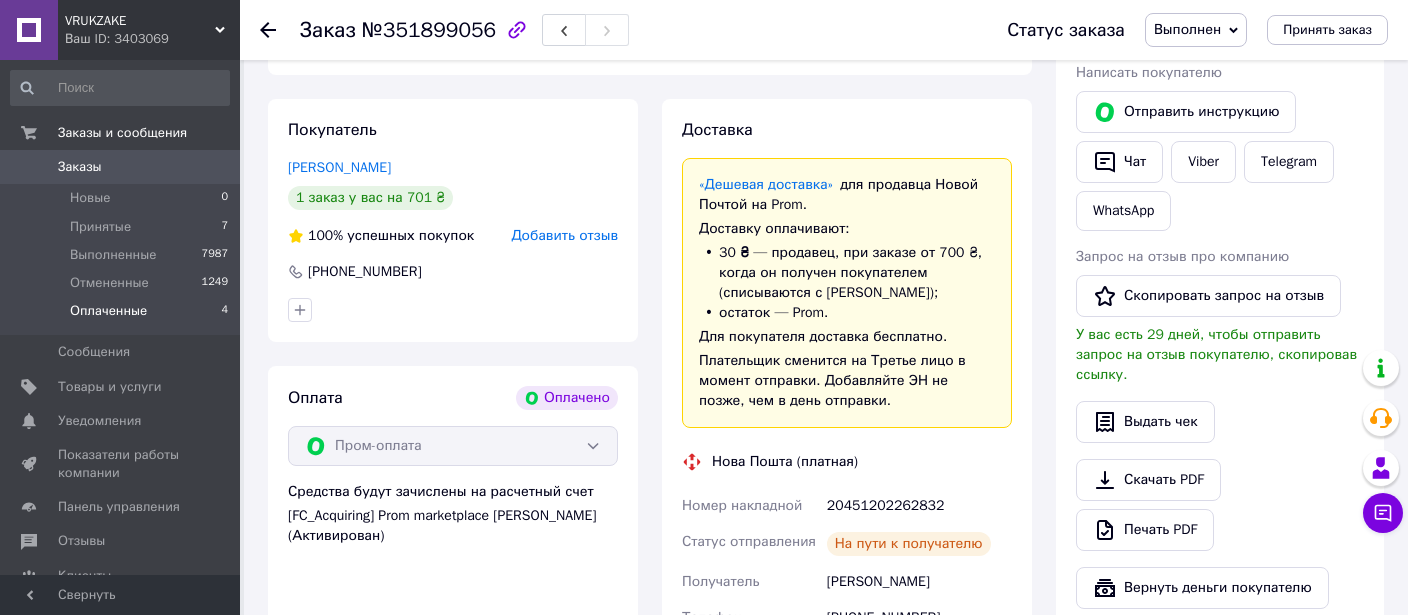 click on "Оплаченные" at bounding box center (108, 311) 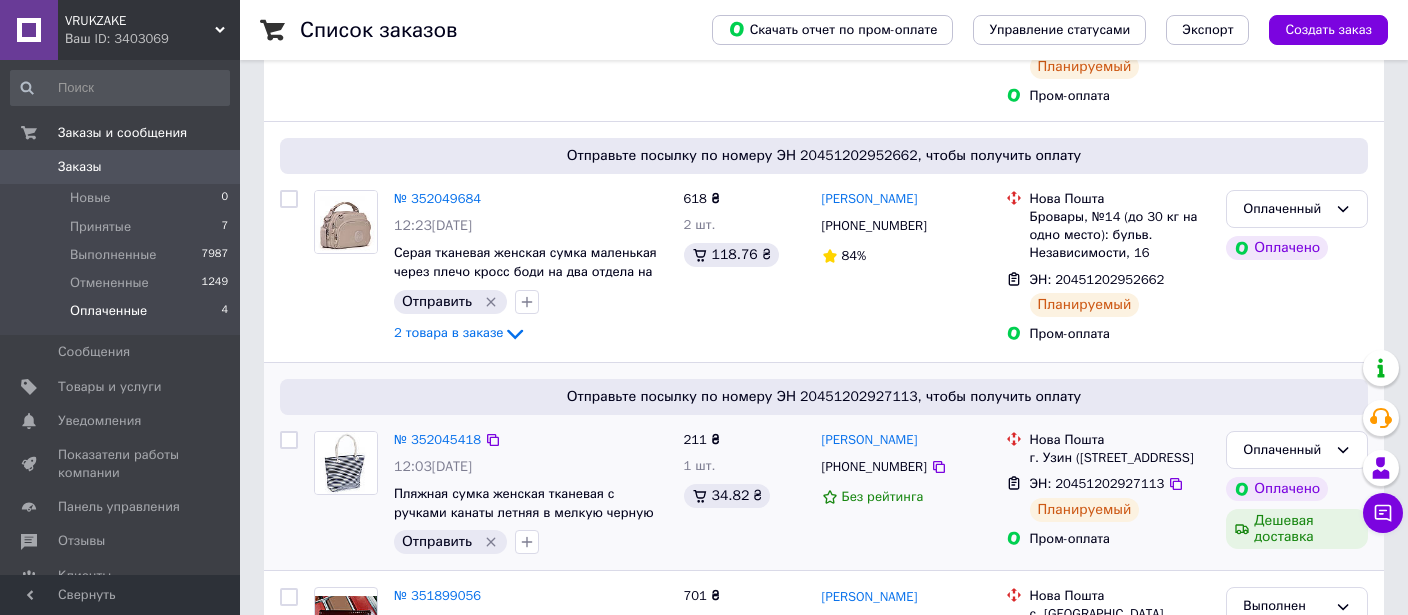 scroll, scrollTop: 615, scrollLeft: 0, axis: vertical 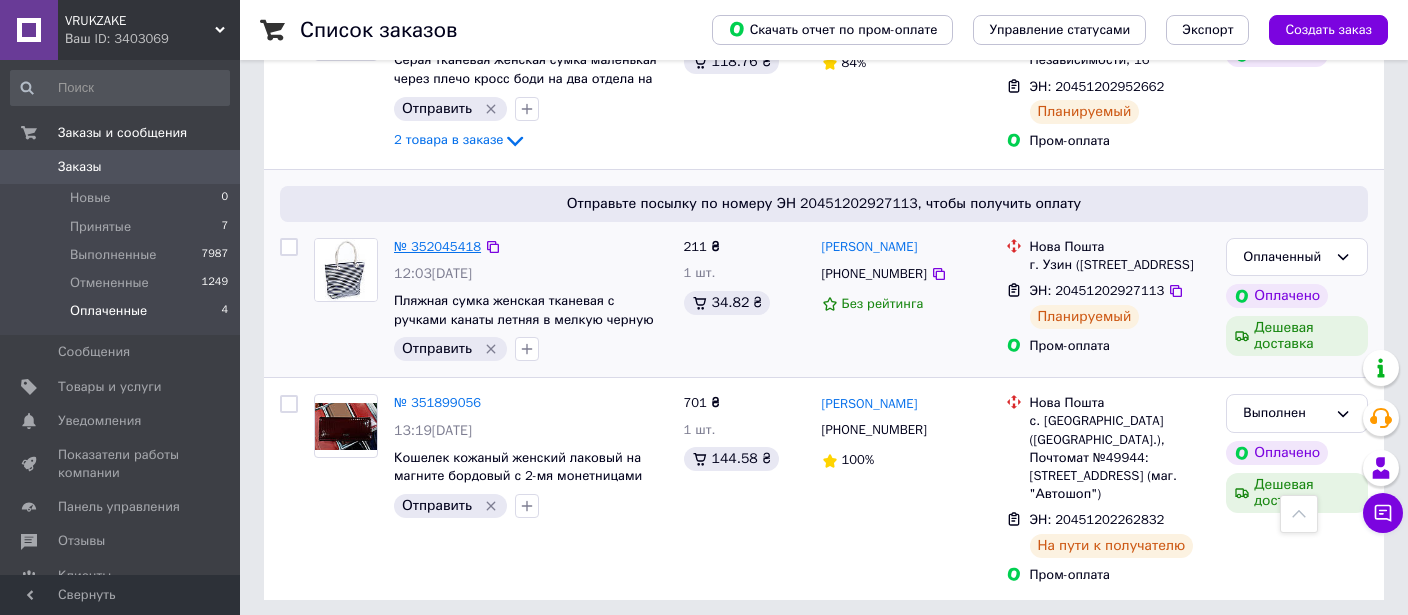 click on "№ 352045418" at bounding box center (437, 246) 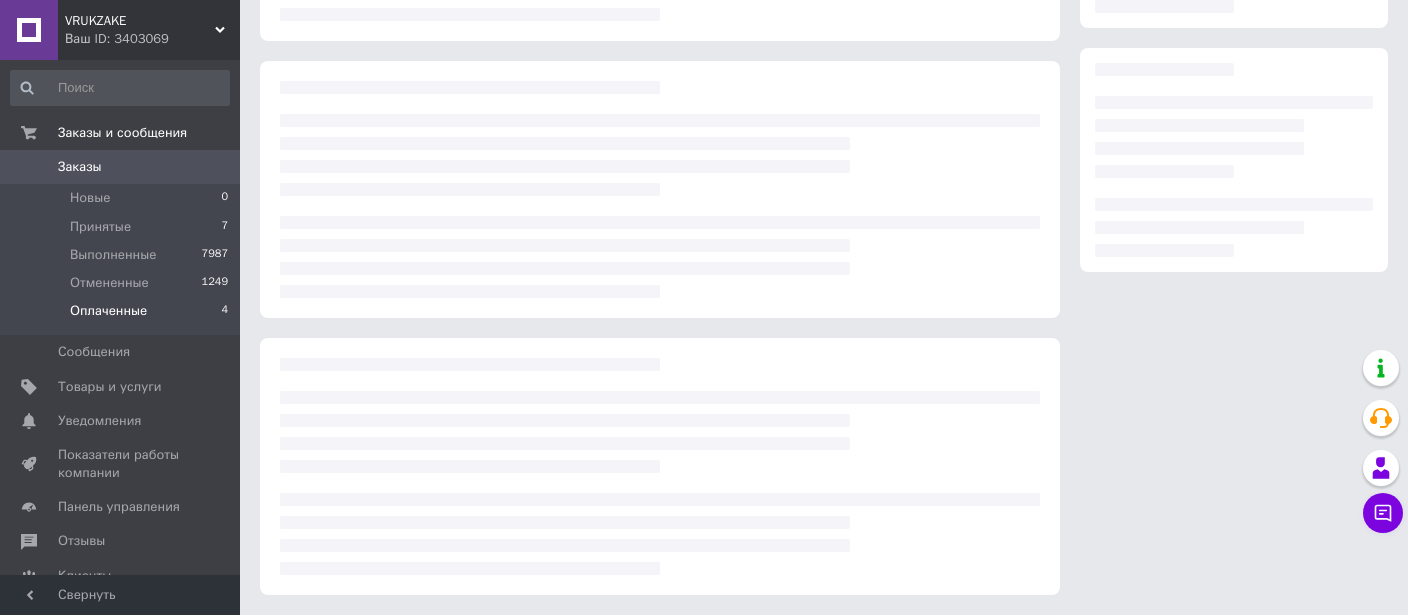 scroll, scrollTop: 298, scrollLeft: 0, axis: vertical 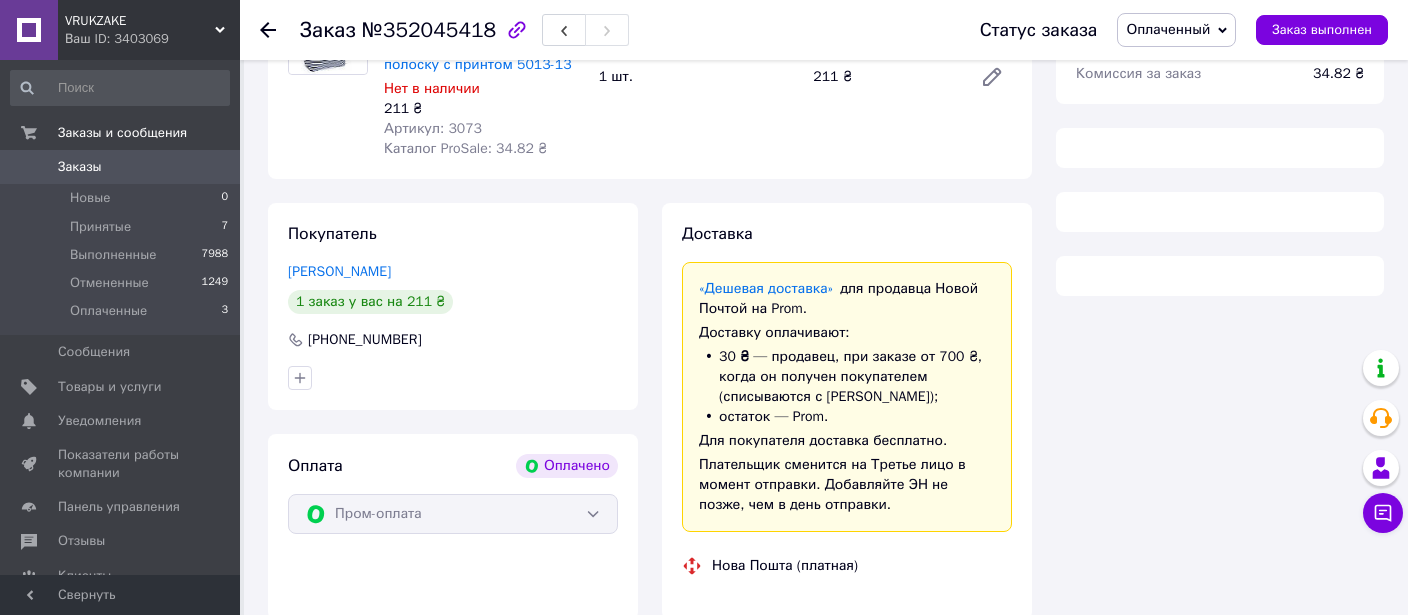 click on "Оплаченный" at bounding box center (1168, 29) 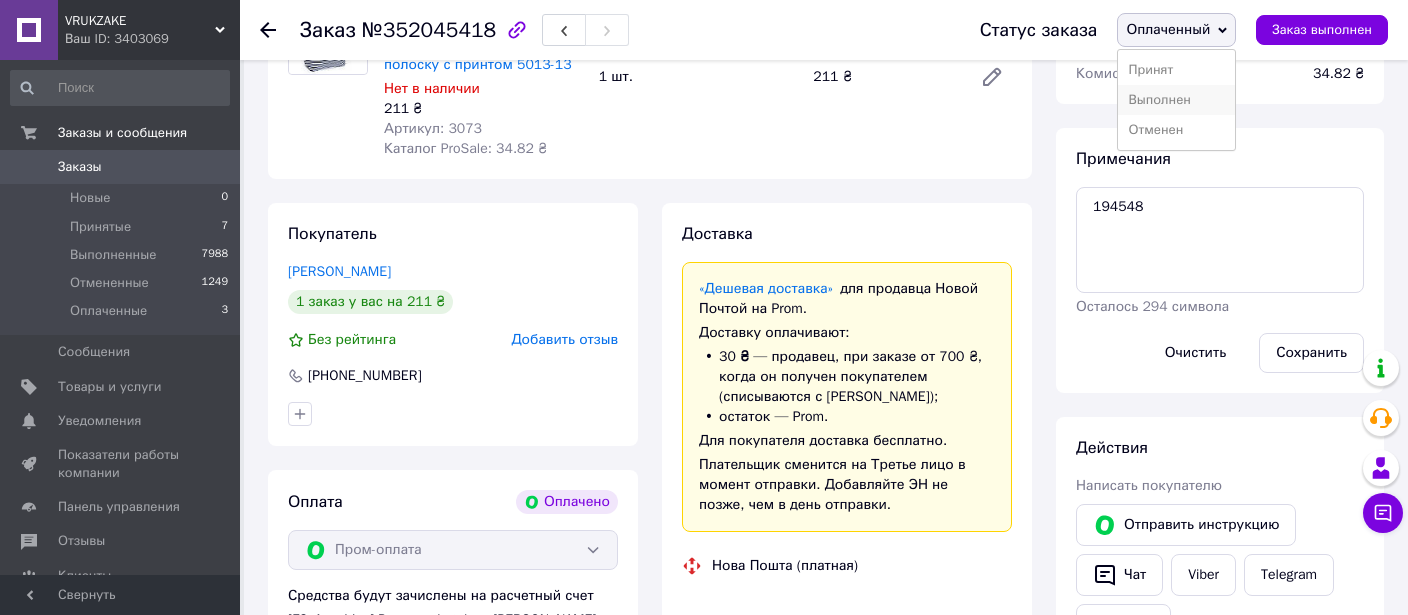 click on "Выполнен" at bounding box center (1176, 100) 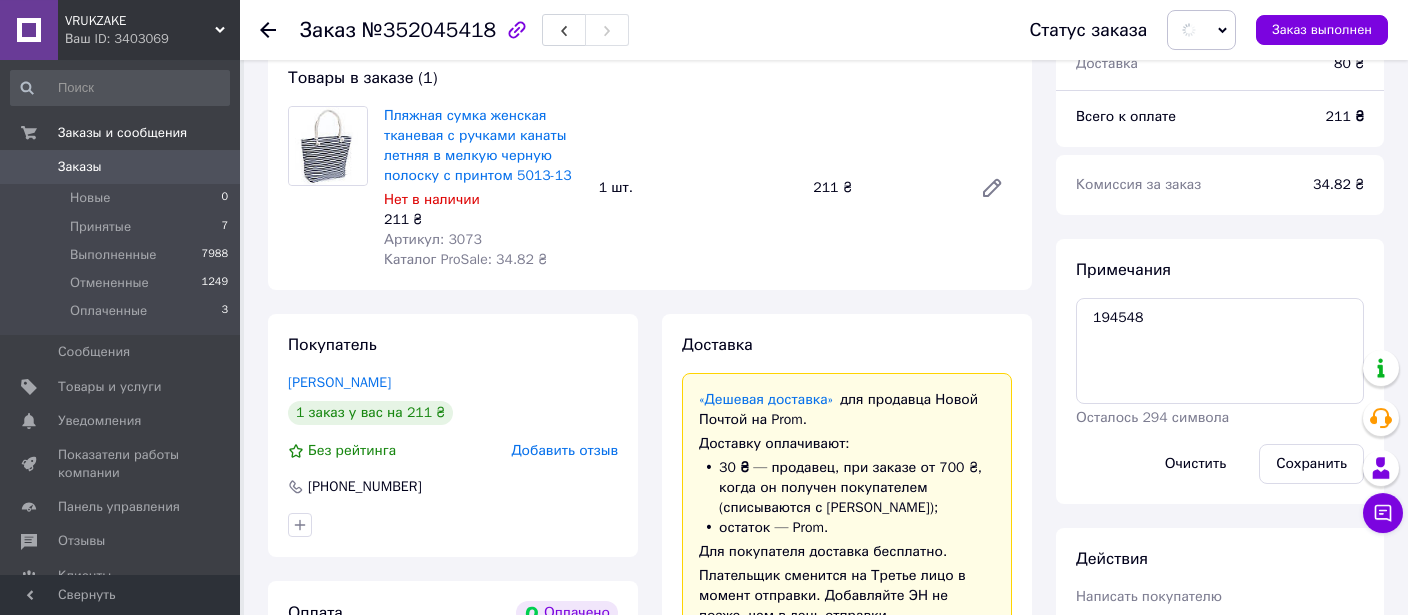 scroll, scrollTop: 87, scrollLeft: 0, axis: vertical 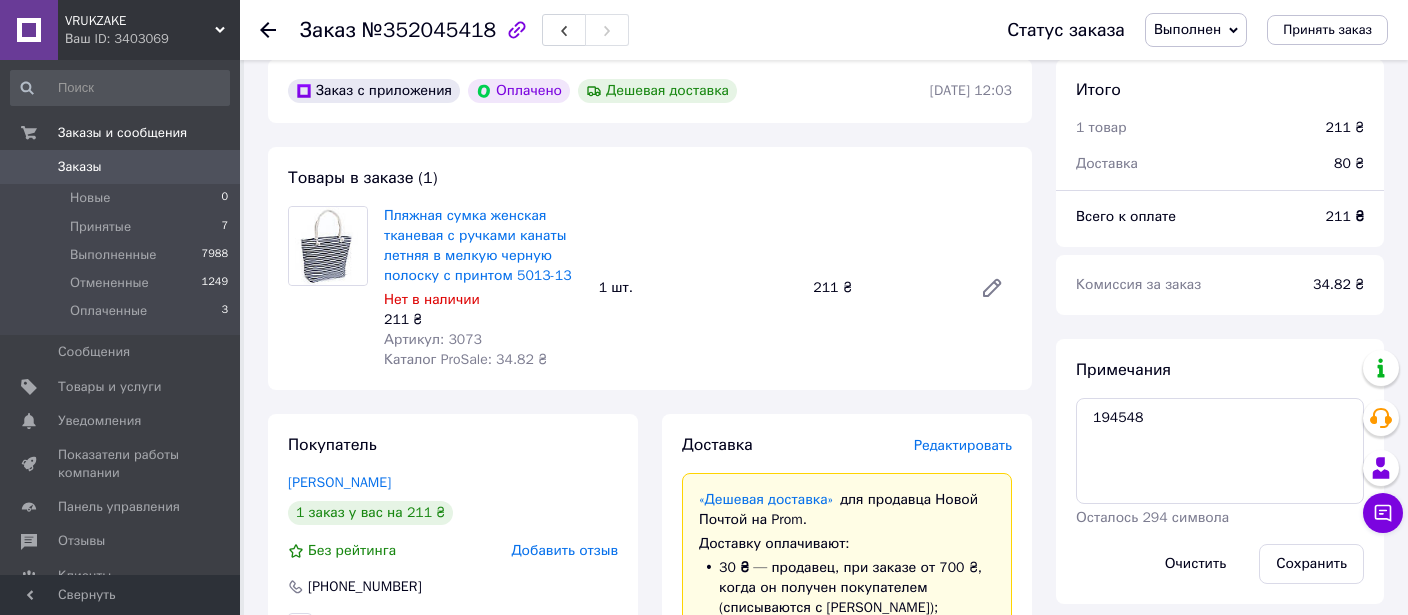 click 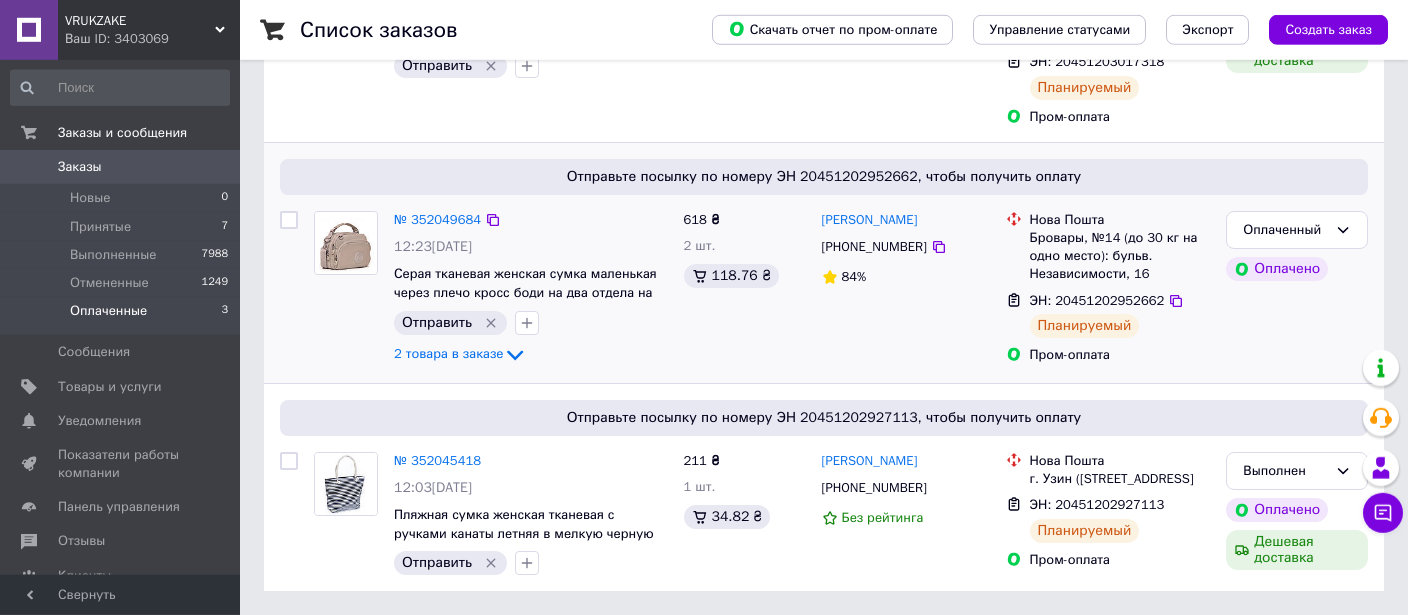 scroll, scrollTop: 410, scrollLeft: 0, axis: vertical 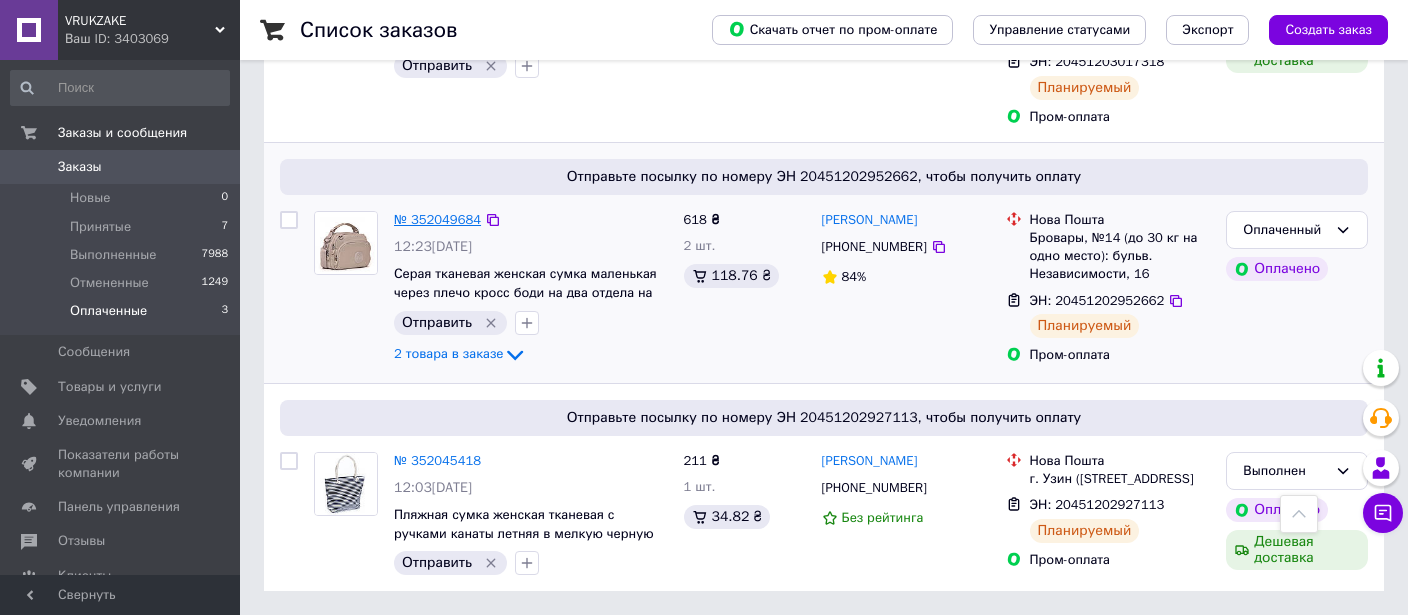 click on "№ 352049684" at bounding box center [437, 219] 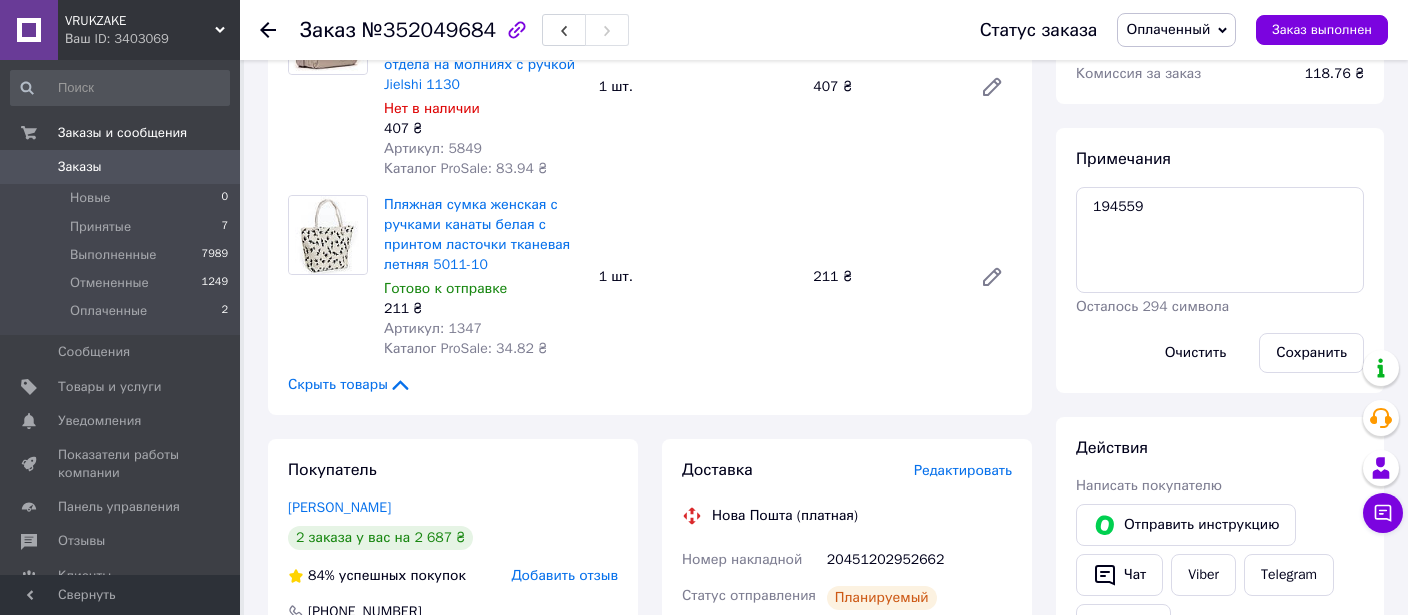 click on "Оплаченный" at bounding box center (1168, 29) 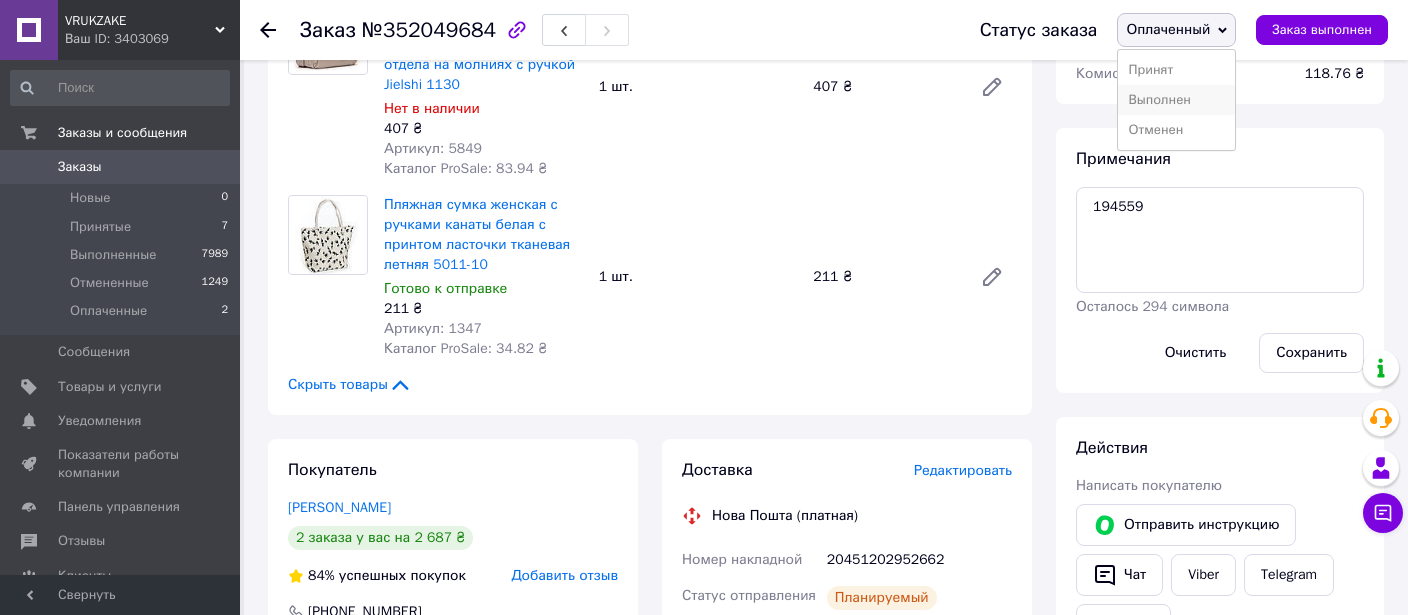 click on "Выполнен" at bounding box center (1176, 100) 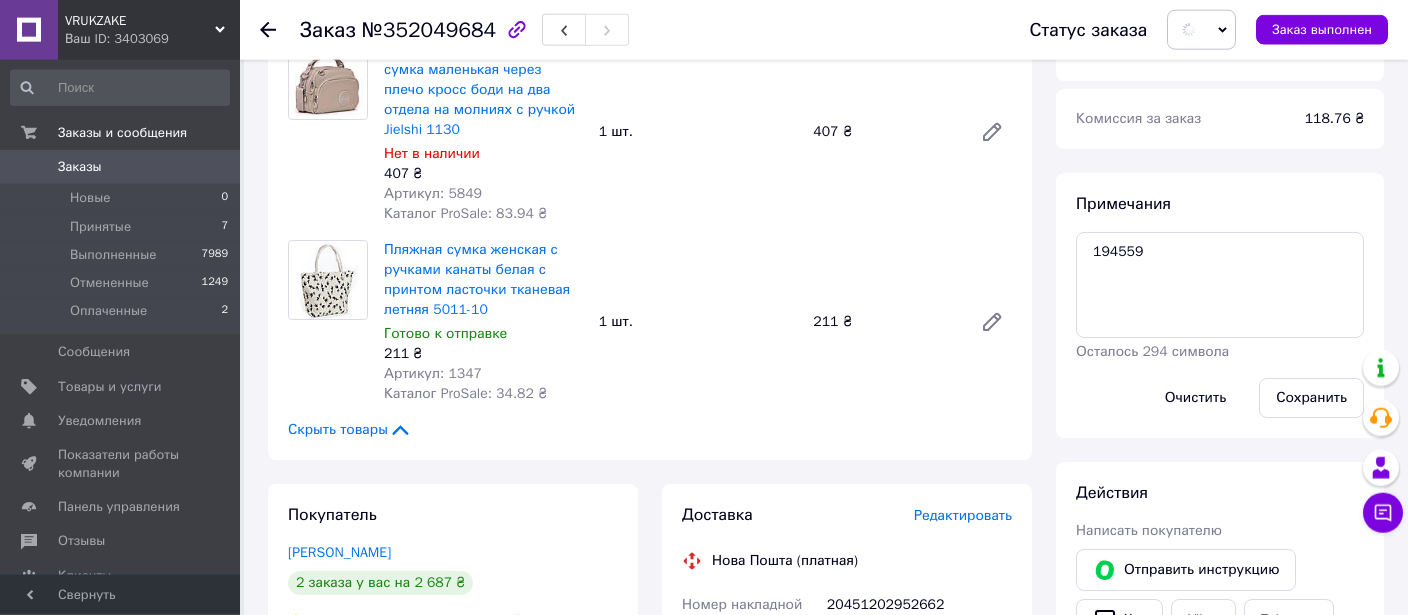 scroll, scrollTop: 192, scrollLeft: 0, axis: vertical 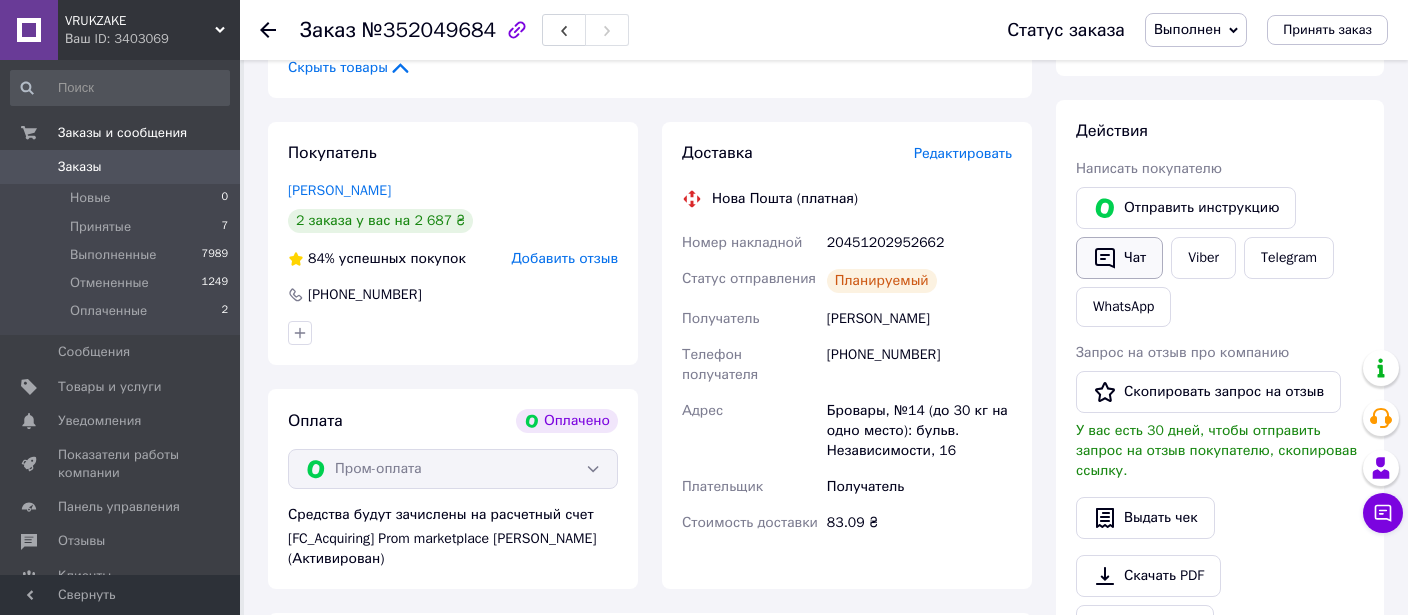 click on "Чат" at bounding box center [1119, 258] 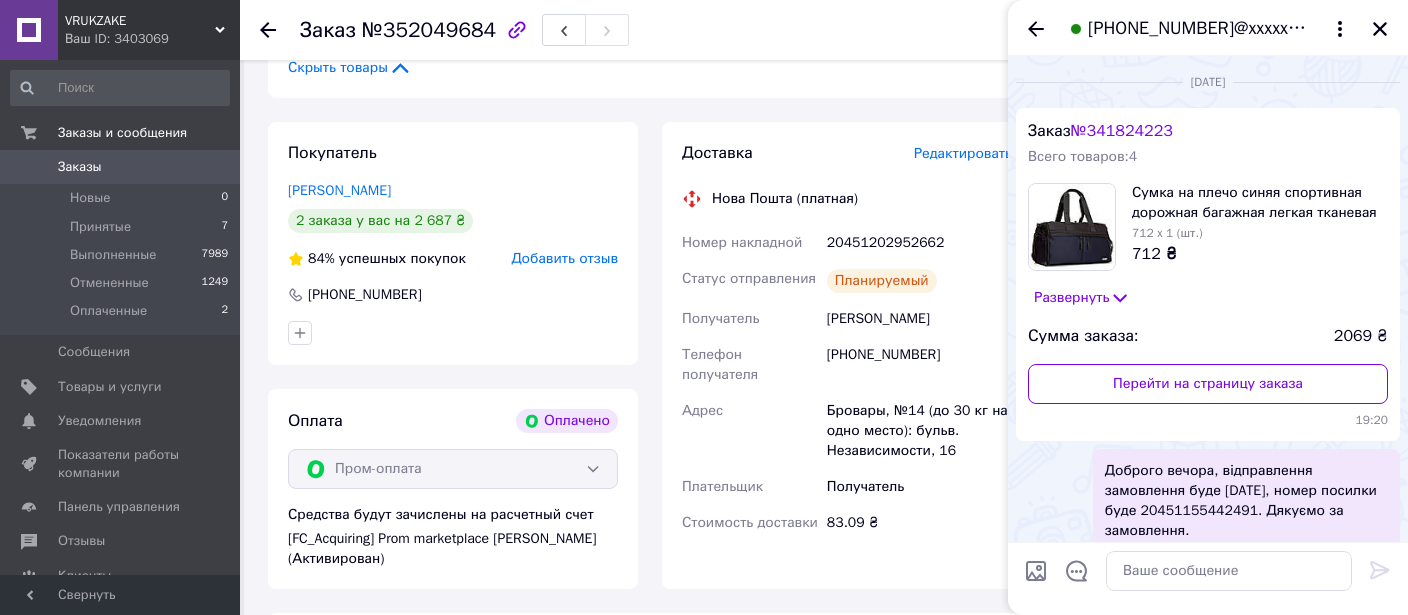 scroll, scrollTop: 855, scrollLeft: 0, axis: vertical 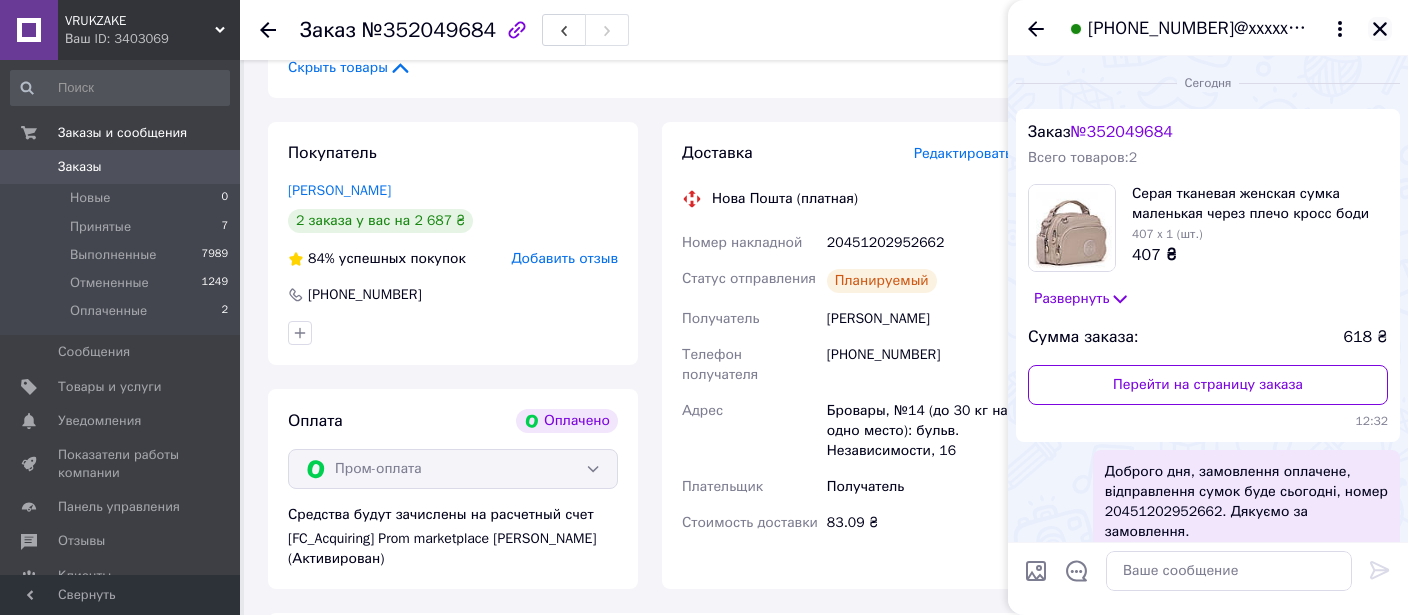 click at bounding box center [1380, 29] 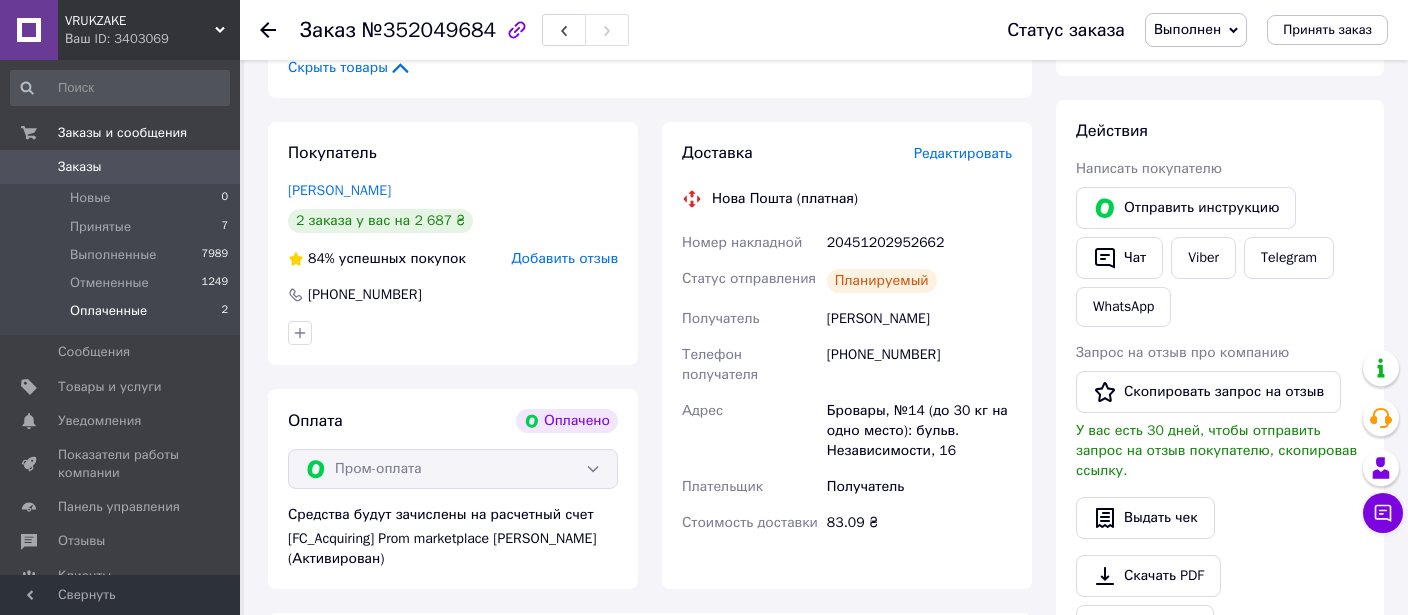 click on "Оплаченные" at bounding box center (108, 311) 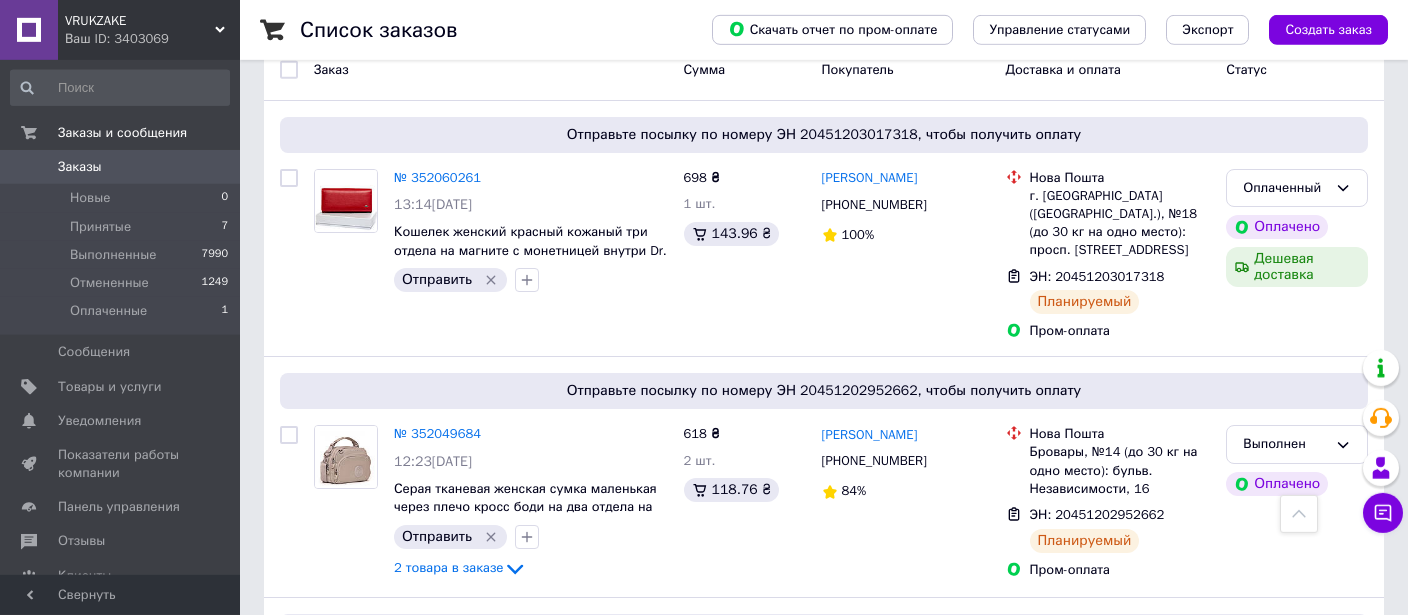 scroll, scrollTop: 105, scrollLeft: 0, axis: vertical 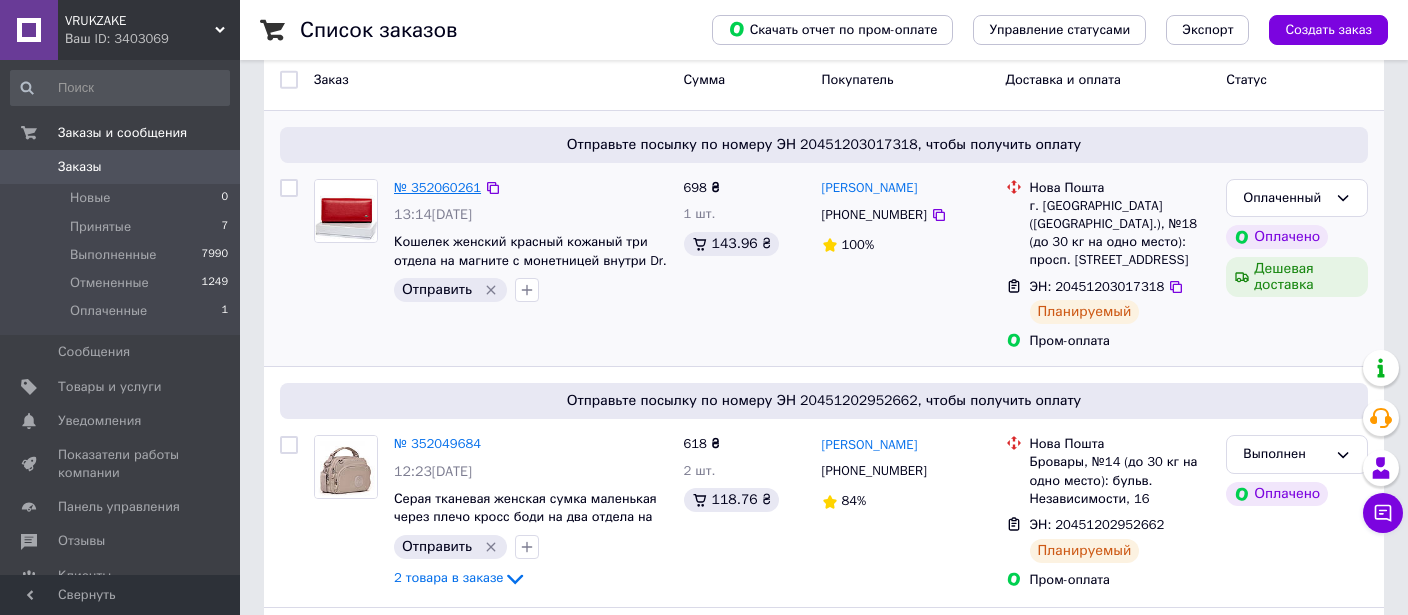 click on "№ 352060261" at bounding box center [437, 187] 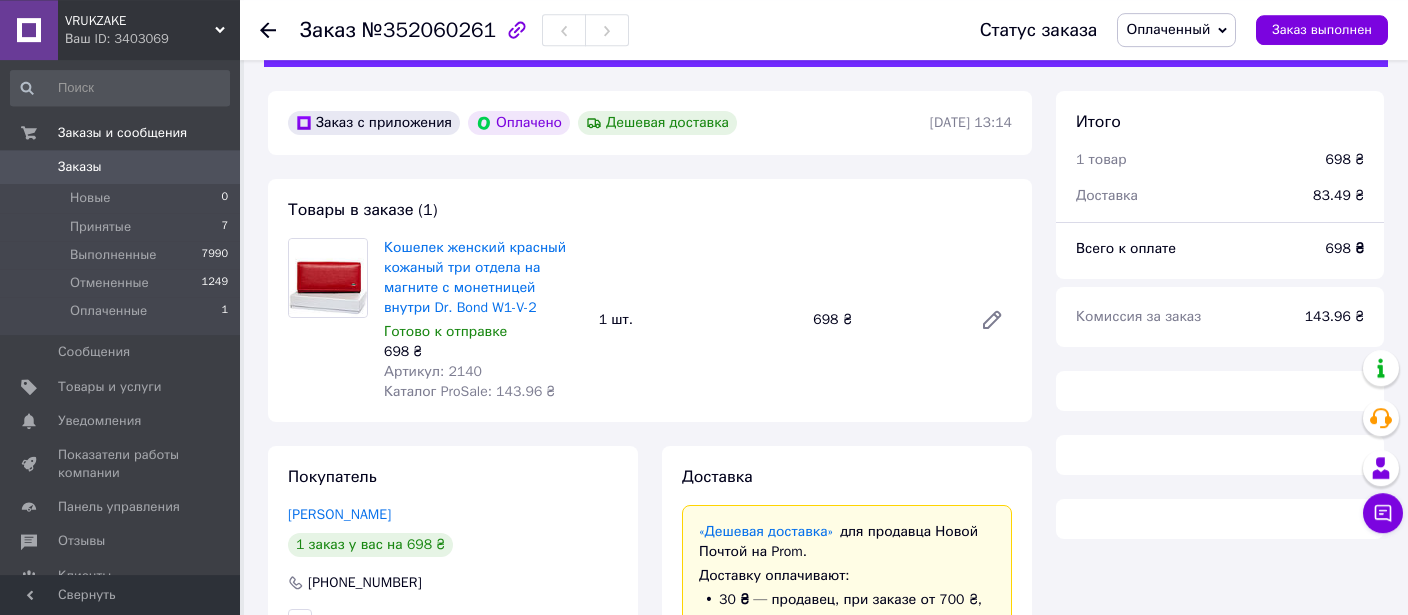 scroll, scrollTop: 0, scrollLeft: 0, axis: both 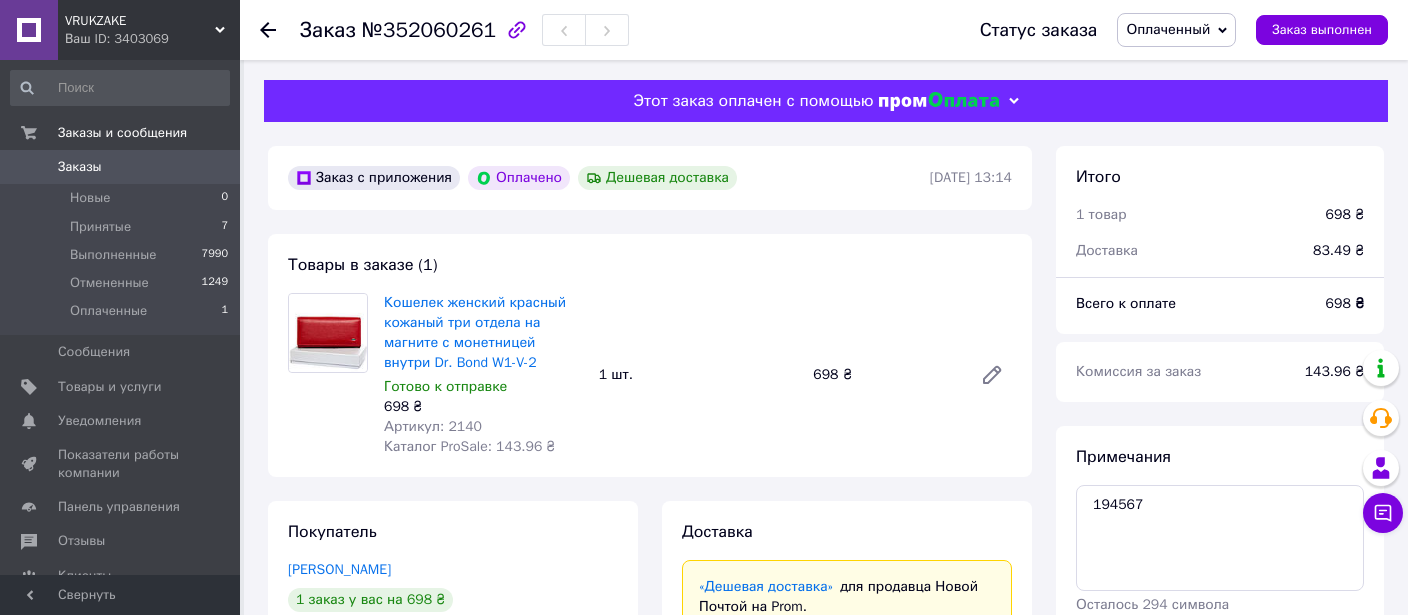 click on "Оплаченный" at bounding box center [1168, 29] 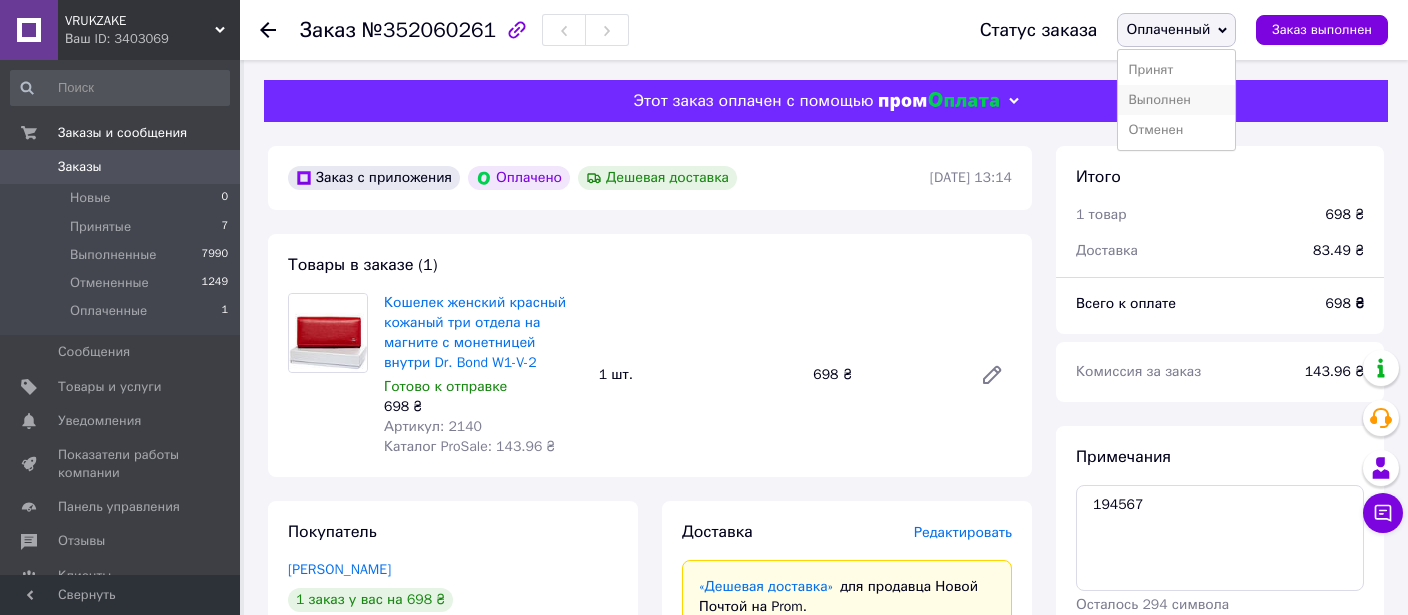 click on "Выполнен" at bounding box center [1176, 100] 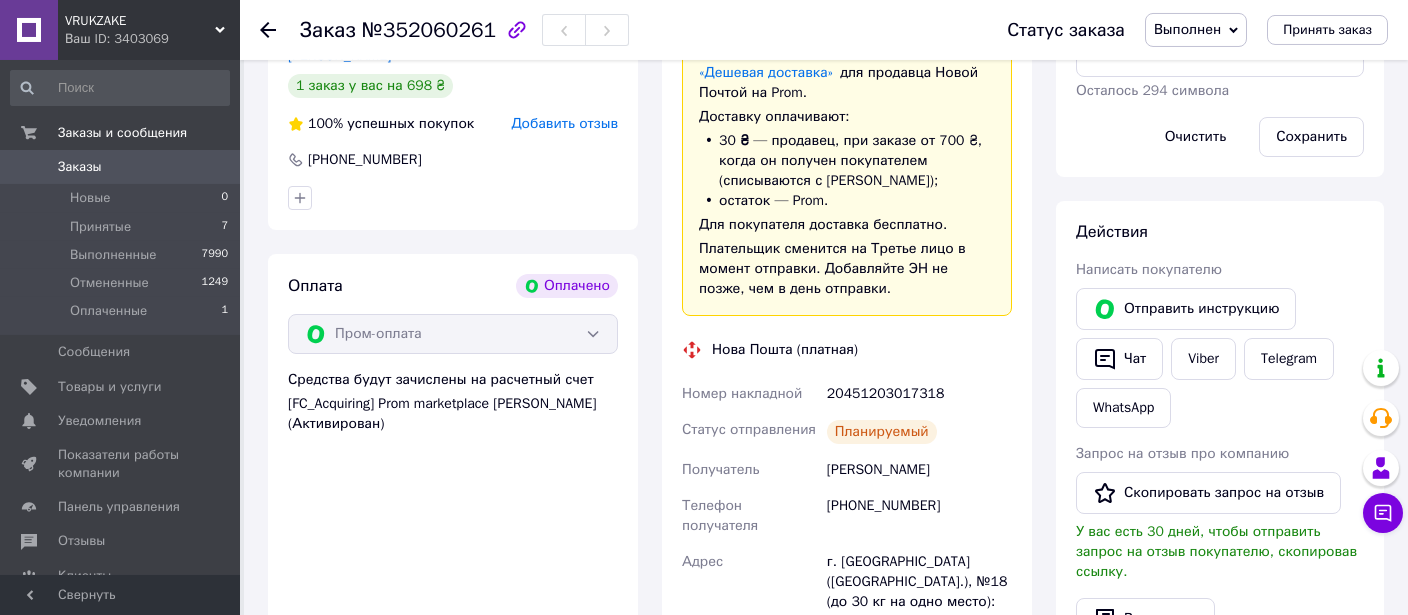 scroll, scrollTop: 528, scrollLeft: 0, axis: vertical 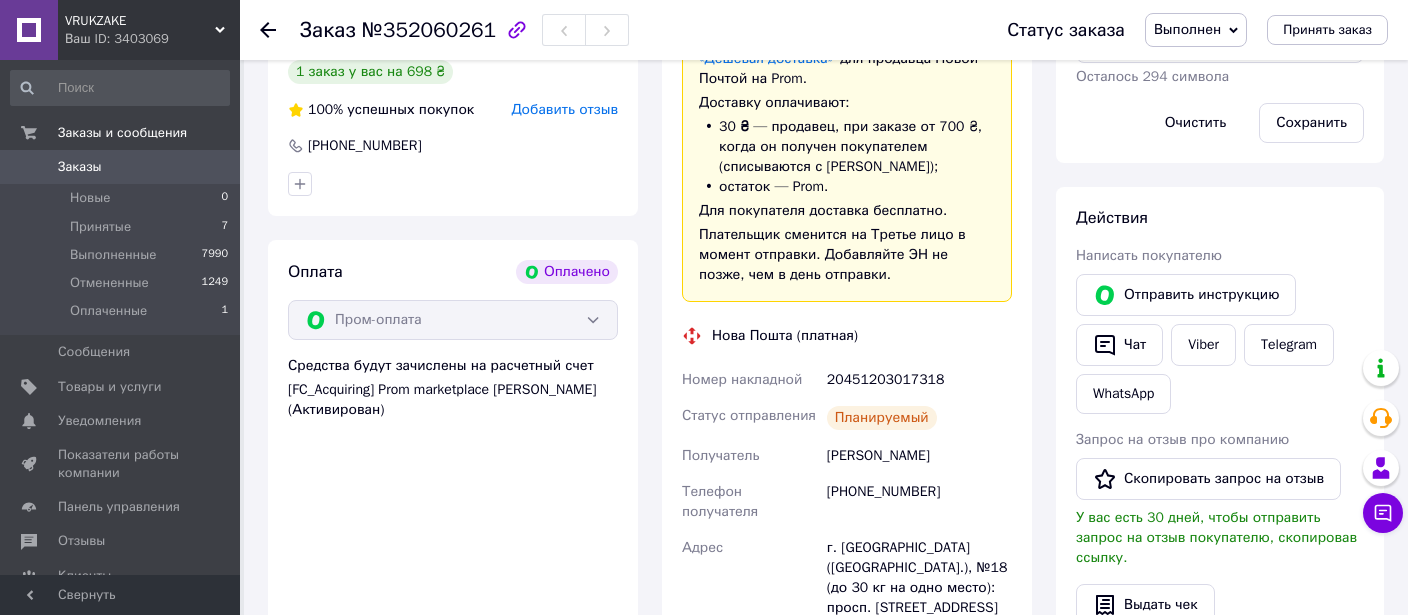 click on "Выполнен" at bounding box center [1187, 29] 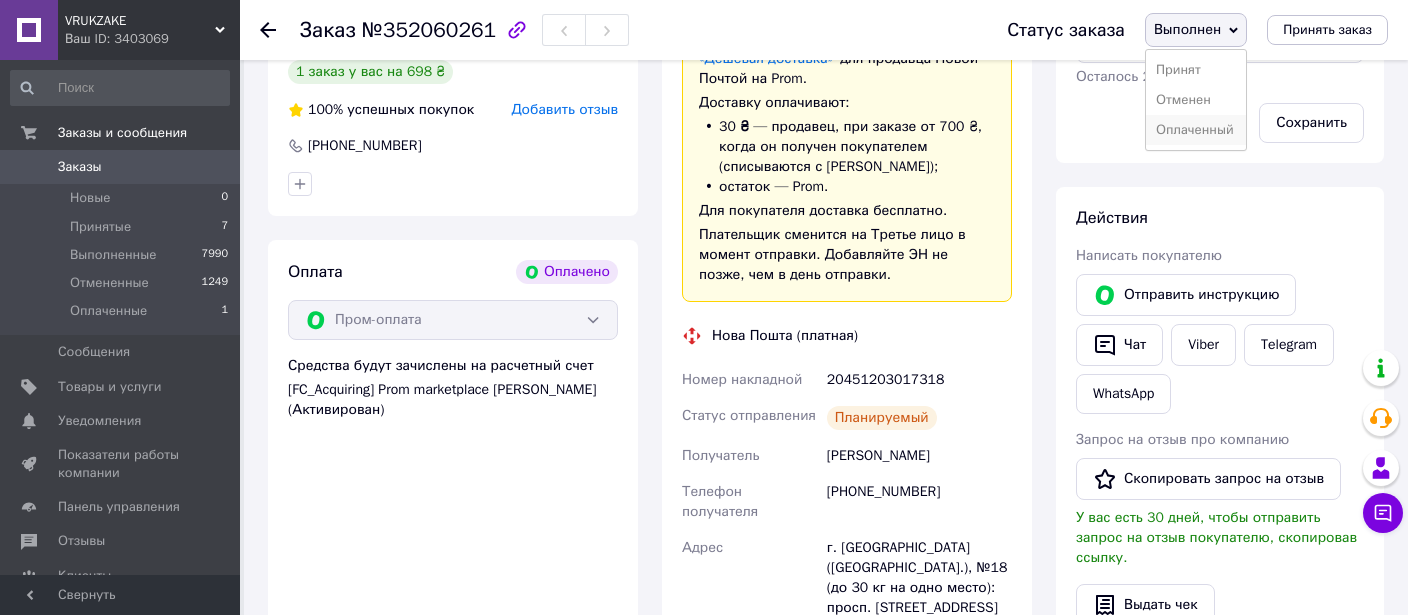 click on "Оплаченный" at bounding box center (1196, 130) 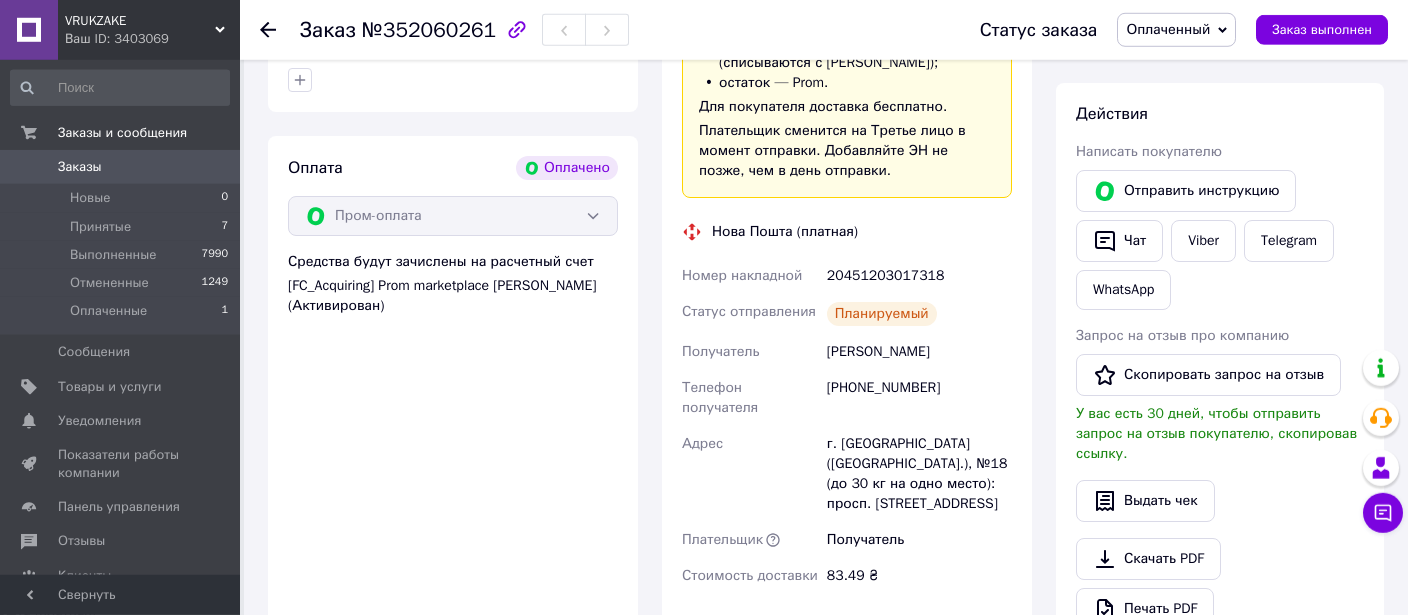 scroll, scrollTop: 633, scrollLeft: 0, axis: vertical 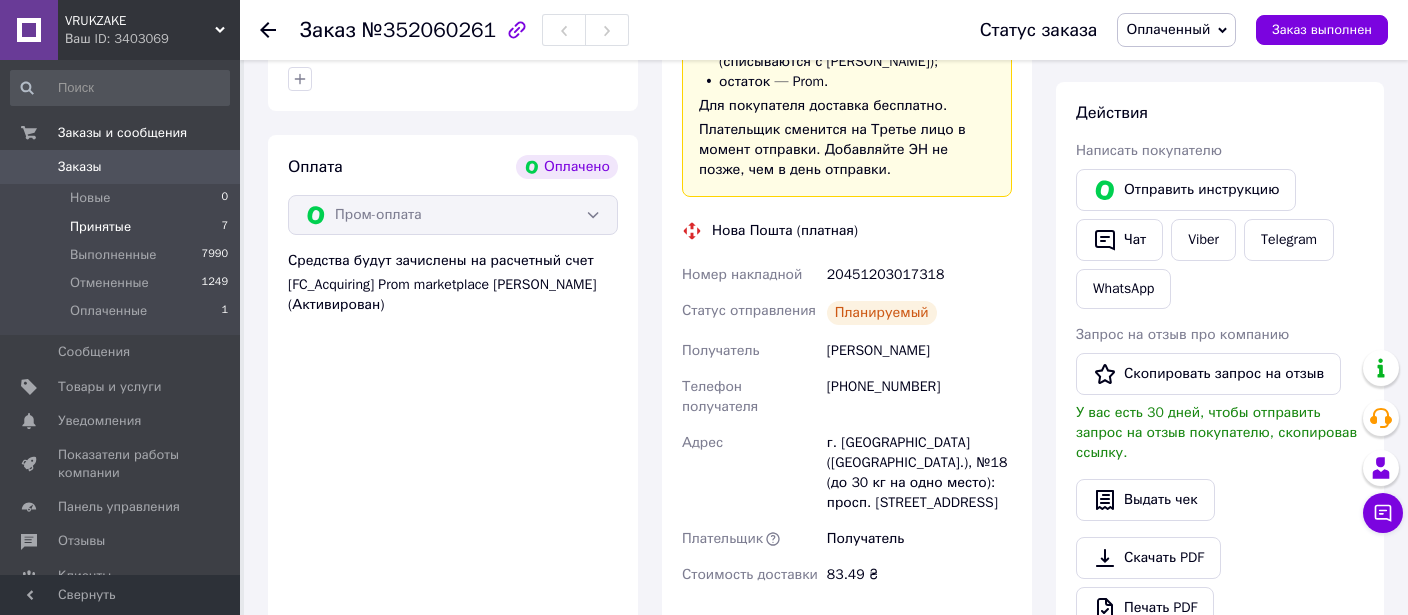 click on "Принятые" at bounding box center [100, 227] 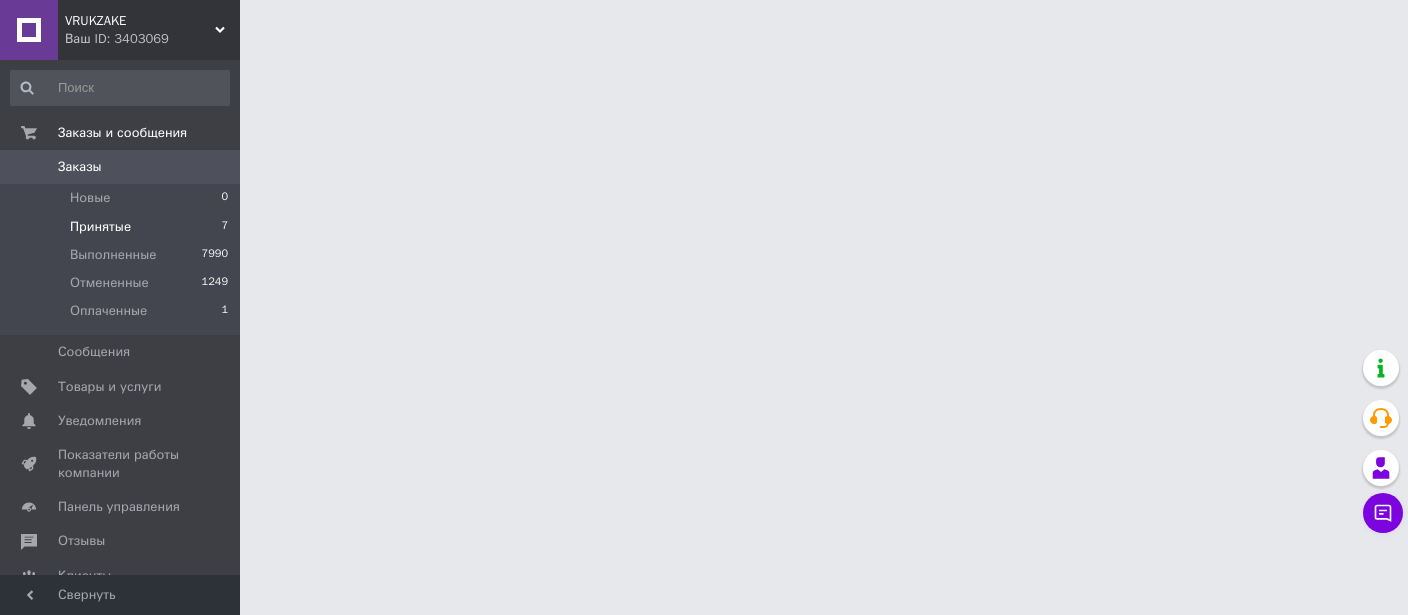 scroll, scrollTop: 0, scrollLeft: 0, axis: both 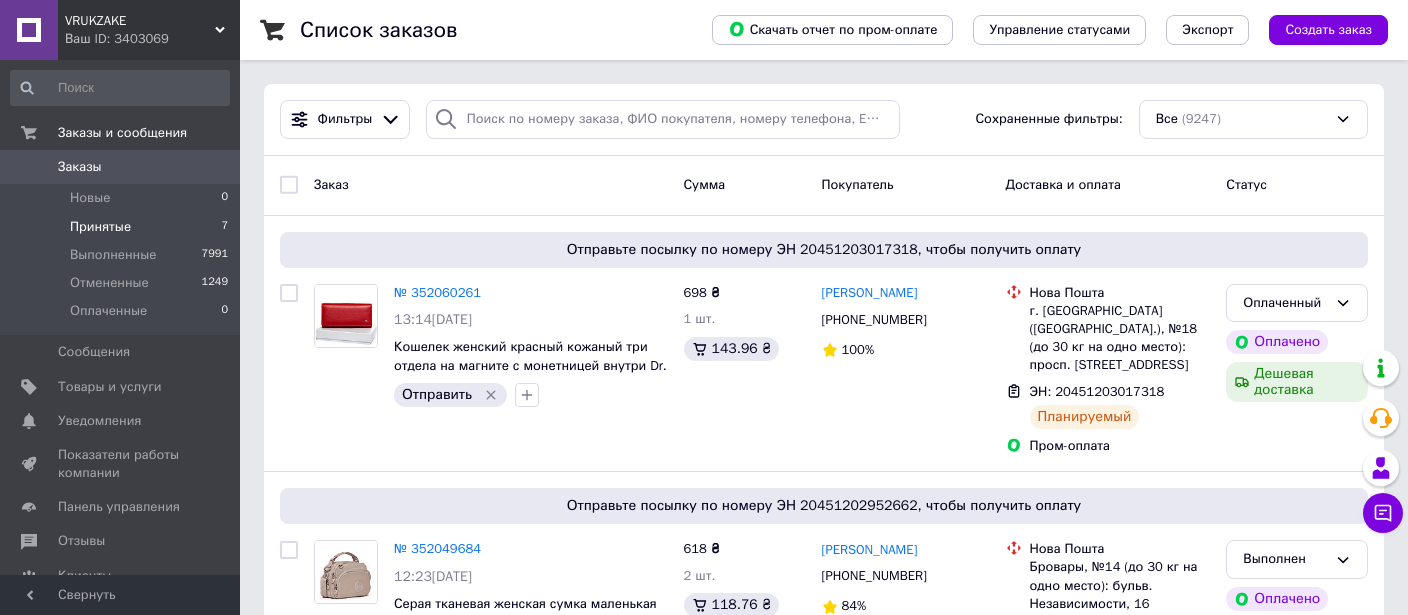click on "Принятые" at bounding box center (100, 227) 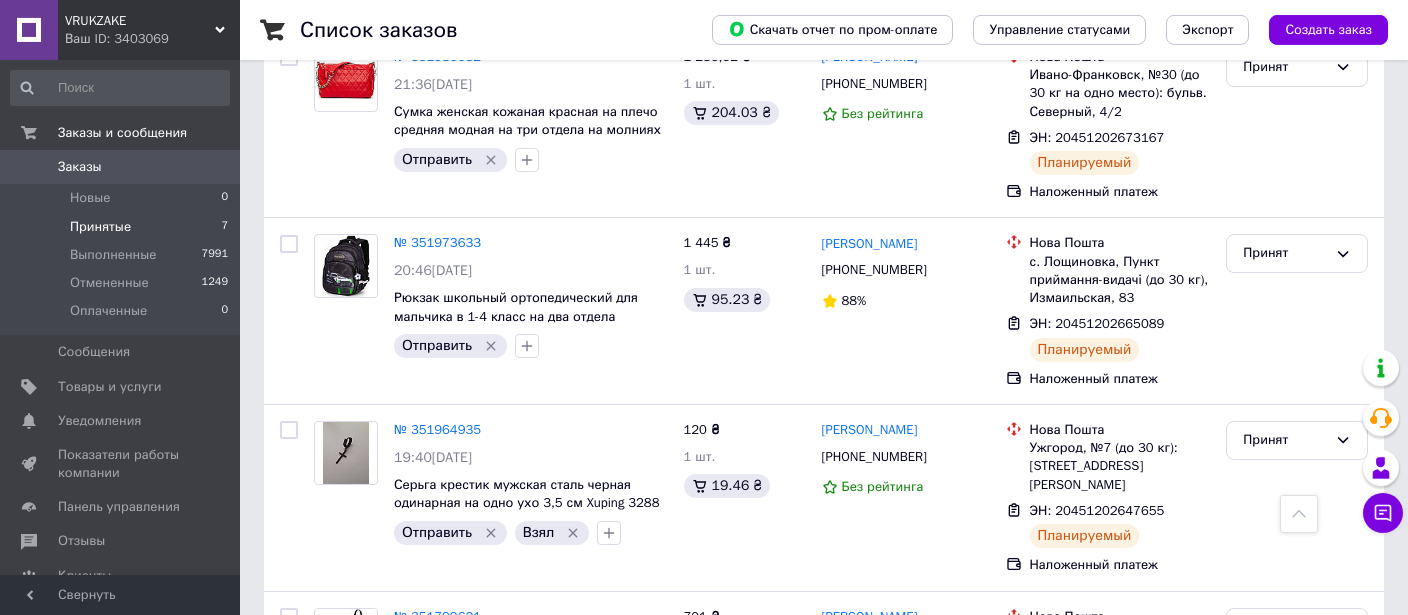 scroll, scrollTop: 974, scrollLeft: 0, axis: vertical 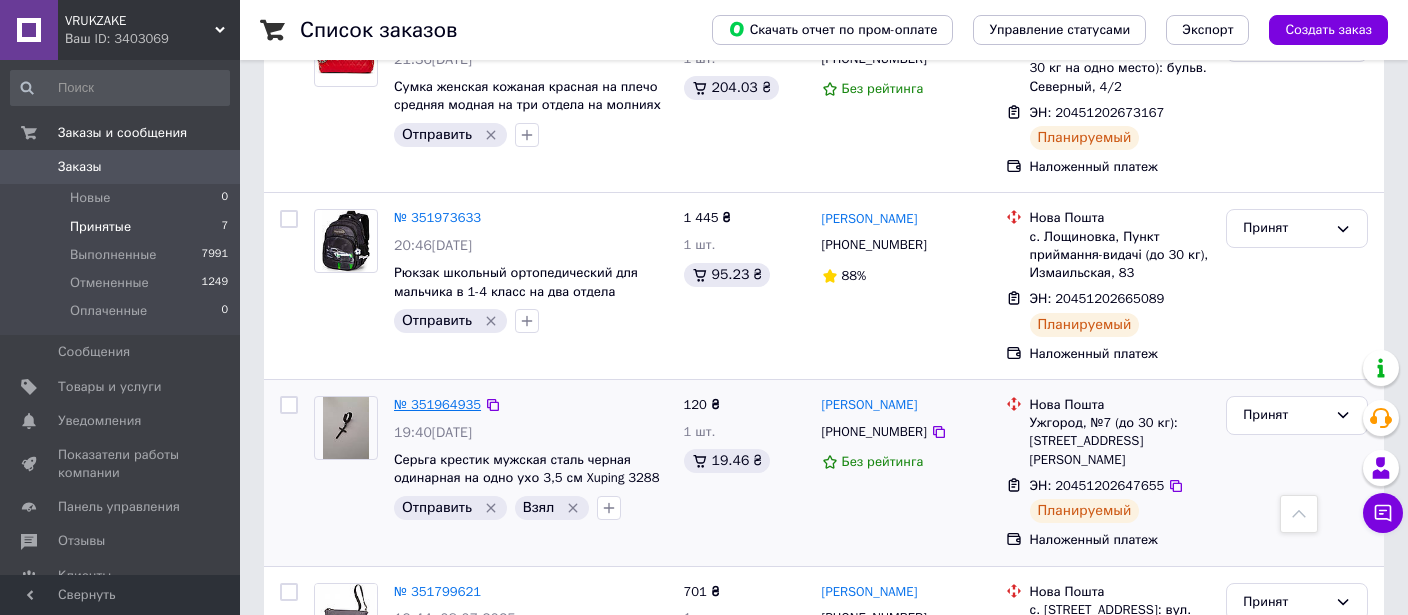 click on "№ 351964935" at bounding box center (437, 404) 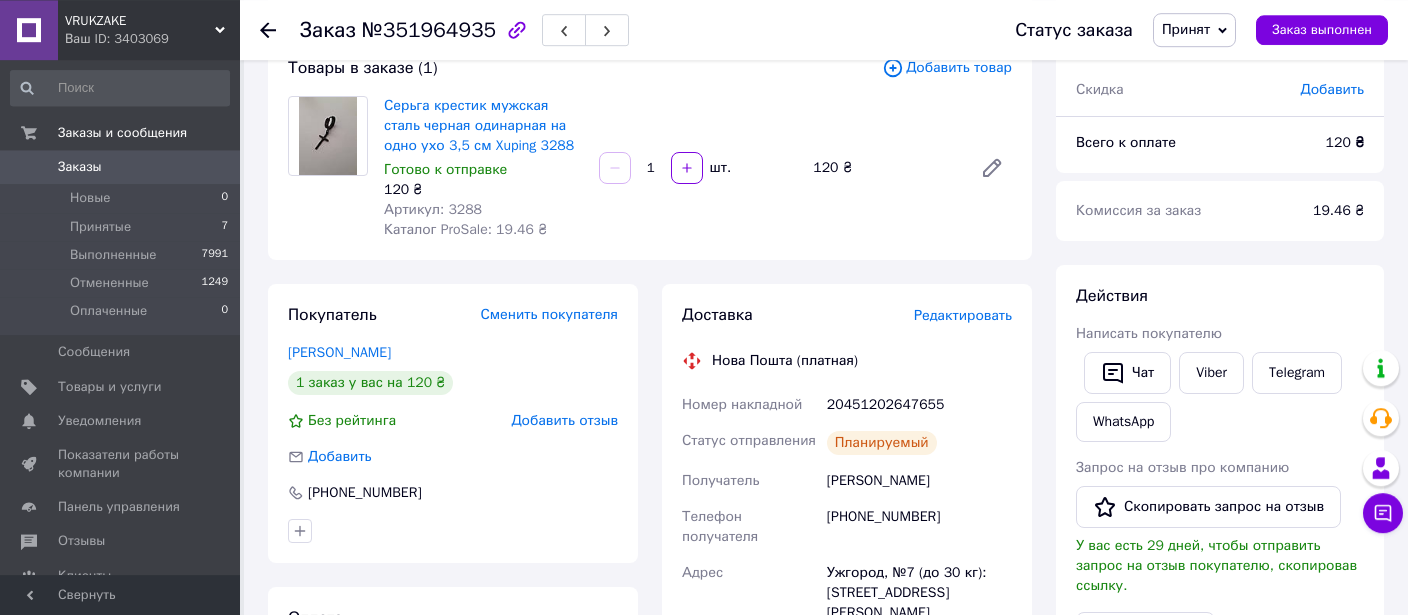 scroll, scrollTop: 66, scrollLeft: 0, axis: vertical 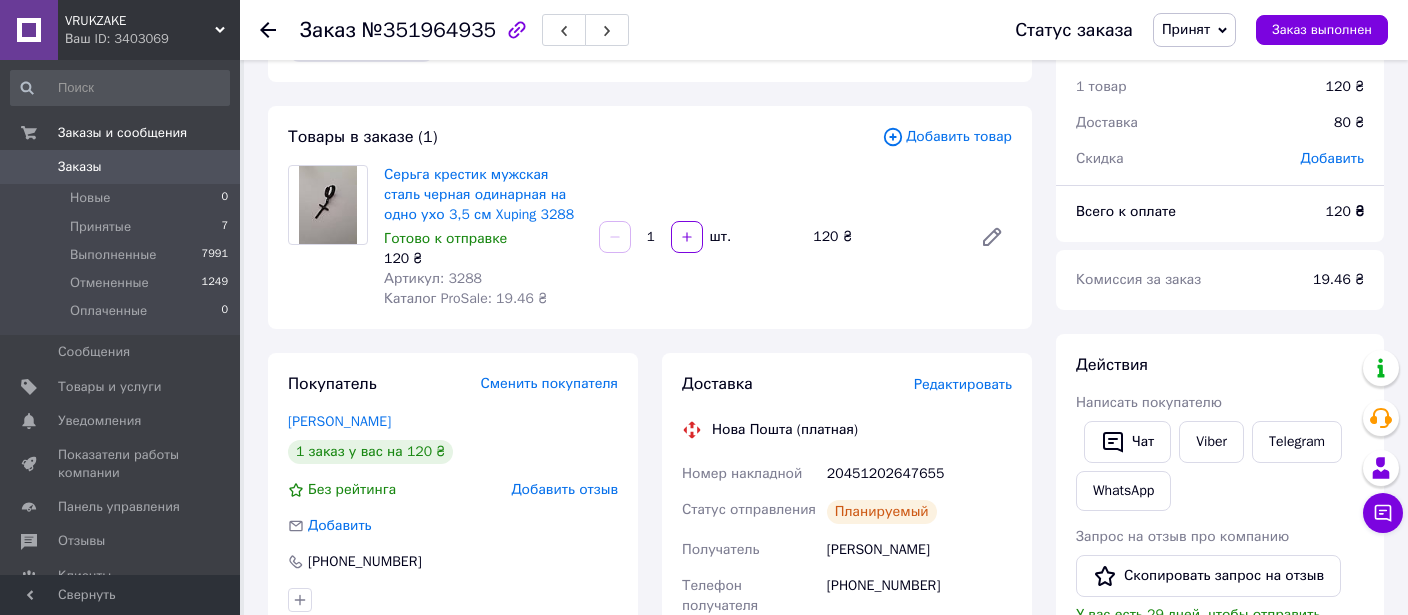 click on "Принят" at bounding box center [1186, 29] 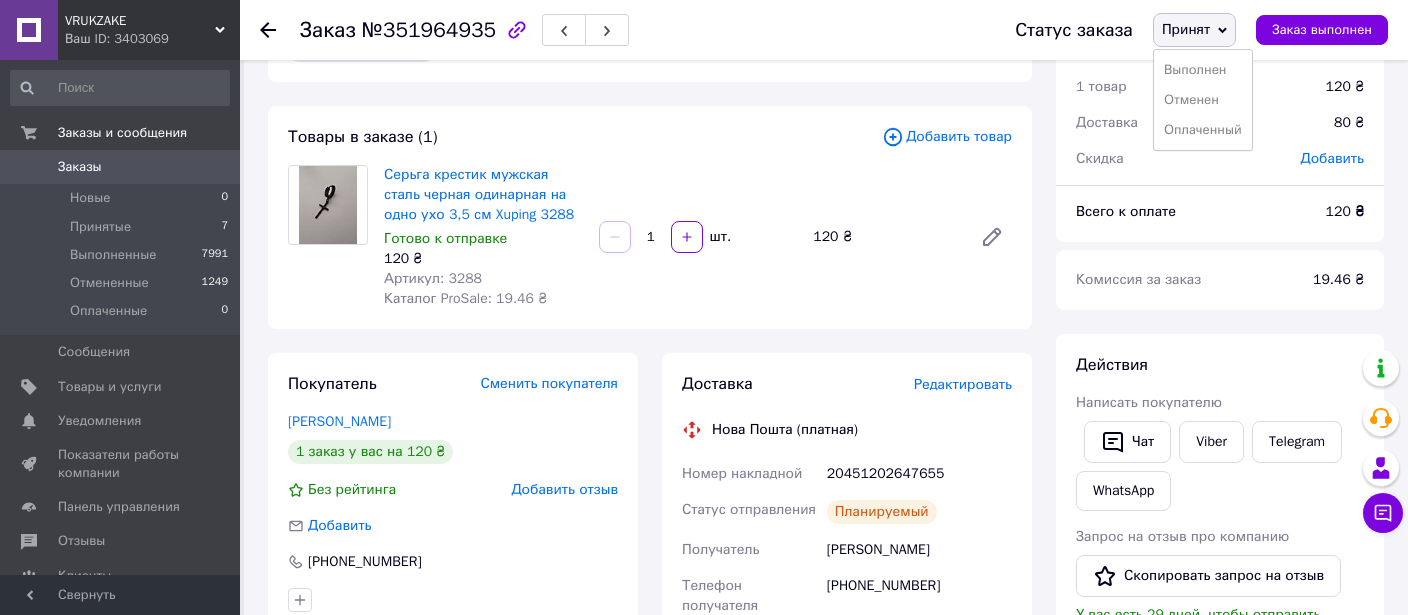 drag, startPoint x: 1198, startPoint y: 68, endPoint x: 1182, endPoint y: 85, distance: 23.345236 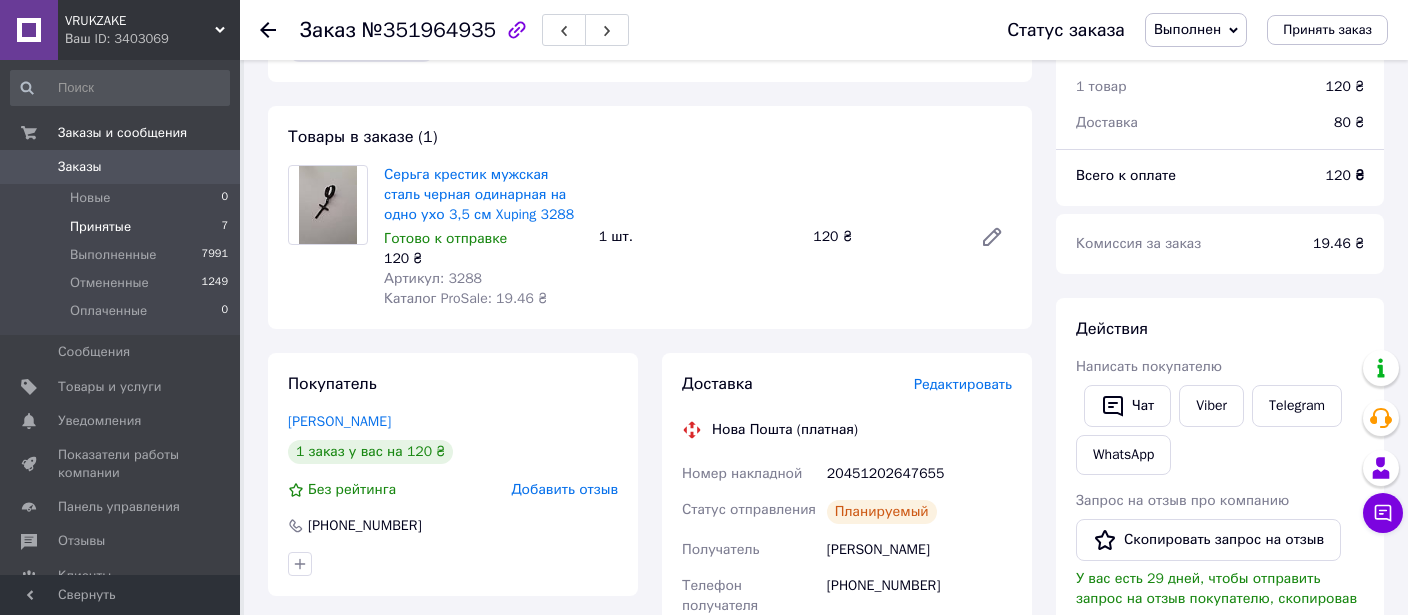 click on "Принятые" at bounding box center (100, 227) 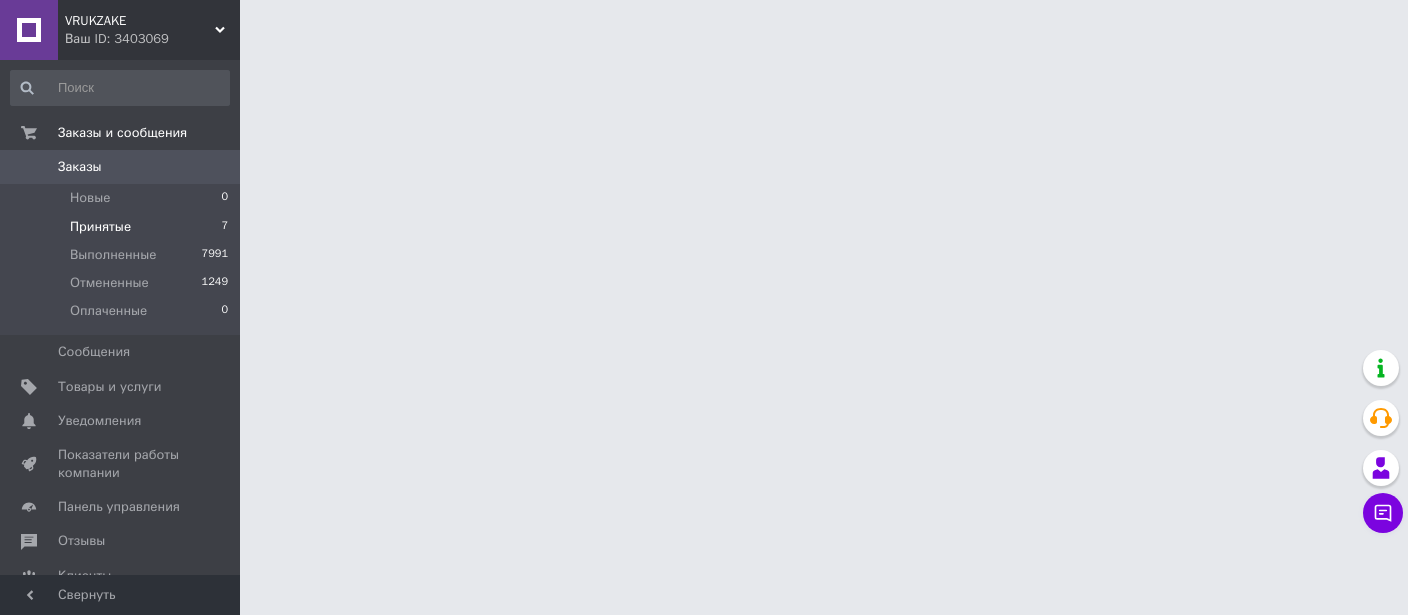 scroll, scrollTop: 0, scrollLeft: 0, axis: both 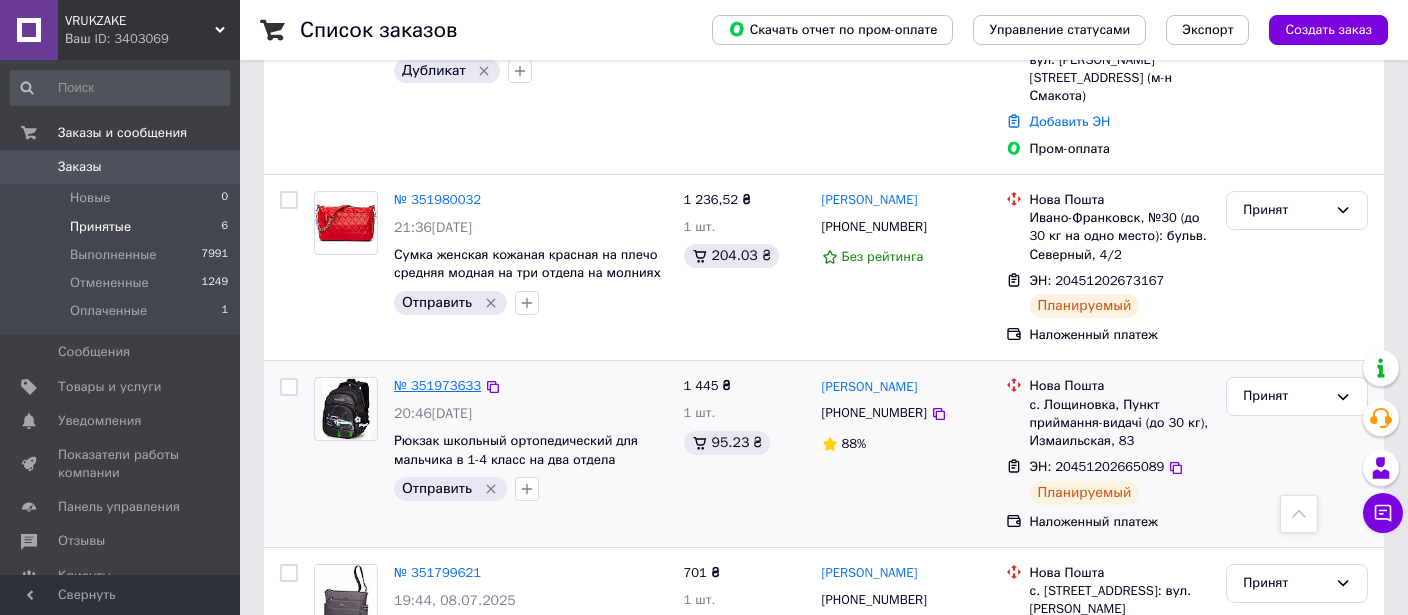 click on "№ 351973633" at bounding box center [437, 385] 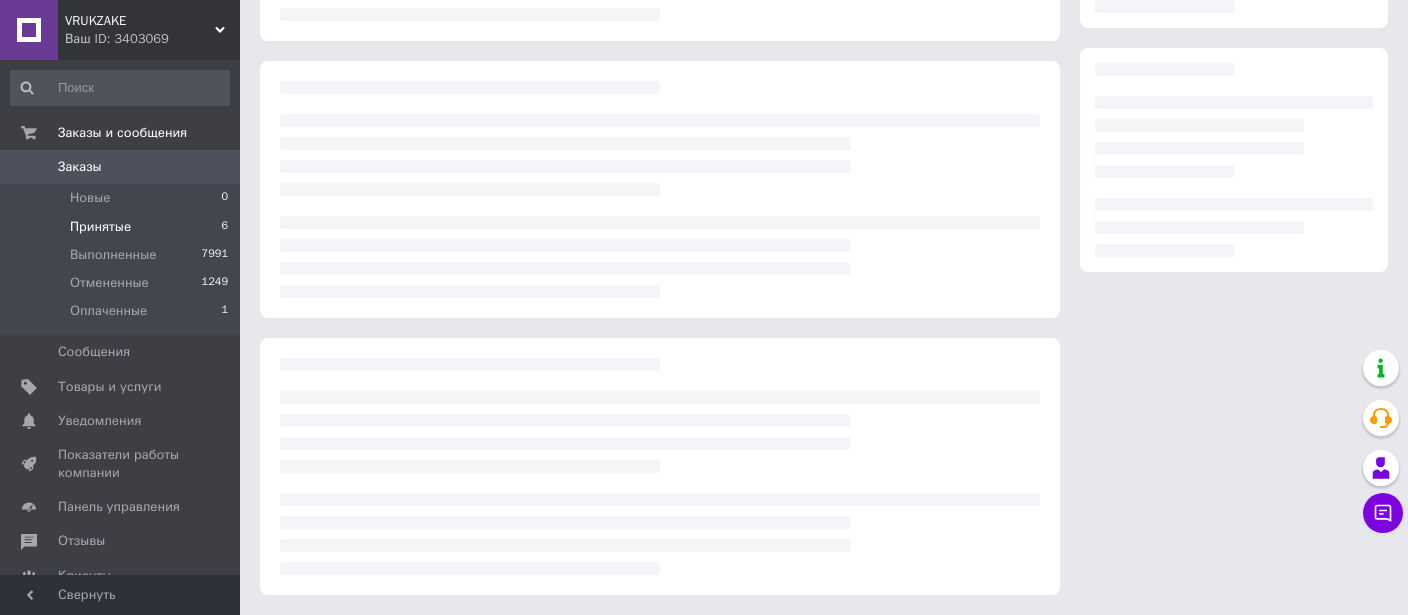scroll, scrollTop: 298, scrollLeft: 0, axis: vertical 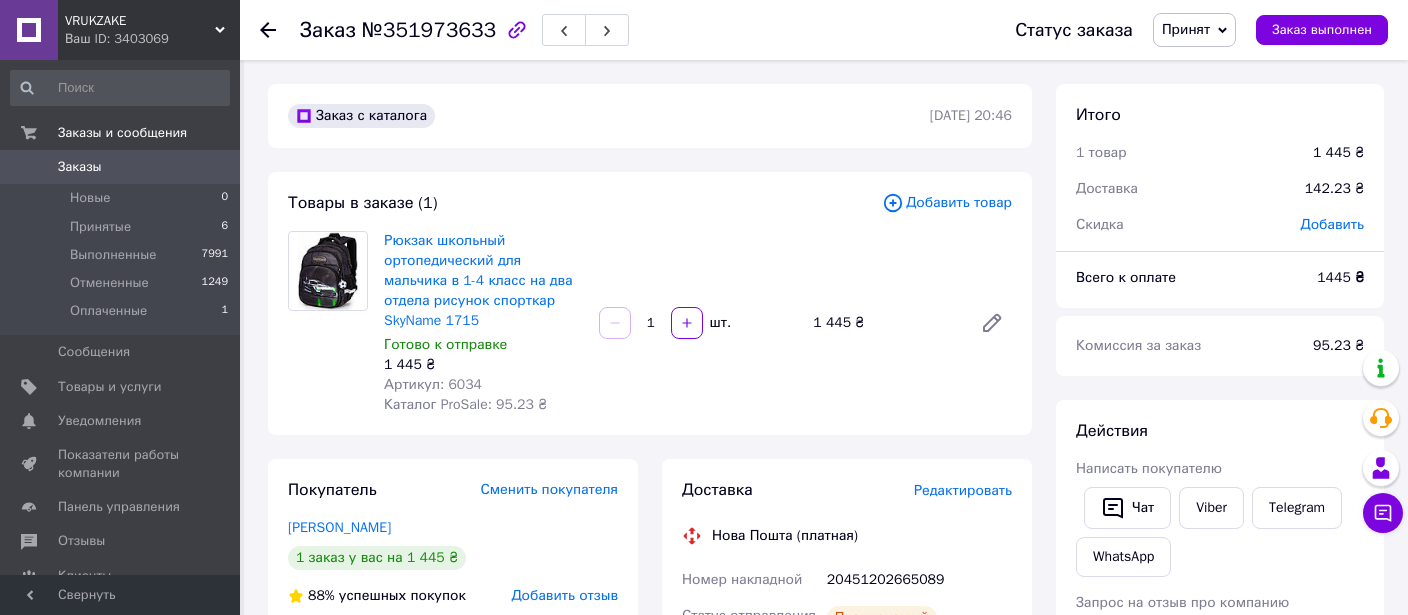 click on "Принят" at bounding box center [1186, 29] 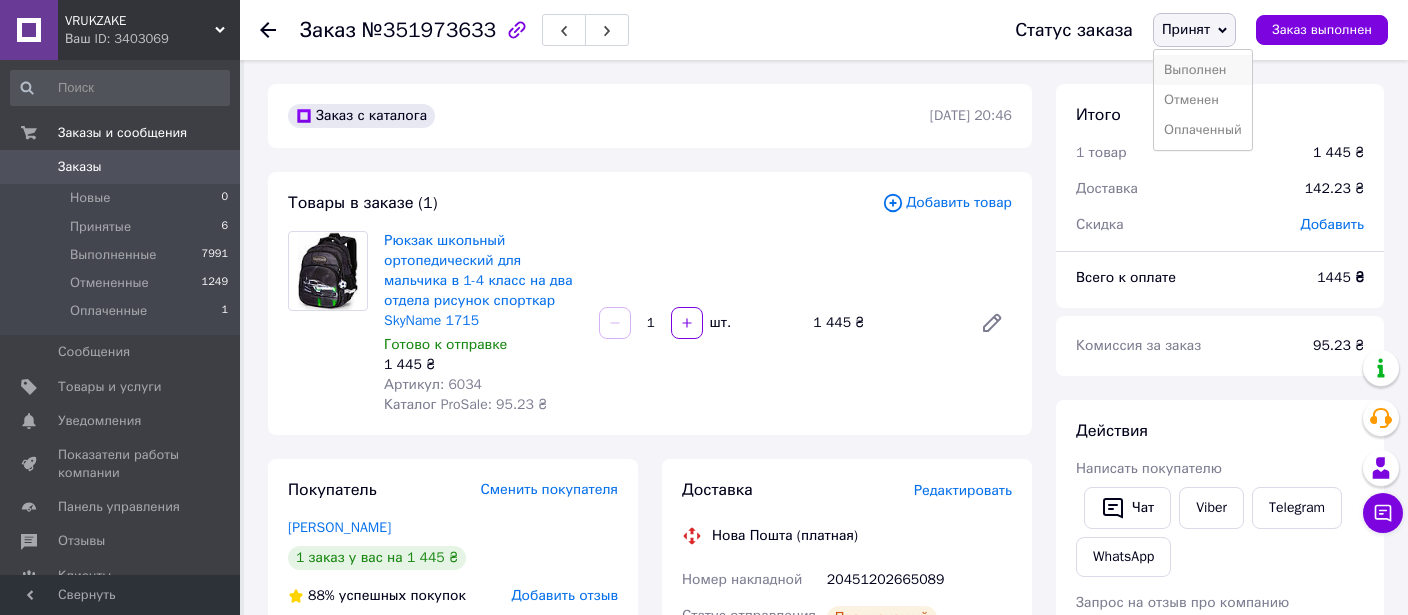 click on "Выполнен" at bounding box center (1203, 70) 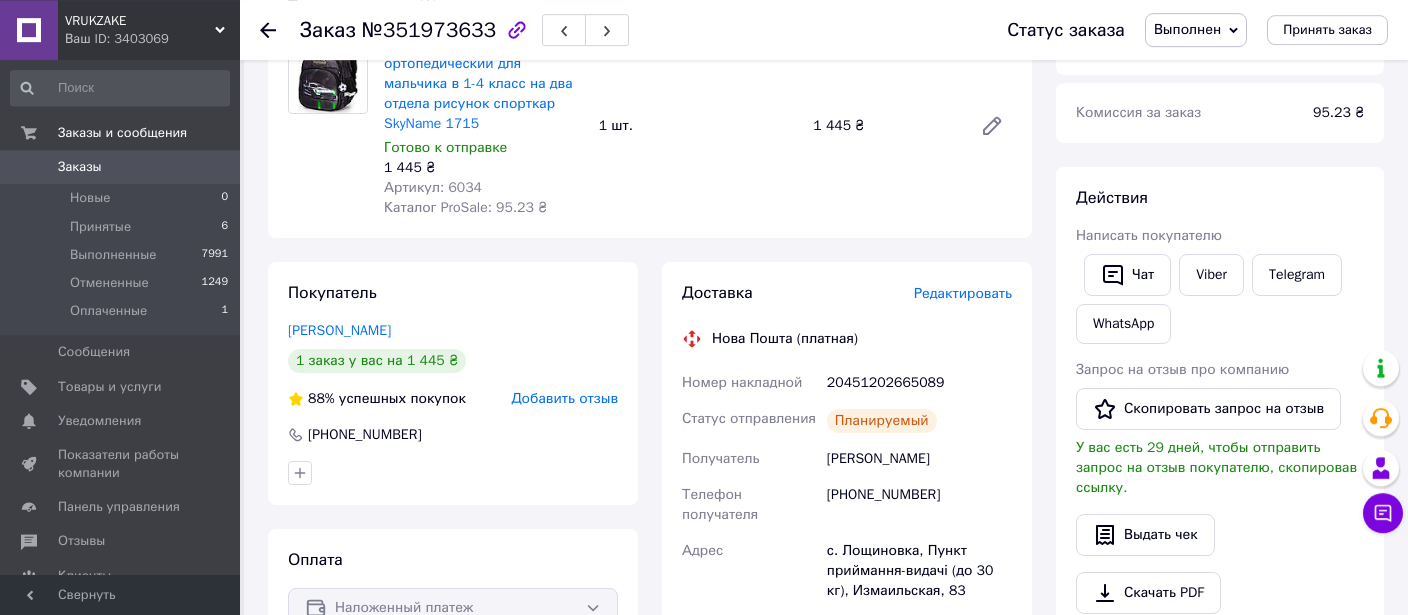 scroll, scrollTop: 211, scrollLeft: 0, axis: vertical 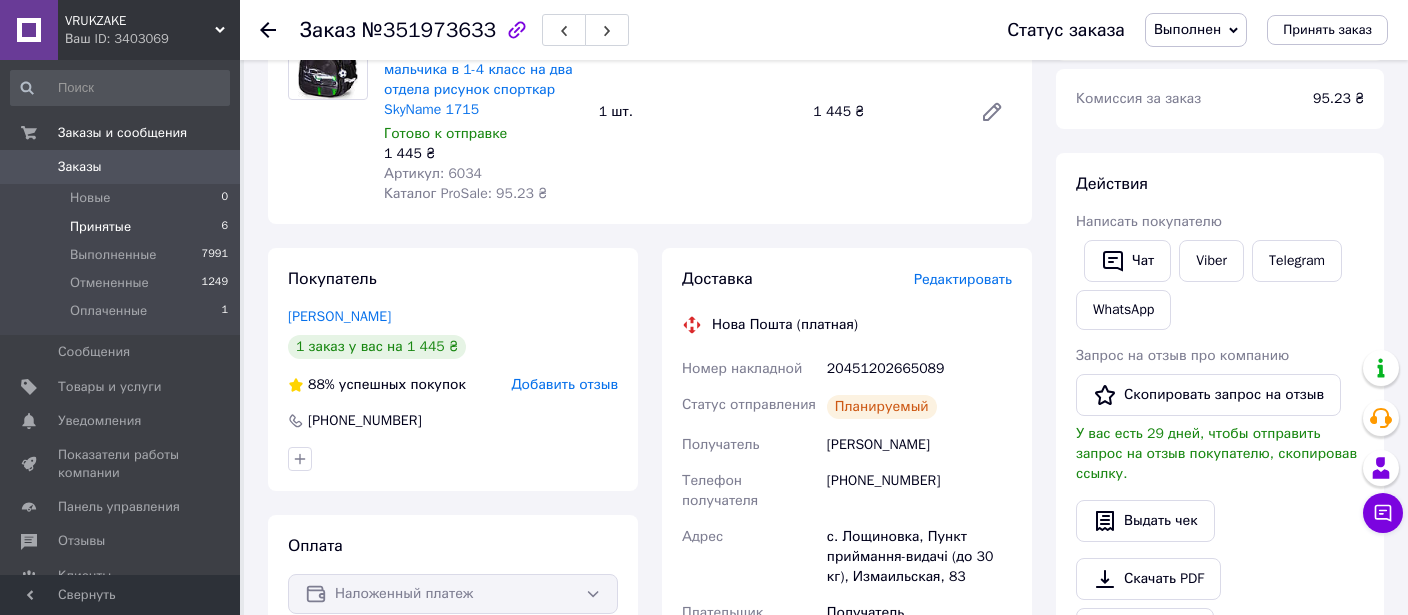 click on "Принятые" at bounding box center (100, 227) 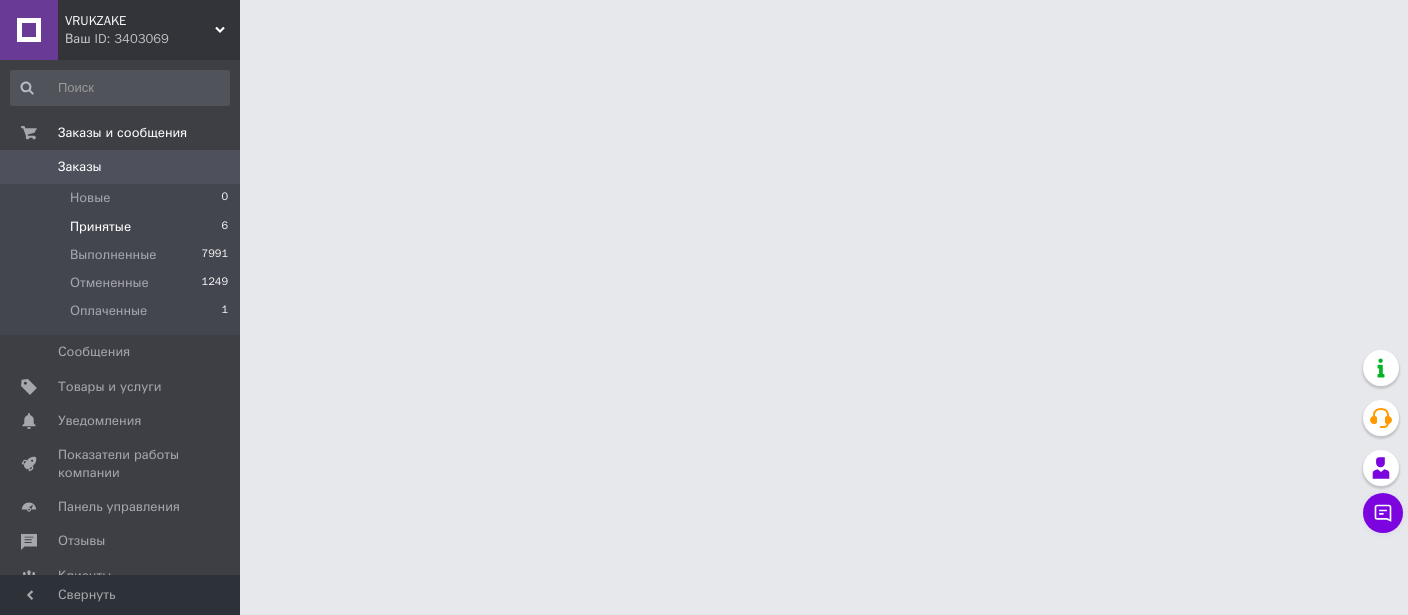 scroll, scrollTop: 0, scrollLeft: 0, axis: both 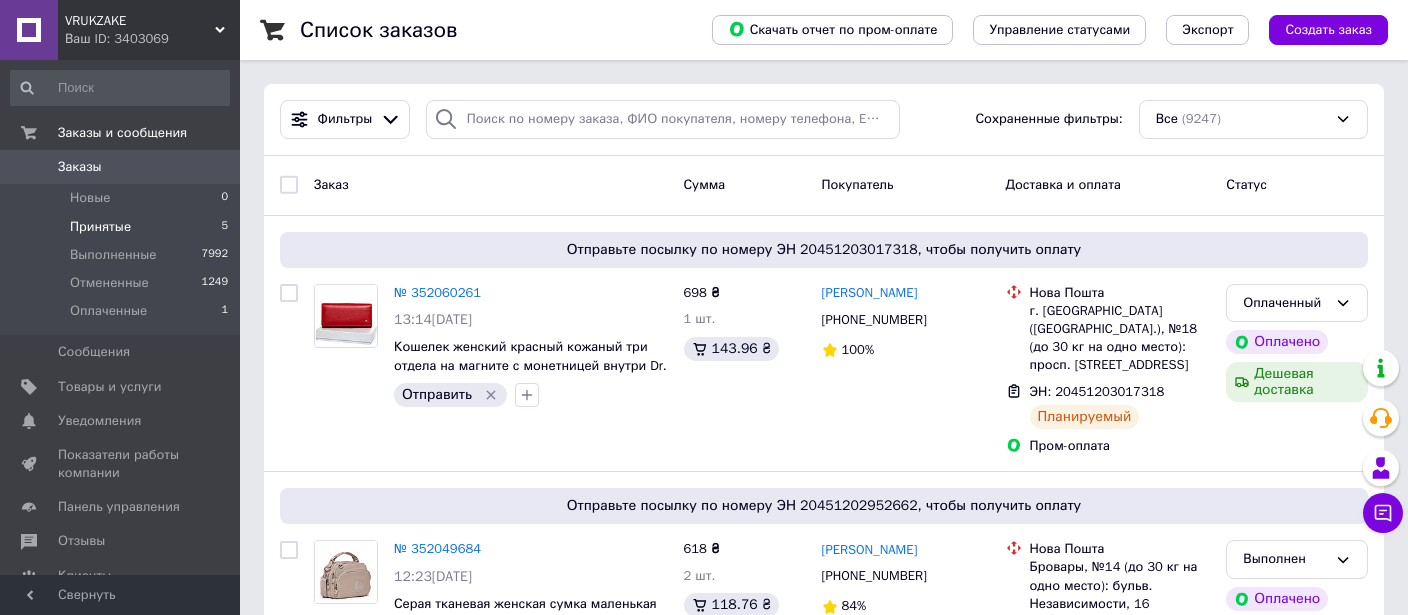 click on "Принятые" at bounding box center (100, 227) 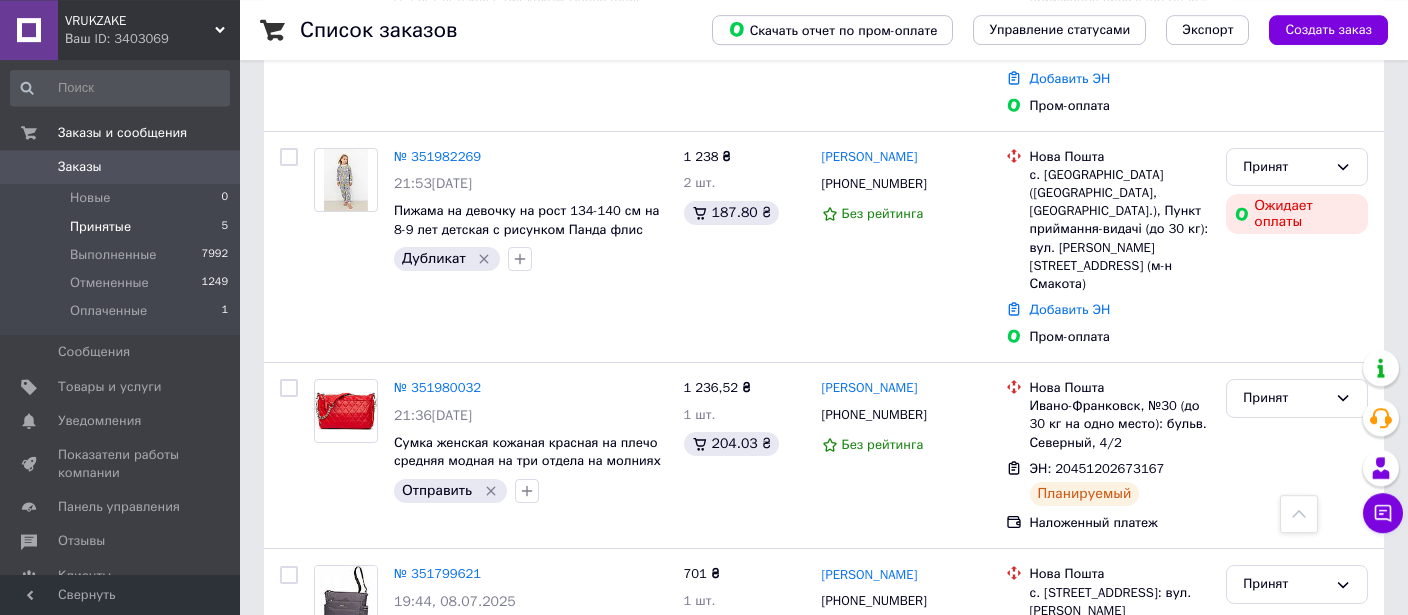 scroll, scrollTop: 620, scrollLeft: 0, axis: vertical 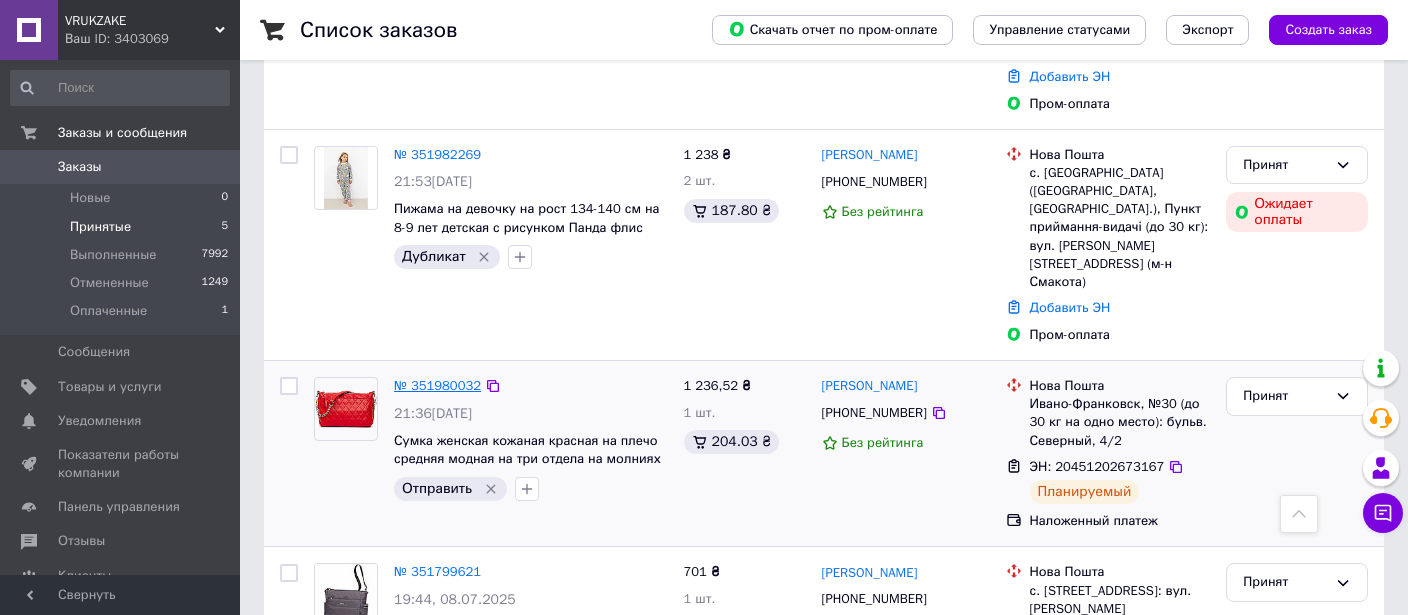 click on "№ 351980032" at bounding box center (437, 385) 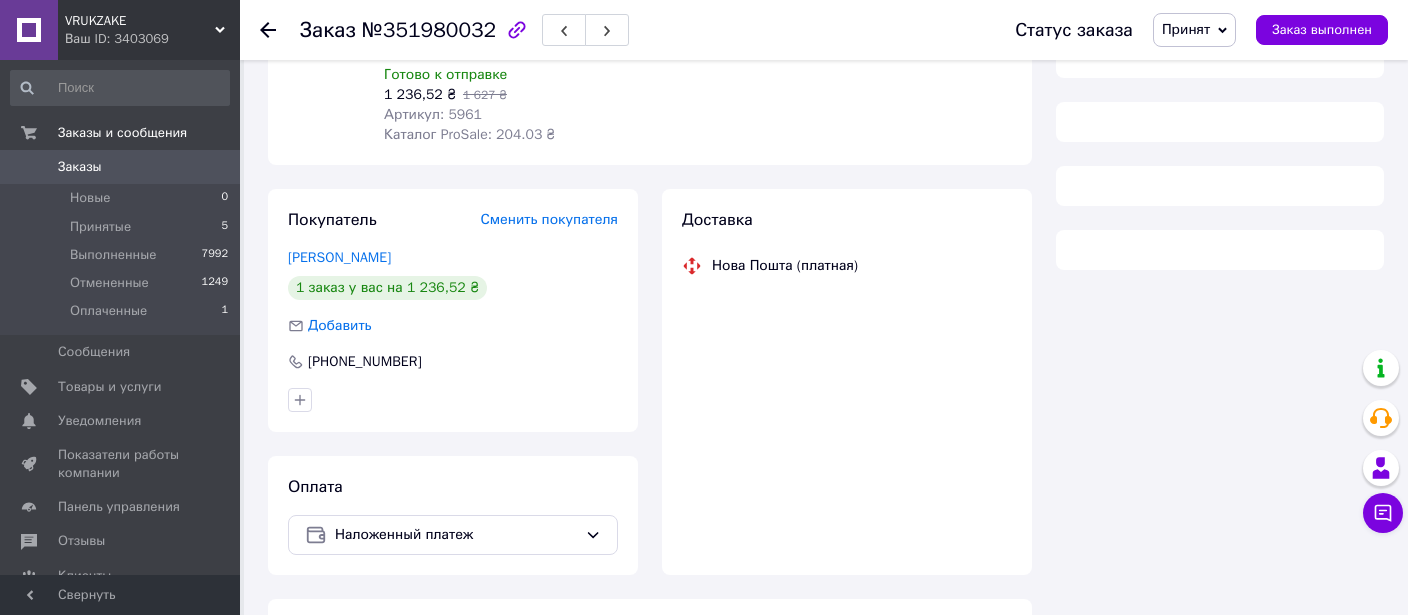scroll, scrollTop: 192, scrollLeft: 0, axis: vertical 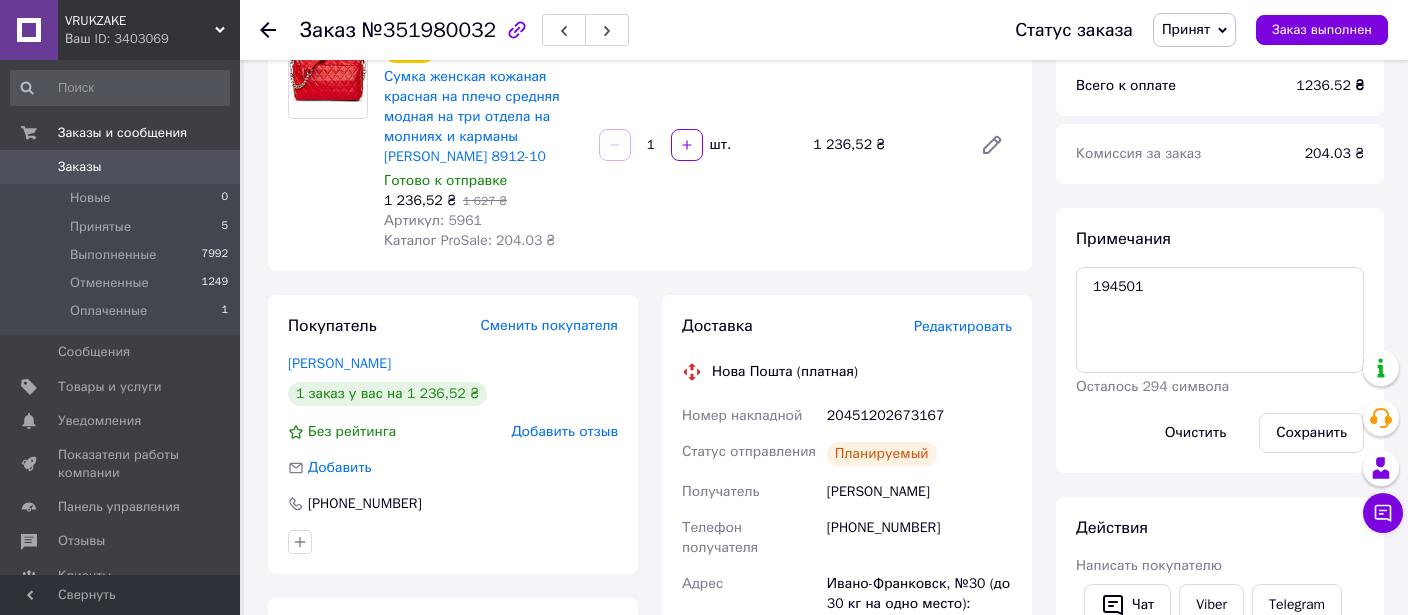 click on "Принят" at bounding box center [1186, 29] 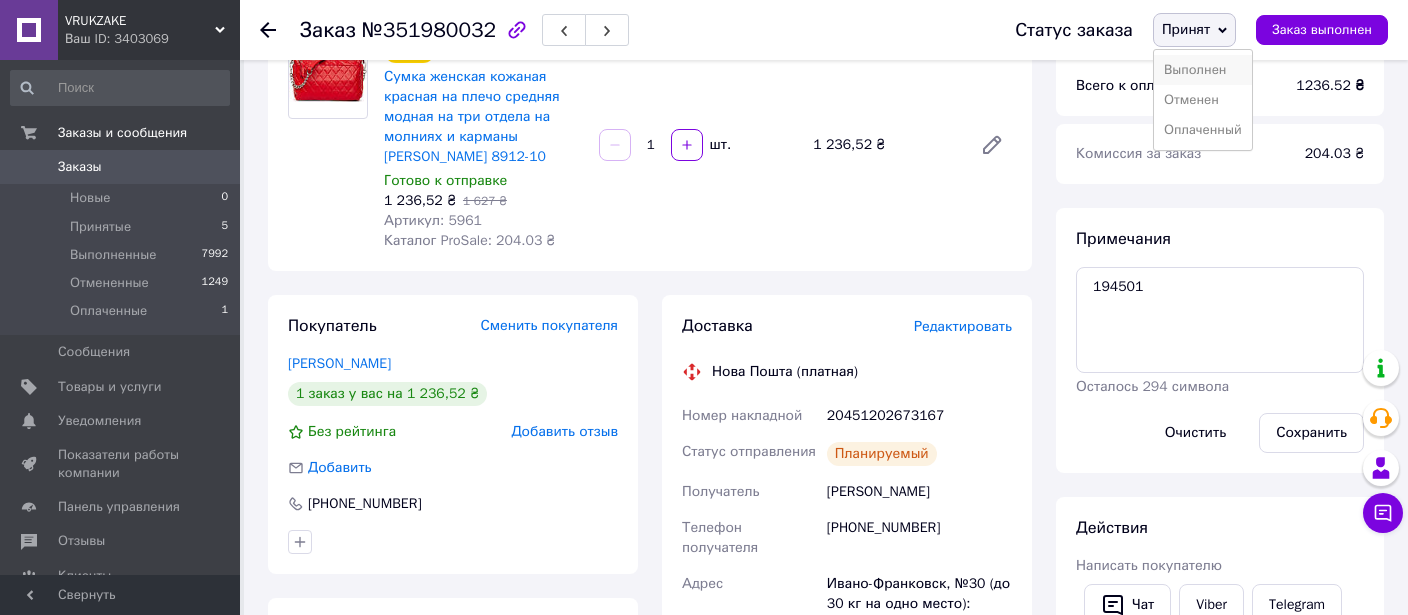 click on "Выполнен" at bounding box center [1203, 70] 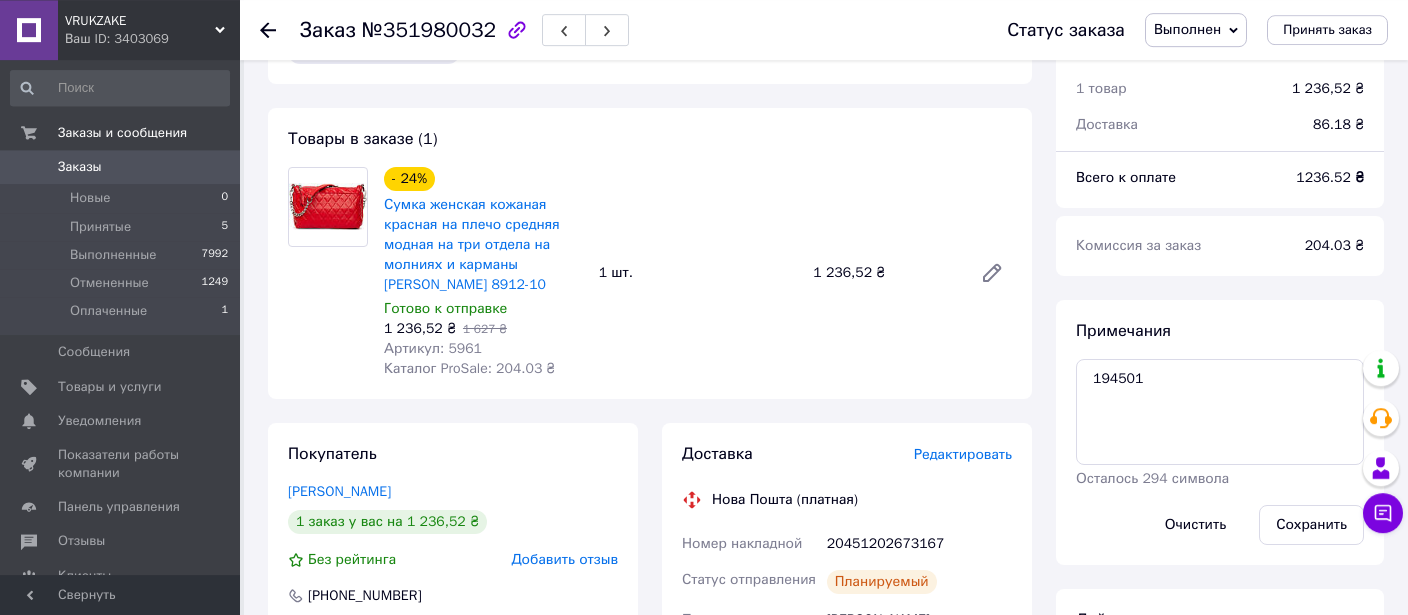 scroll, scrollTop: 211, scrollLeft: 0, axis: vertical 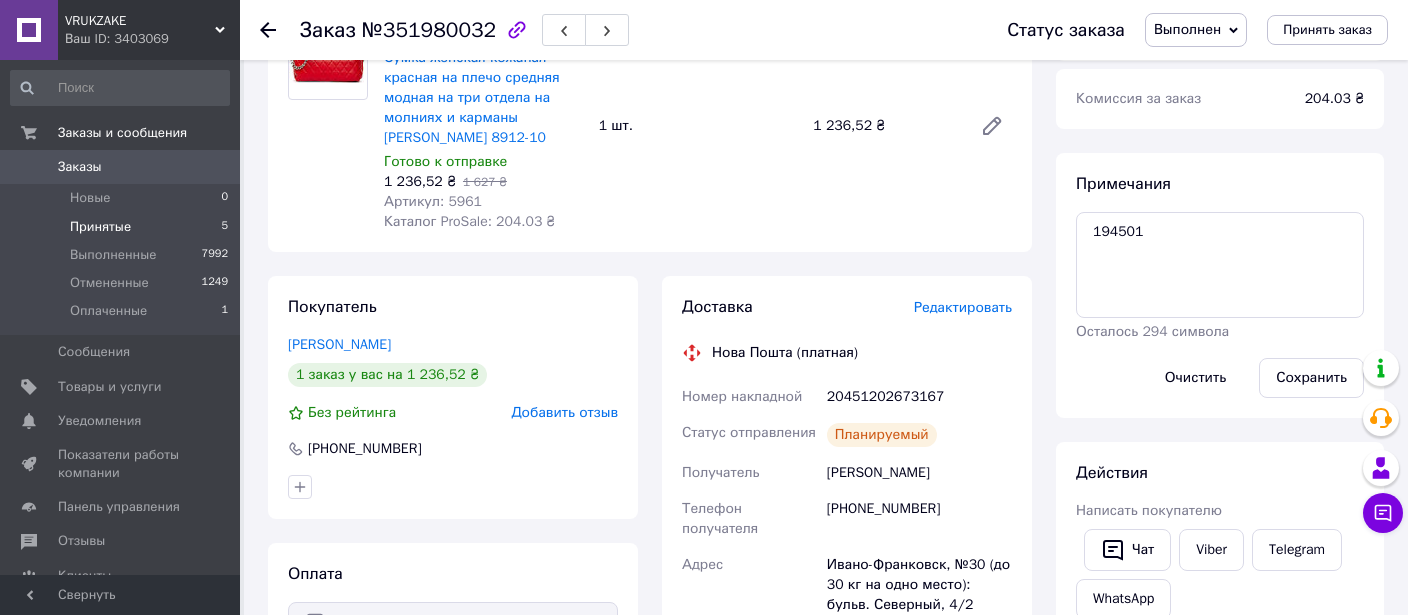 click on "Принятые" at bounding box center [100, 227] 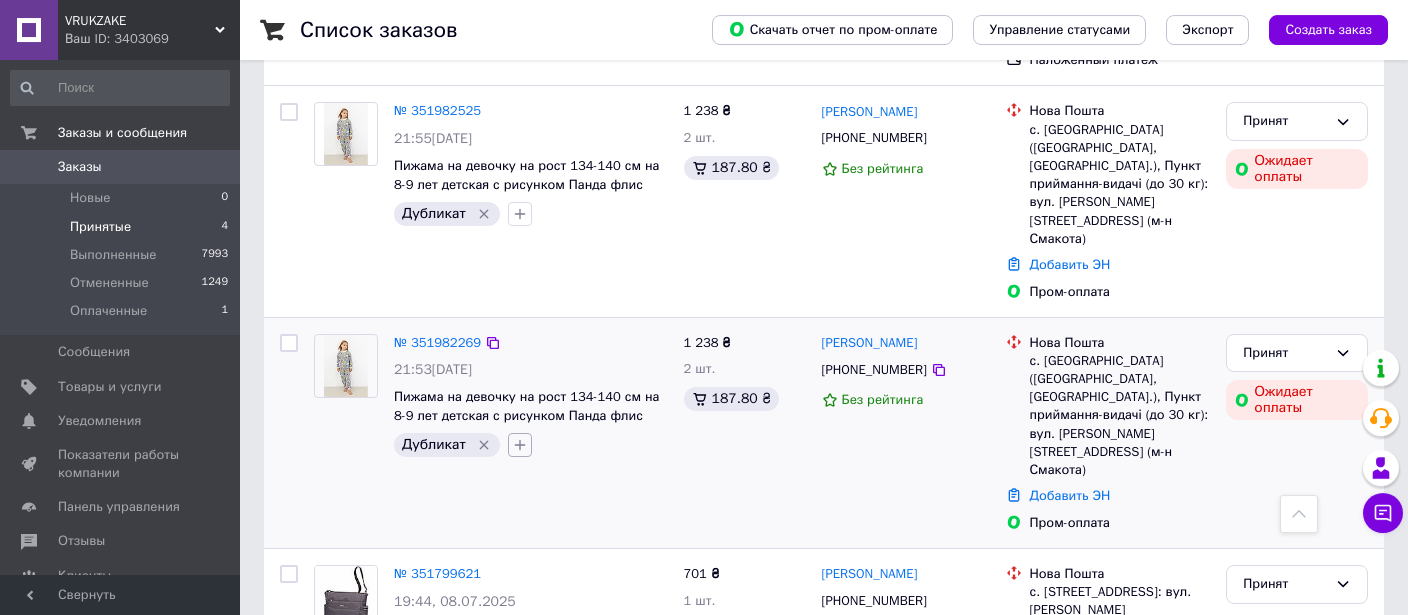 scroll, scrollTop: 434, scrollLeft: 0, axis: vertical 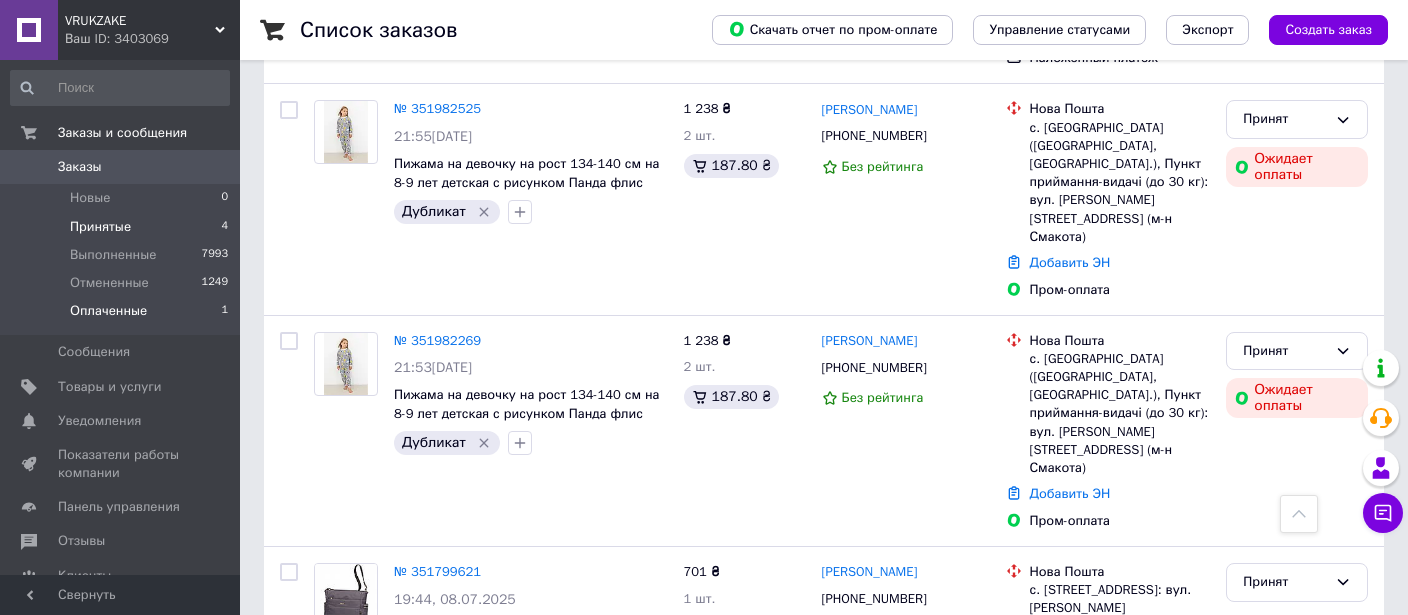 click on "Оплаченные" at bounding box center [108, 311] 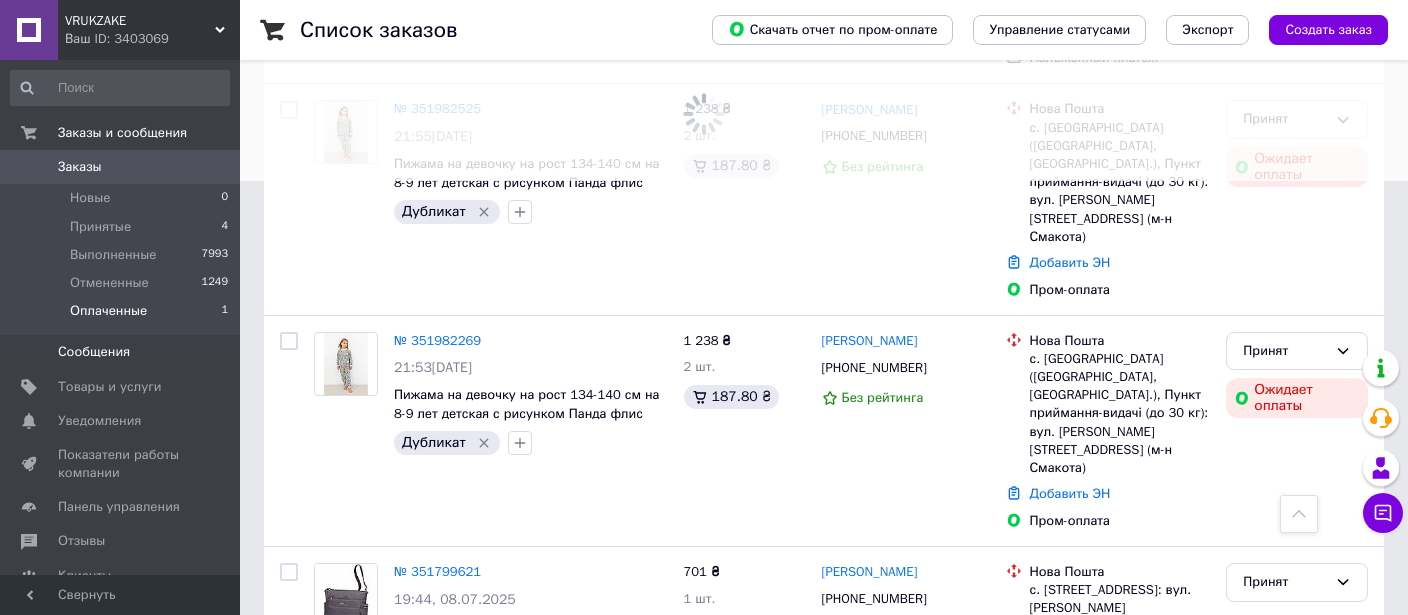 scroll, scrollTop: 0, scrollLeft: 0, axis: both 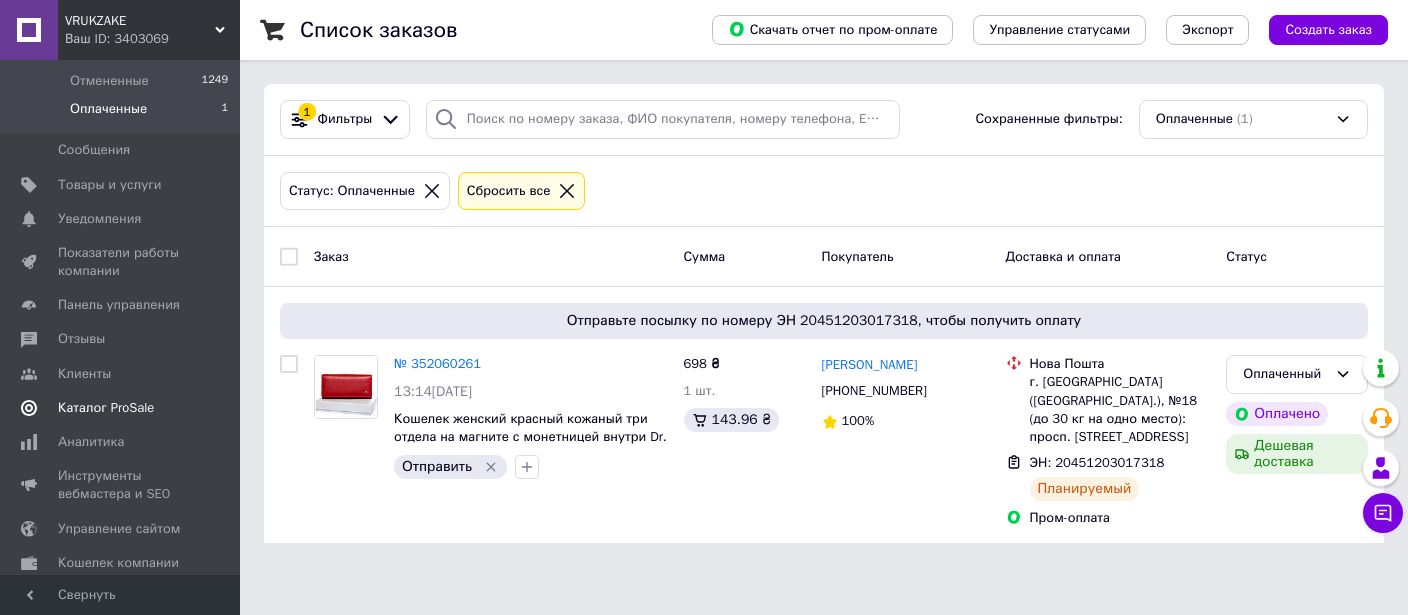 click on "Каталог ProSale" at bounding box center [106, 408] 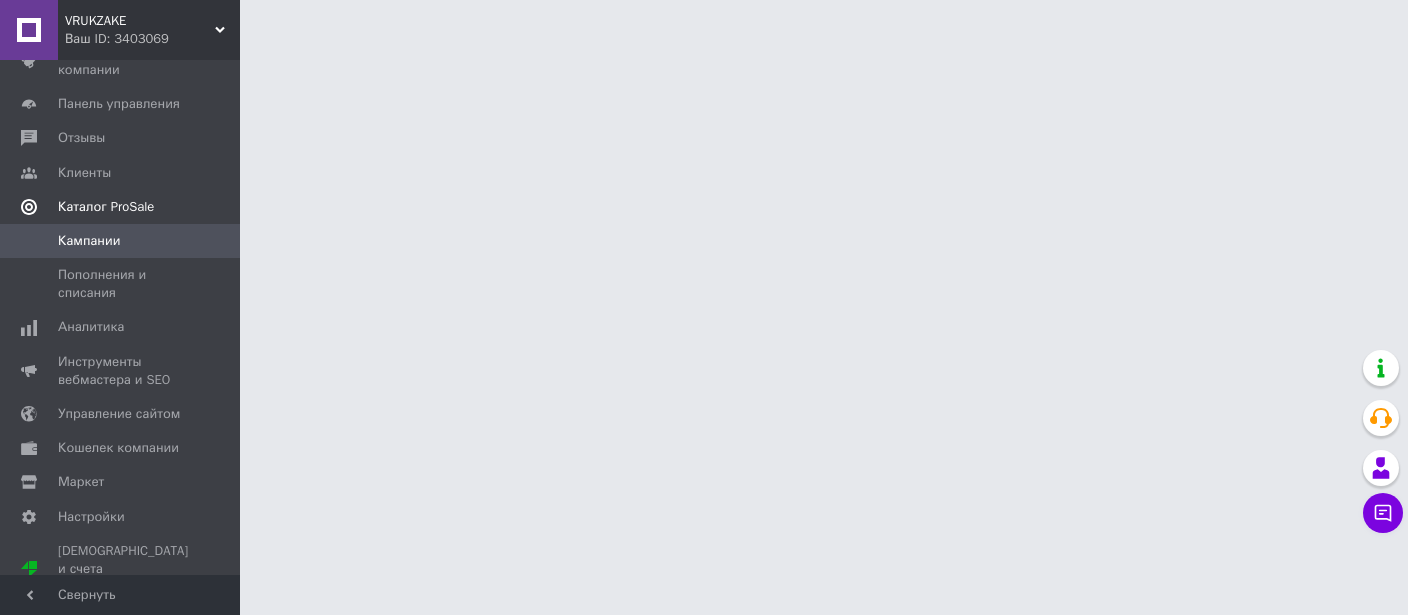 scroll, scrollTop: 195, scrollLeft: 0, axis: vertical 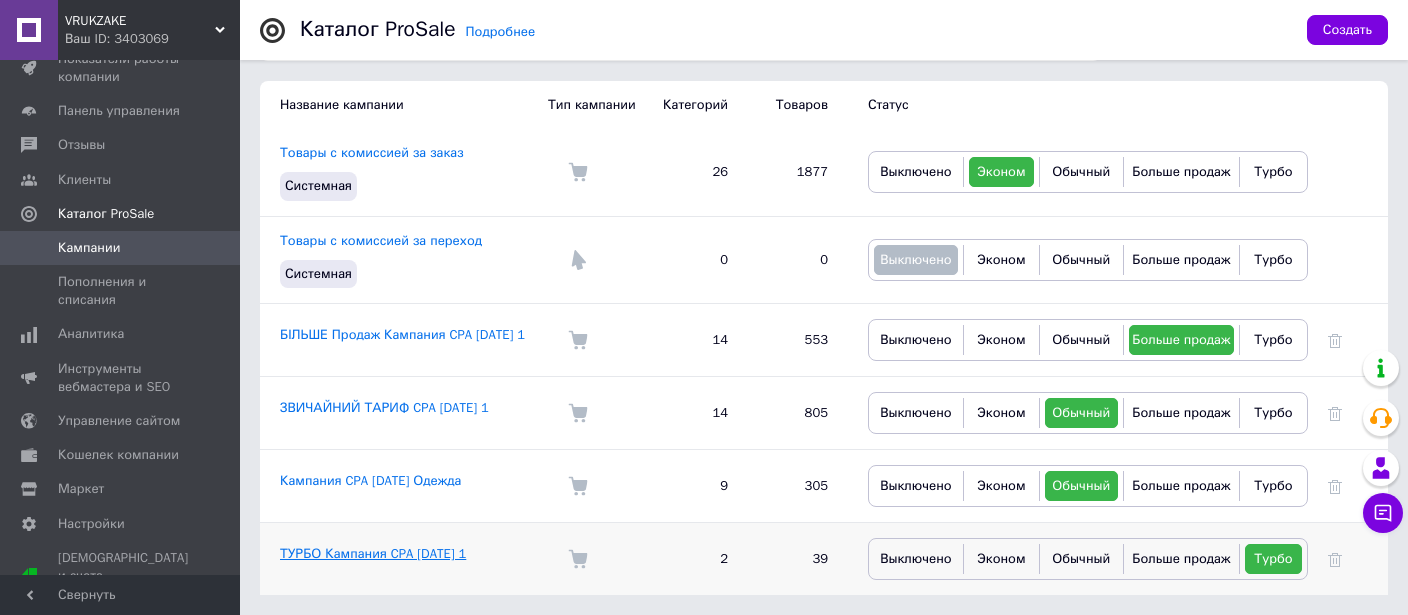 click on "ТУРБО Кампания CPA [DATE] 1" at bounding box center (373, 553) 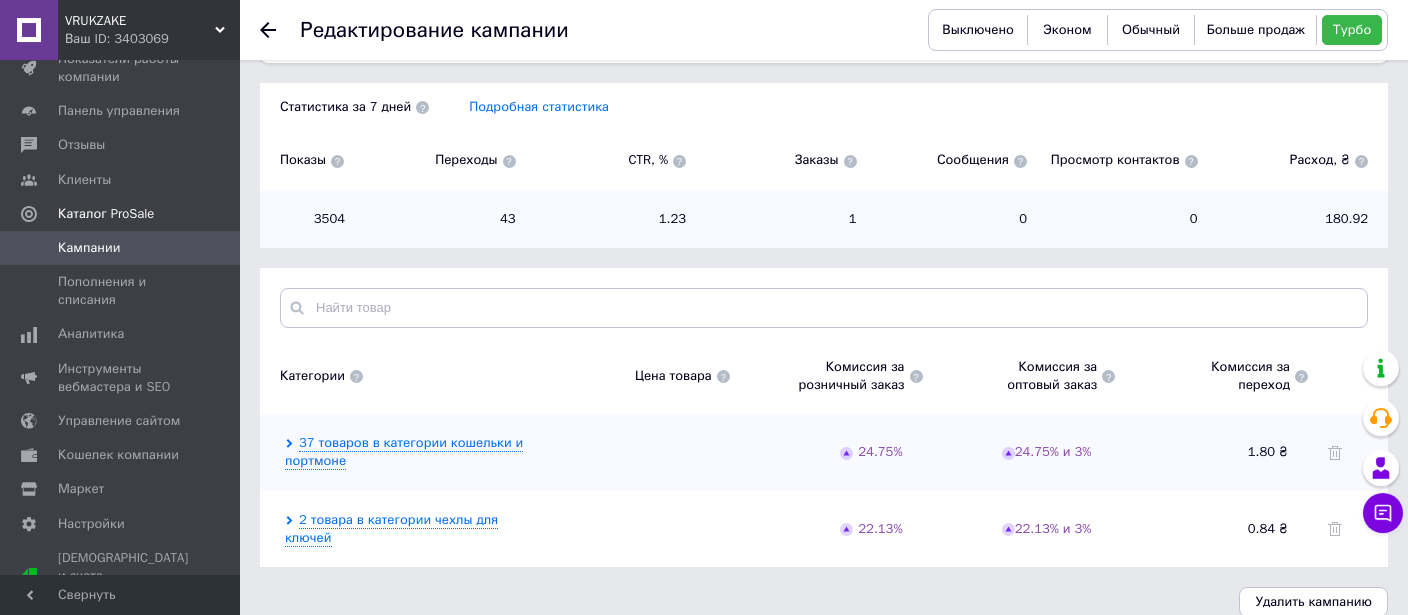 scroll, scrollTop: 372, scrollLeft: 0, axis: vertical 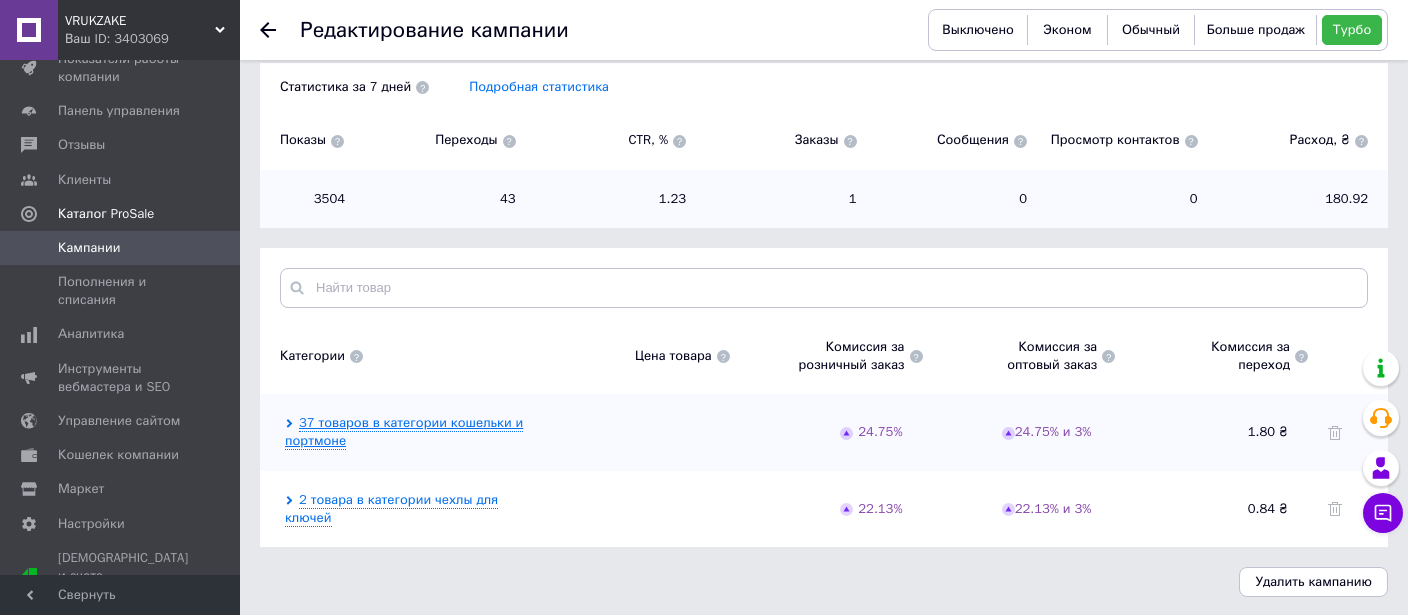click on "37 товаров в категории кошельки и портмоне" at bounding box center [404, 432] 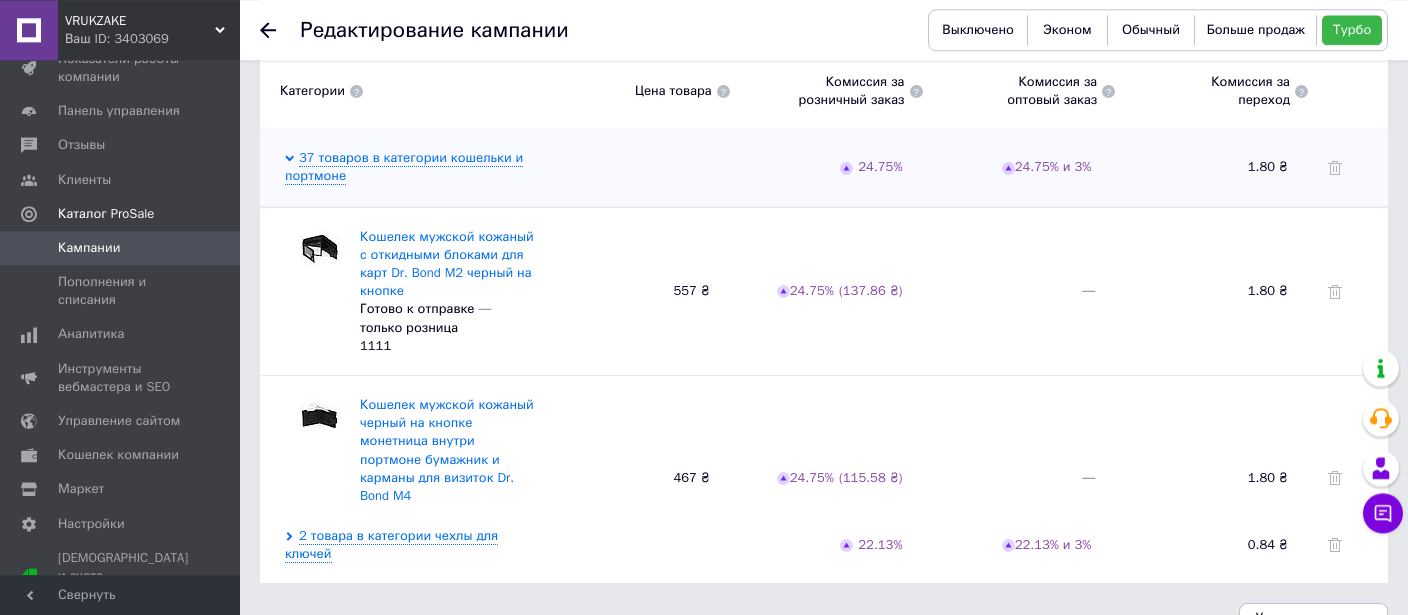 scroll, scrollTop: 673, scrollLeft: 0, axis: vertical 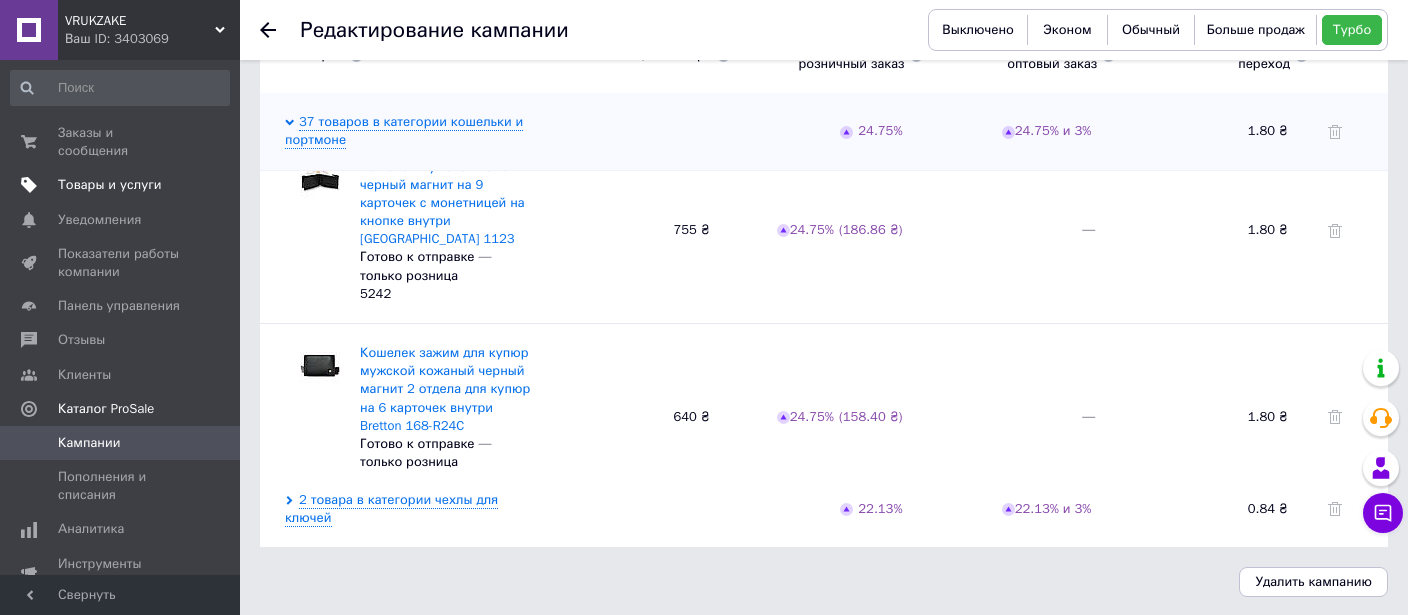 click on "Товары и услуги" at bounding box center [110, 185] 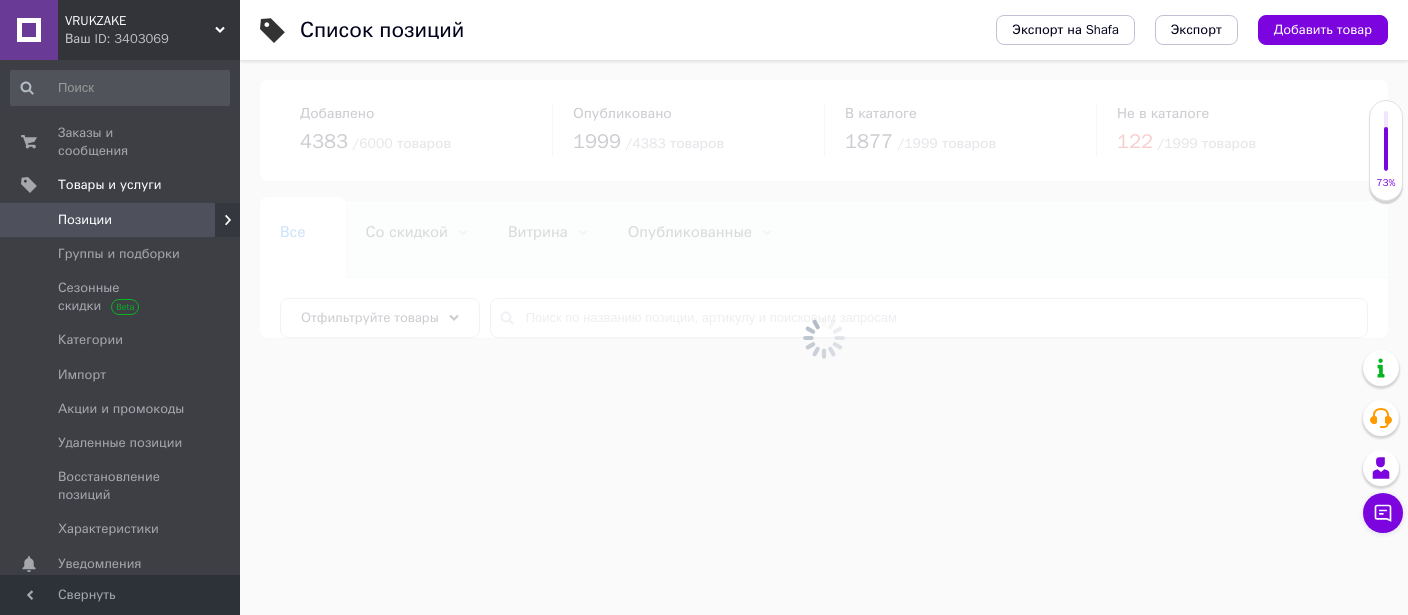 click at bounding box center [824, 337] 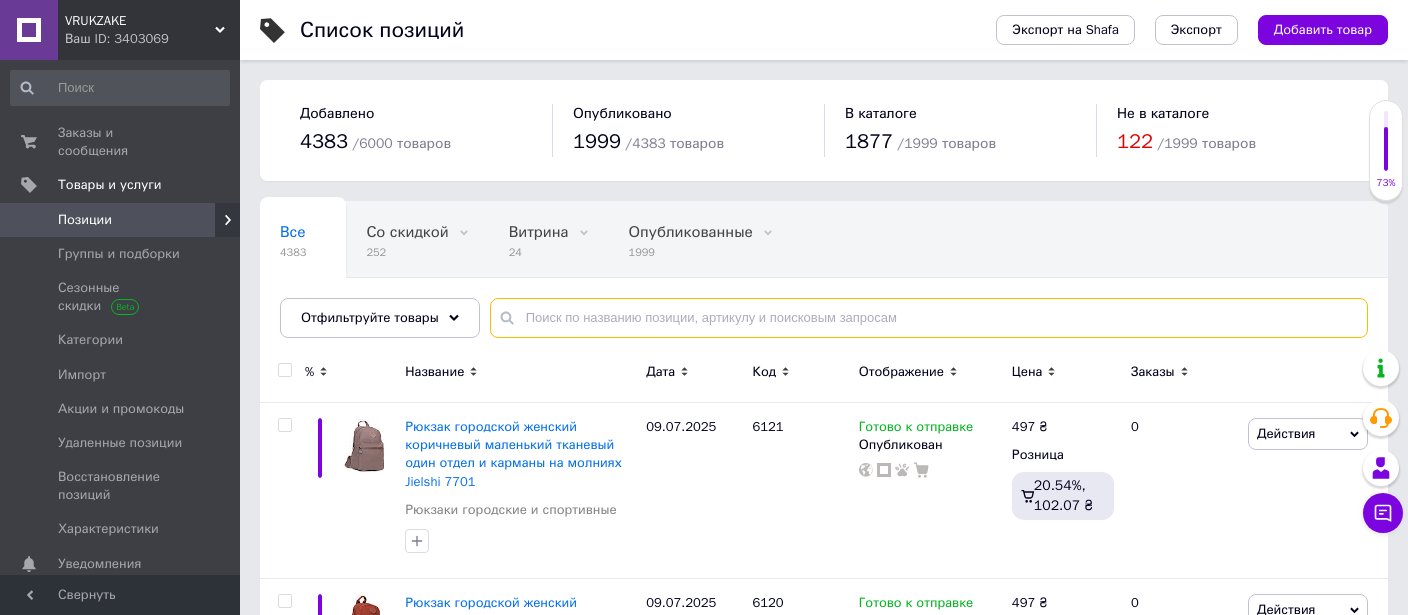 click at bounding box center (929, 318) 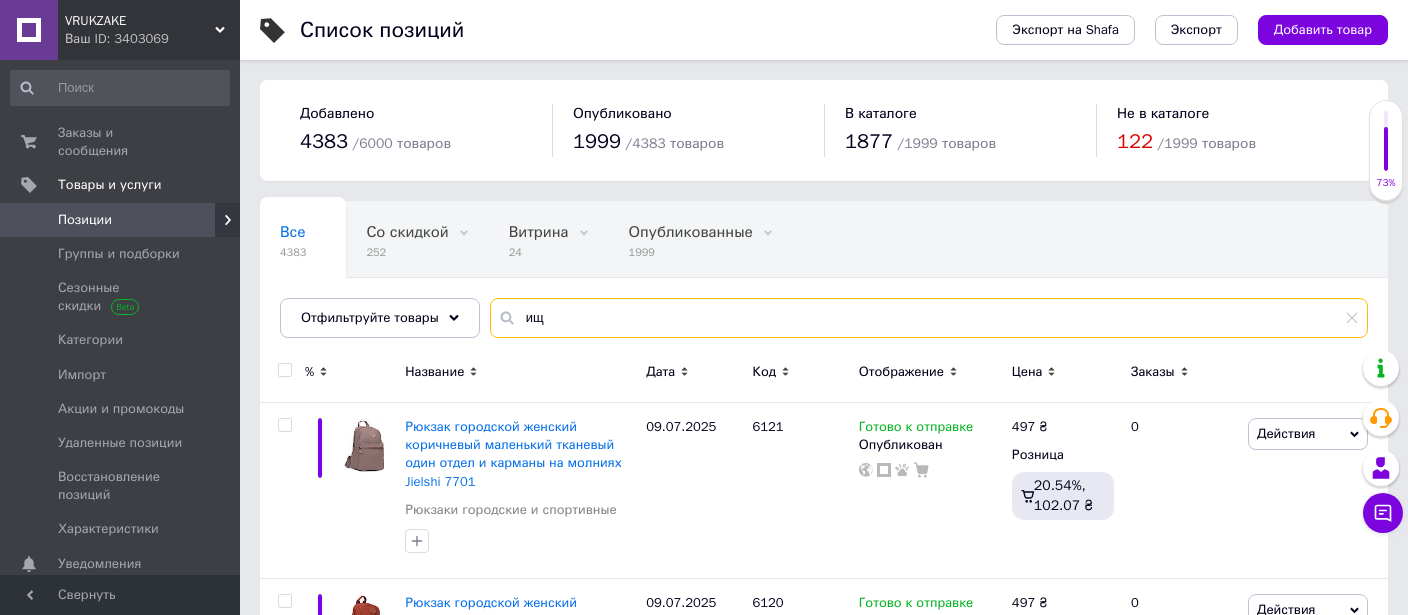 type on "и" 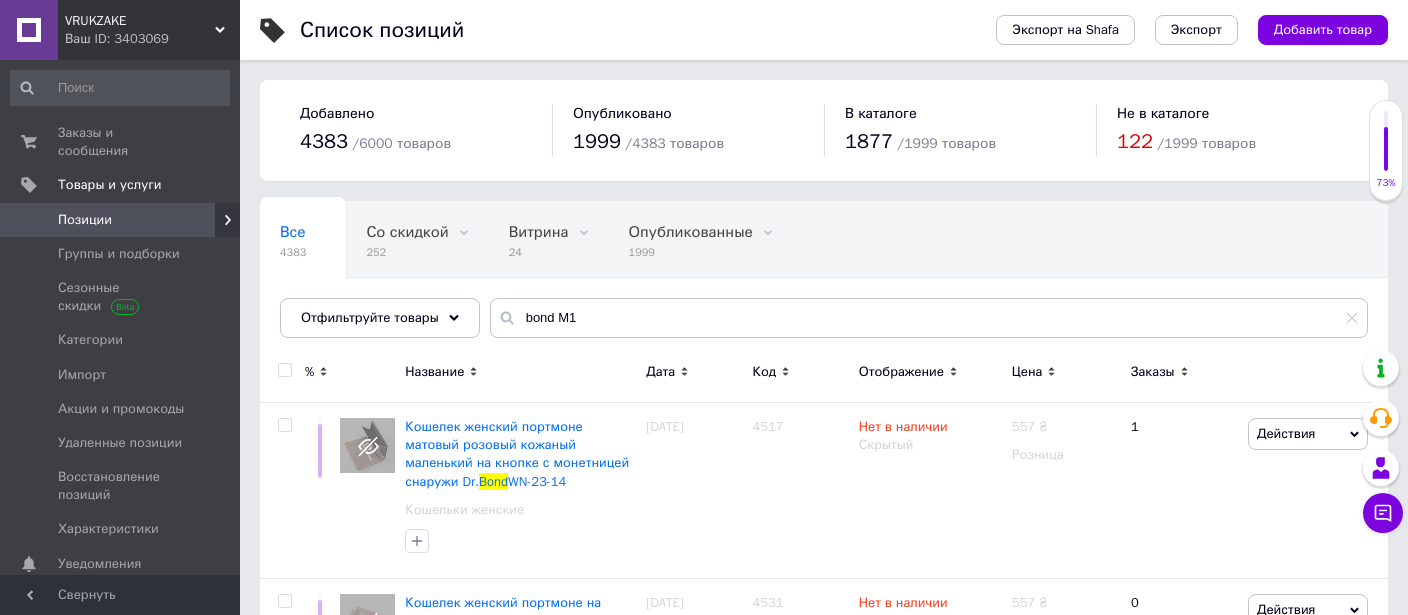 click on "Отображение" at bounding box center (901, 372) 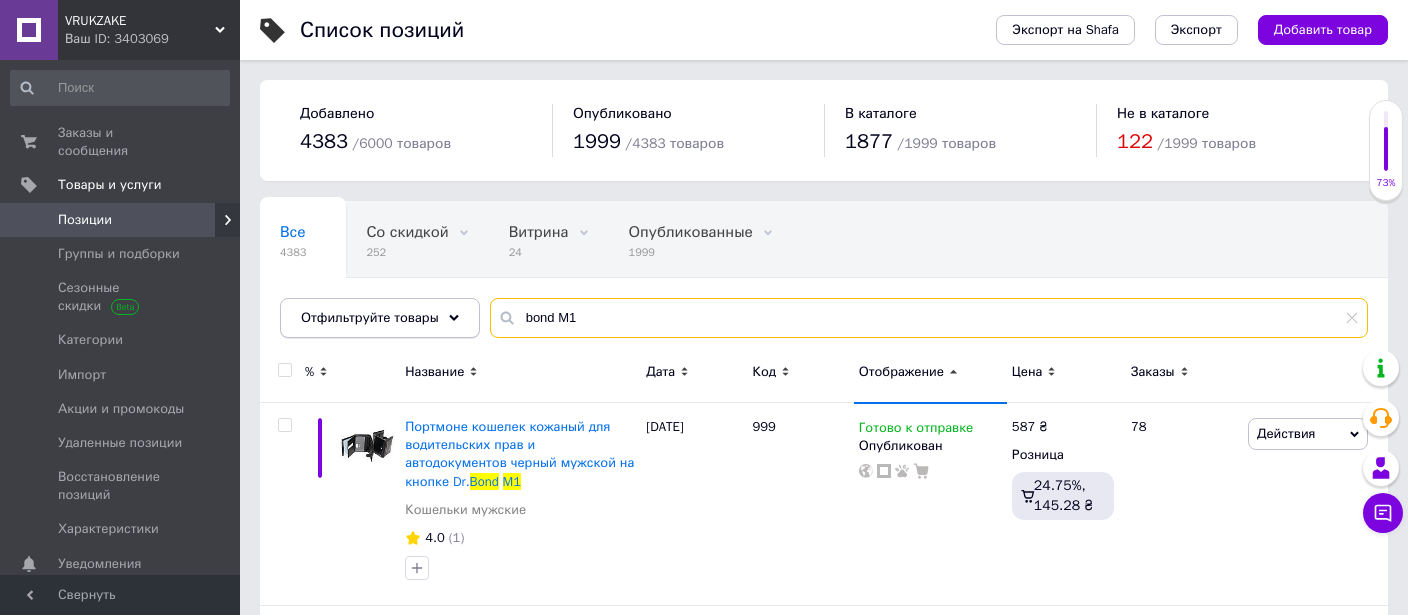 drag, startPoint x: 595, startPoint y: 321, endPoint x: 447, endPoint y: 303, distance: 149.09058 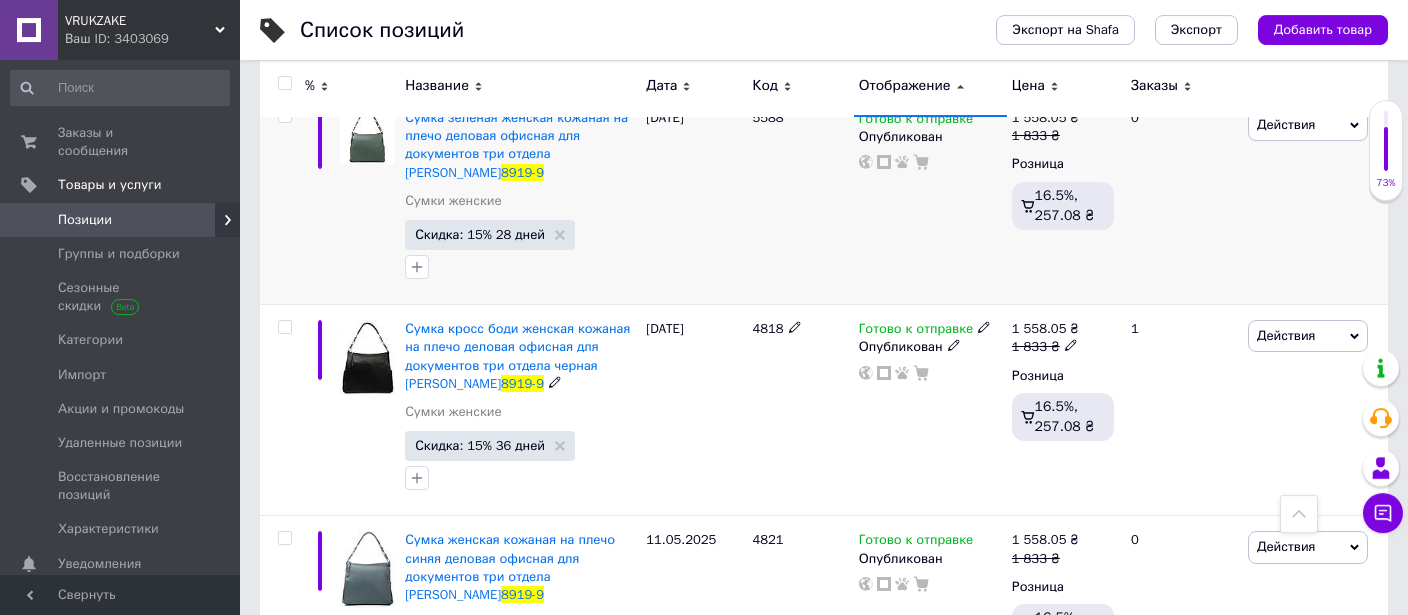 scroll, scrollTop: 105, scrollLeft: 0, axis: vertical 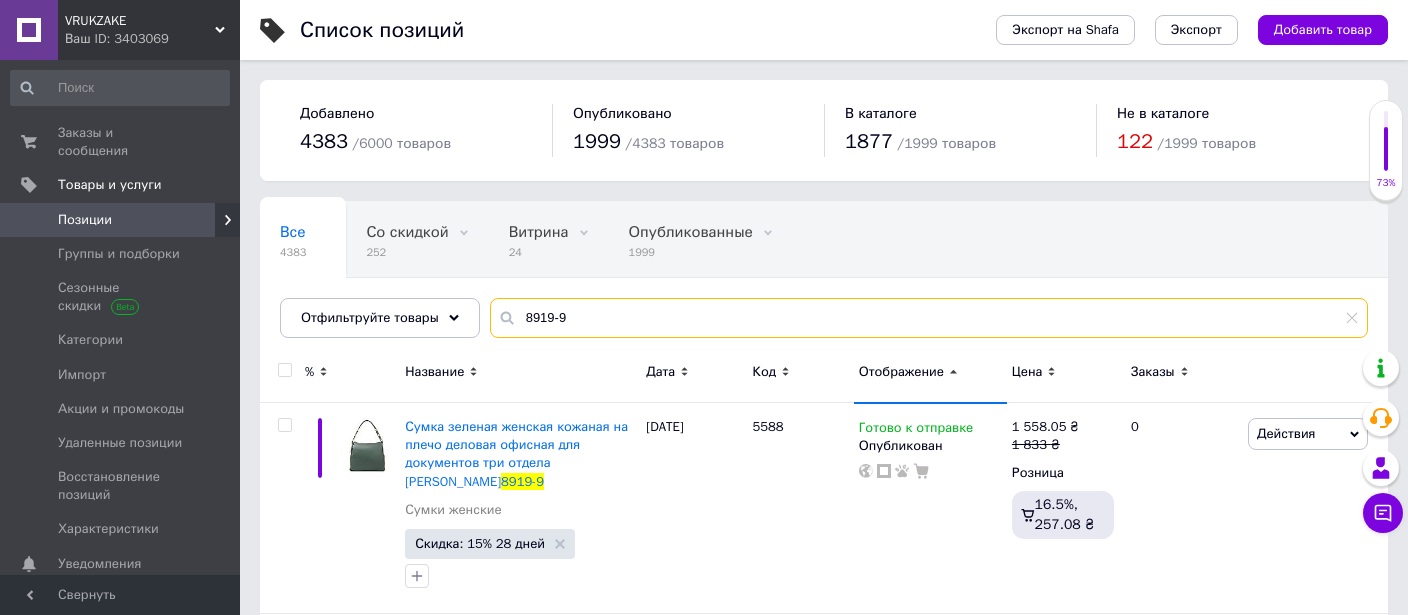drag, startPoint x: 550, startPoint y: 315, endPoint x: 502, endPoint y: 309, distance: 48.373547 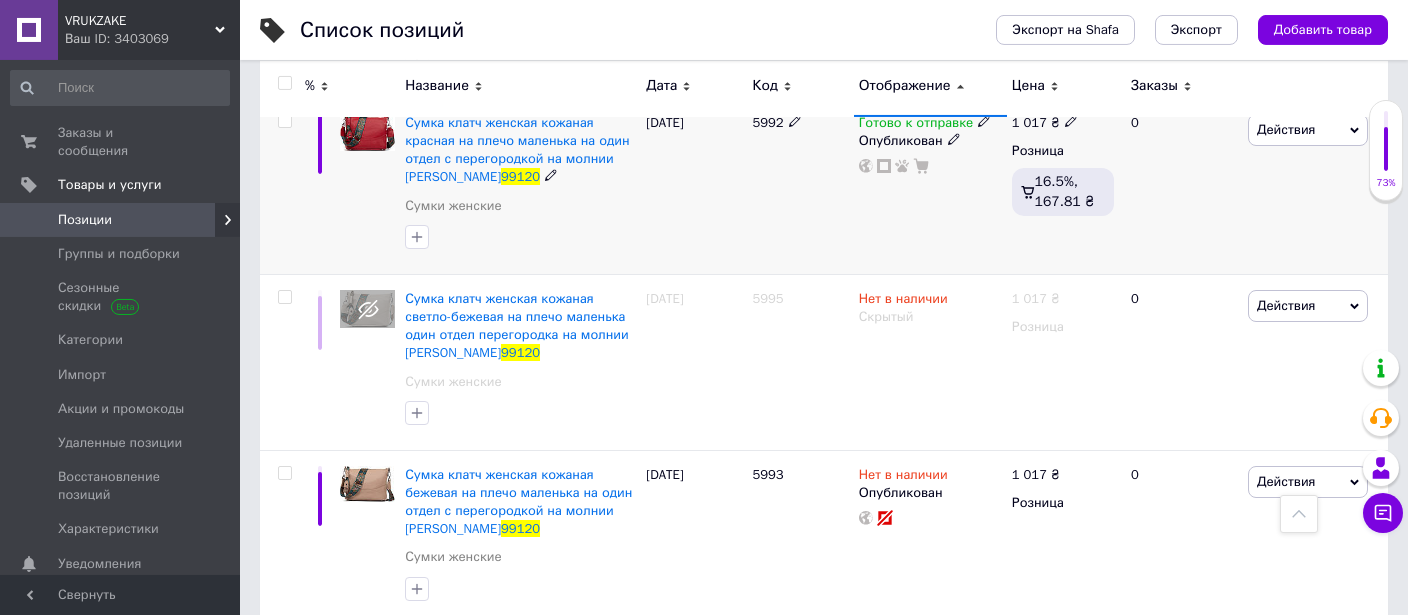 scroll, scrollTop: 1036, scrollLeft: 0, axis: vertical 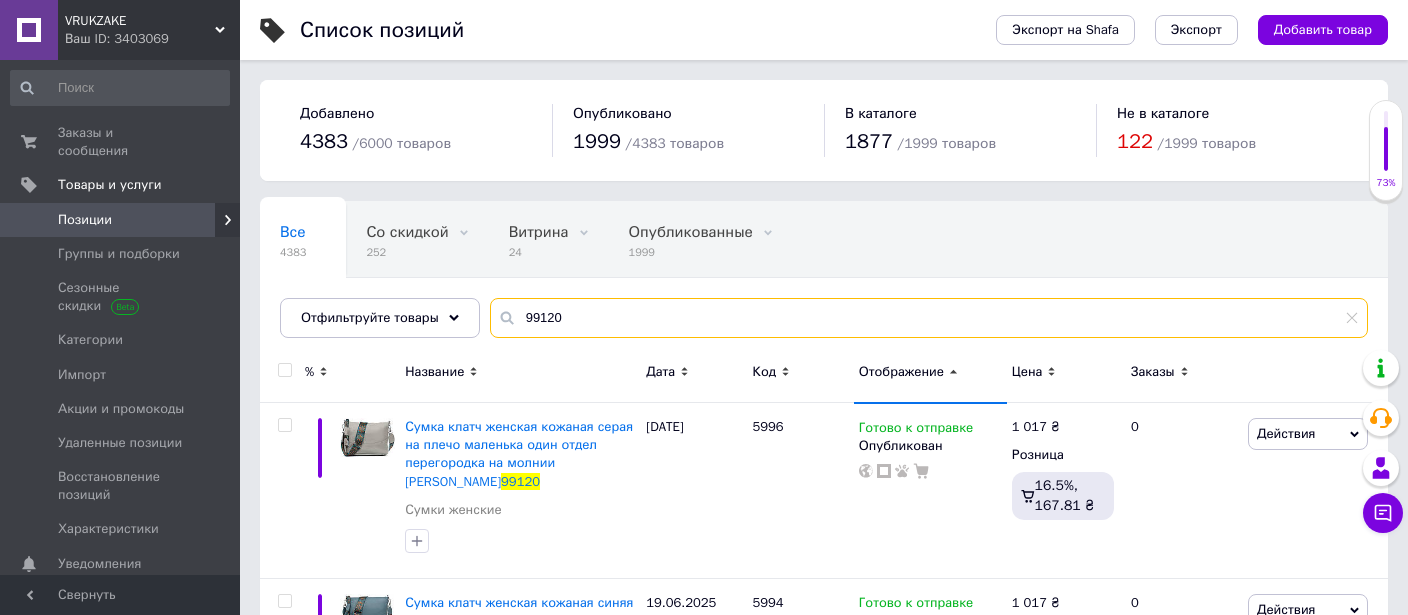 drag, startPoint x: 571, startPoint y: 316, endPoint x: 439, endPoint y: 294, distance: 133.82077 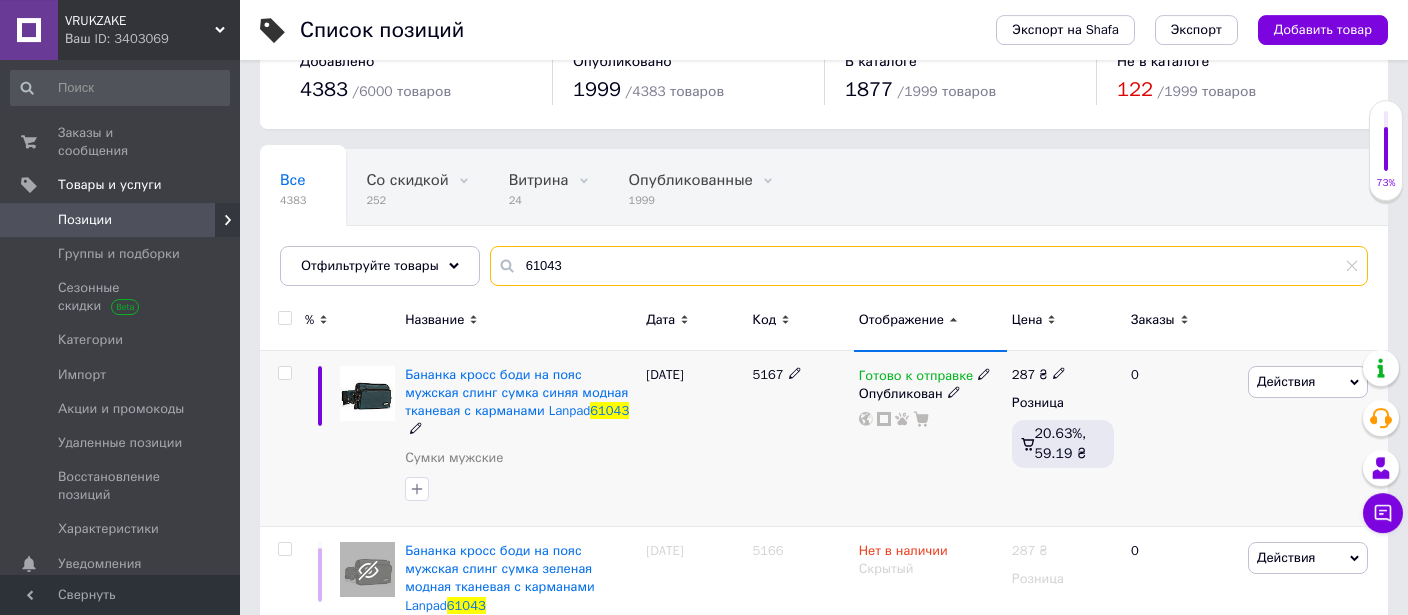 scroll, scrollTop: 211, scrollLeft: 0, axis: vertical 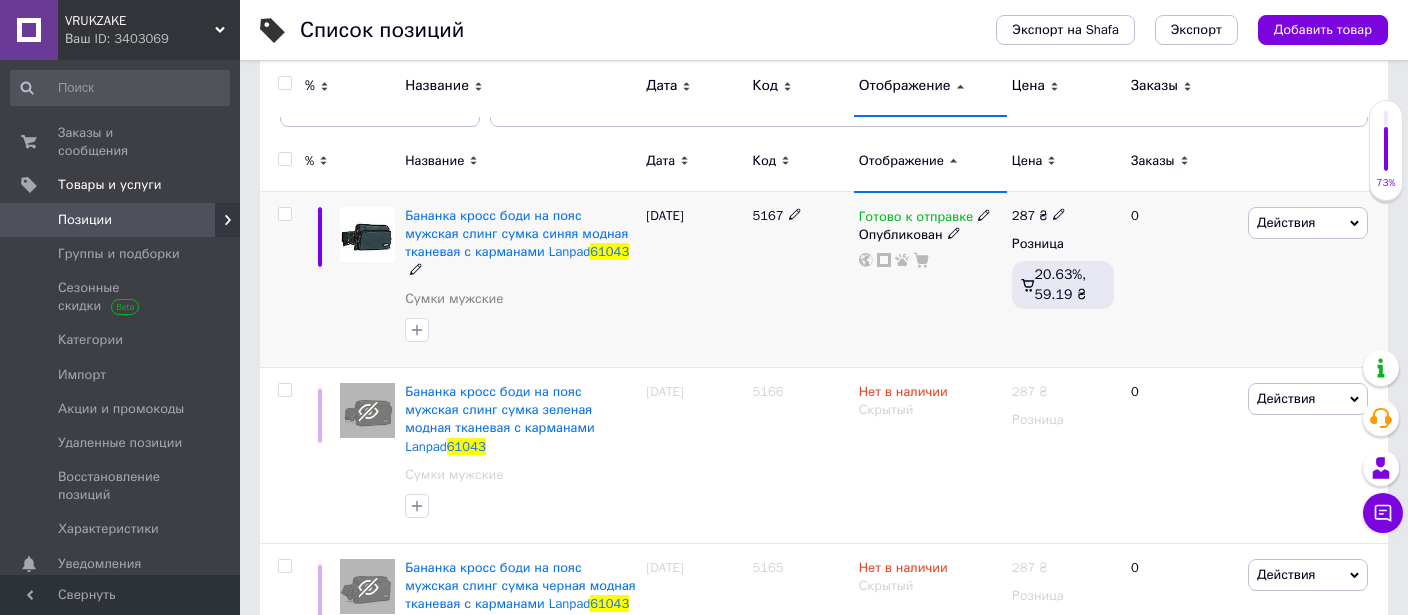 click 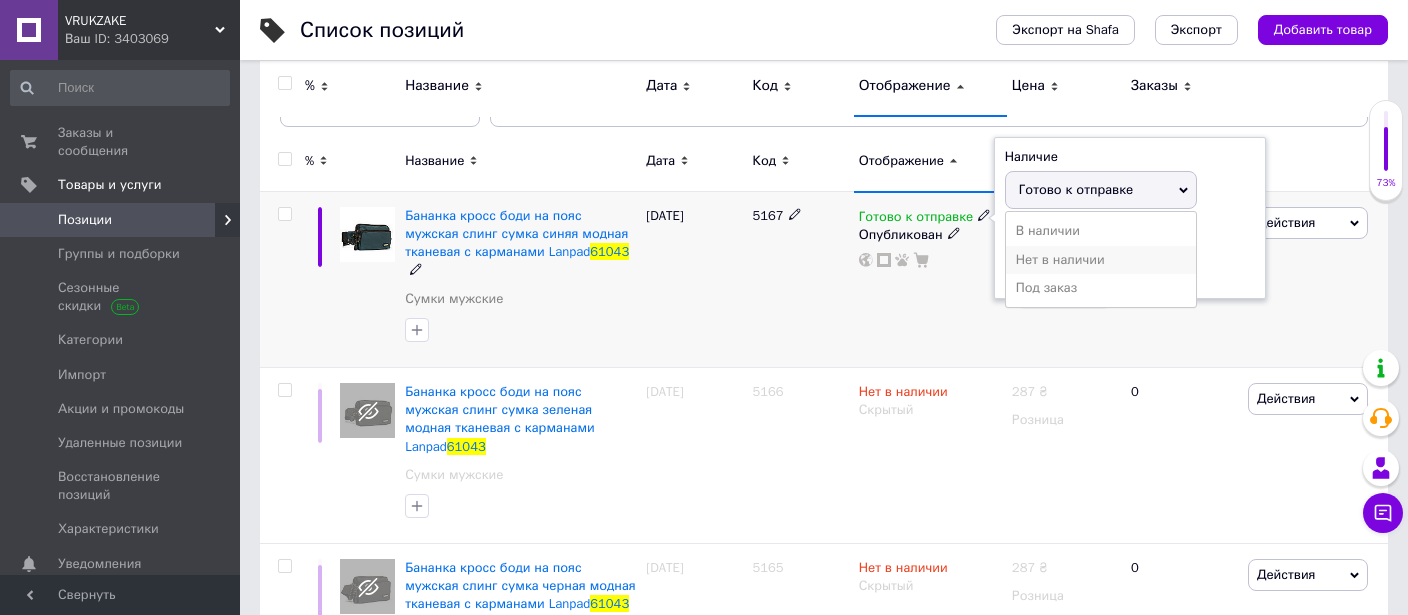 click on "Нет в наличии" at bounding box center (1101, 260) 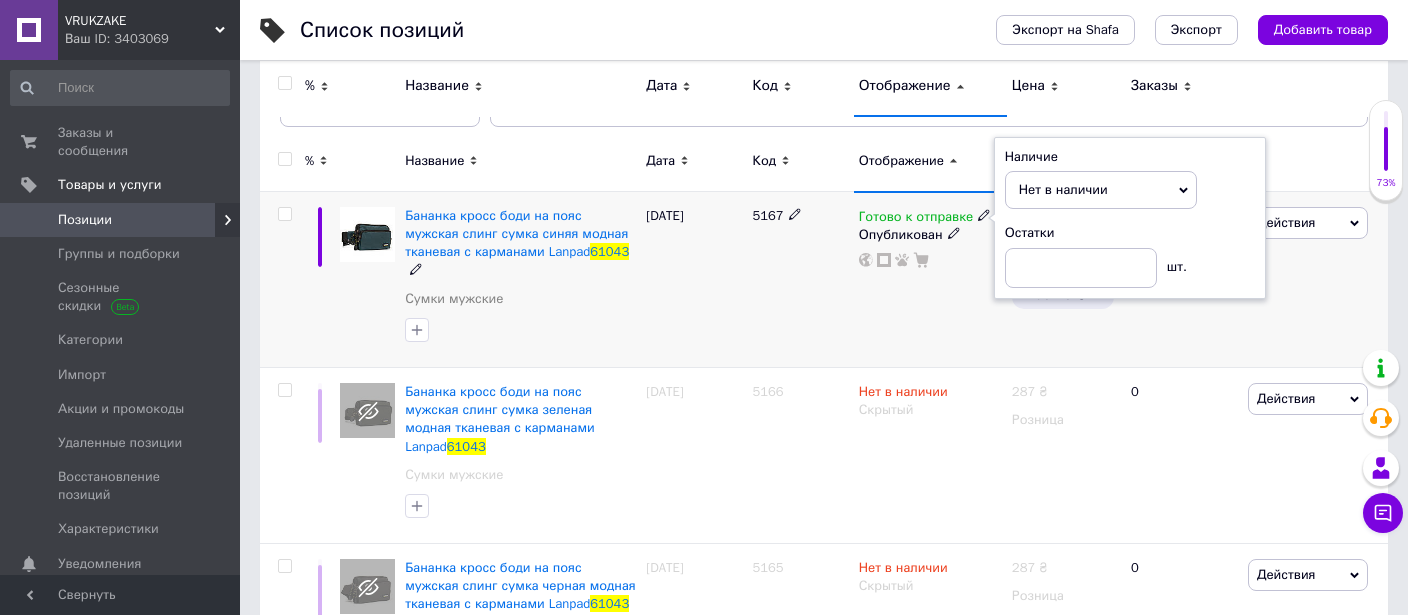click on "Готово к отправке Наличие Нет в наличии В наличии Под заказ Готово к отправке Остатки шт. Опубликован" at bounding box center [930, 280] 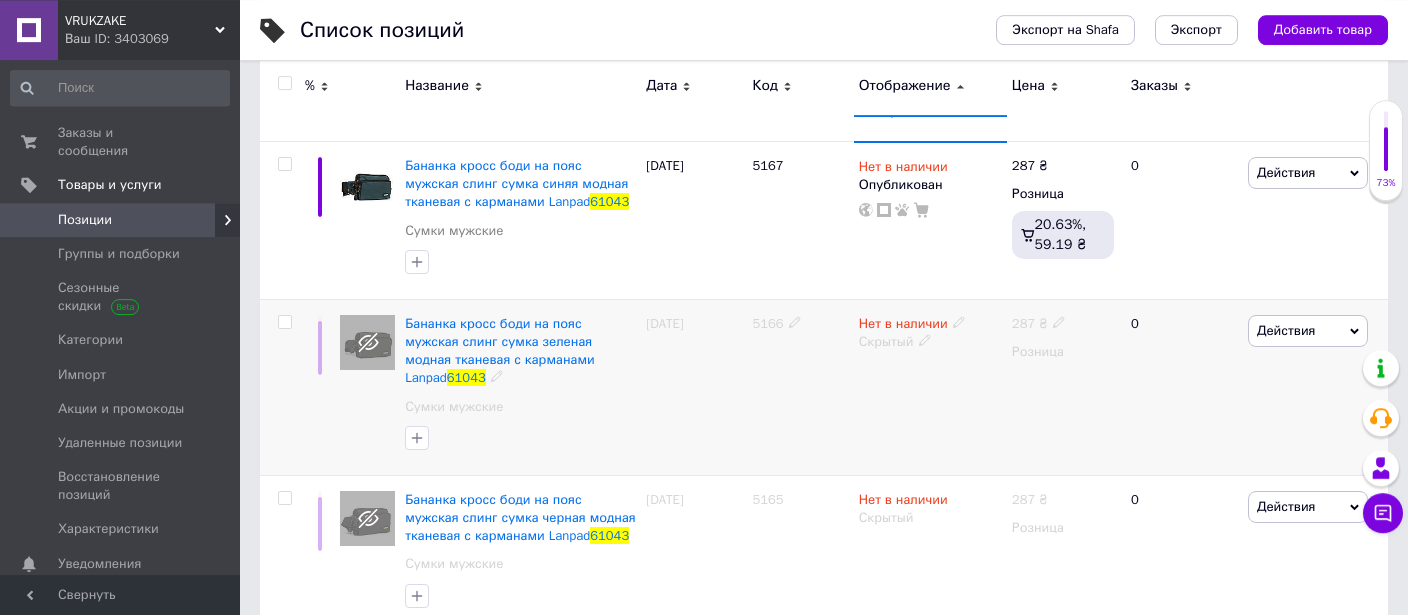 scroll, scrollTop: 278, scrollLeft: 0, axis: vertical 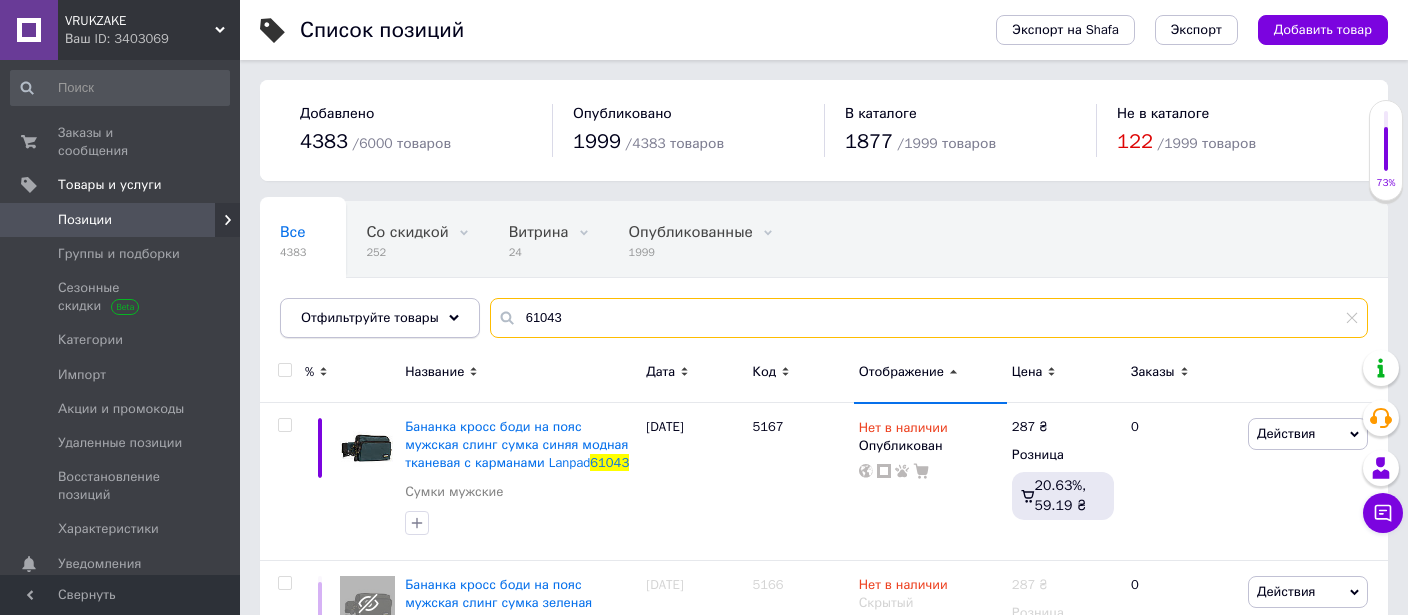 drag, startPoint x: 493, startPoint y: 323, endPoint x: 449, endPoint y: 323, distance: 44 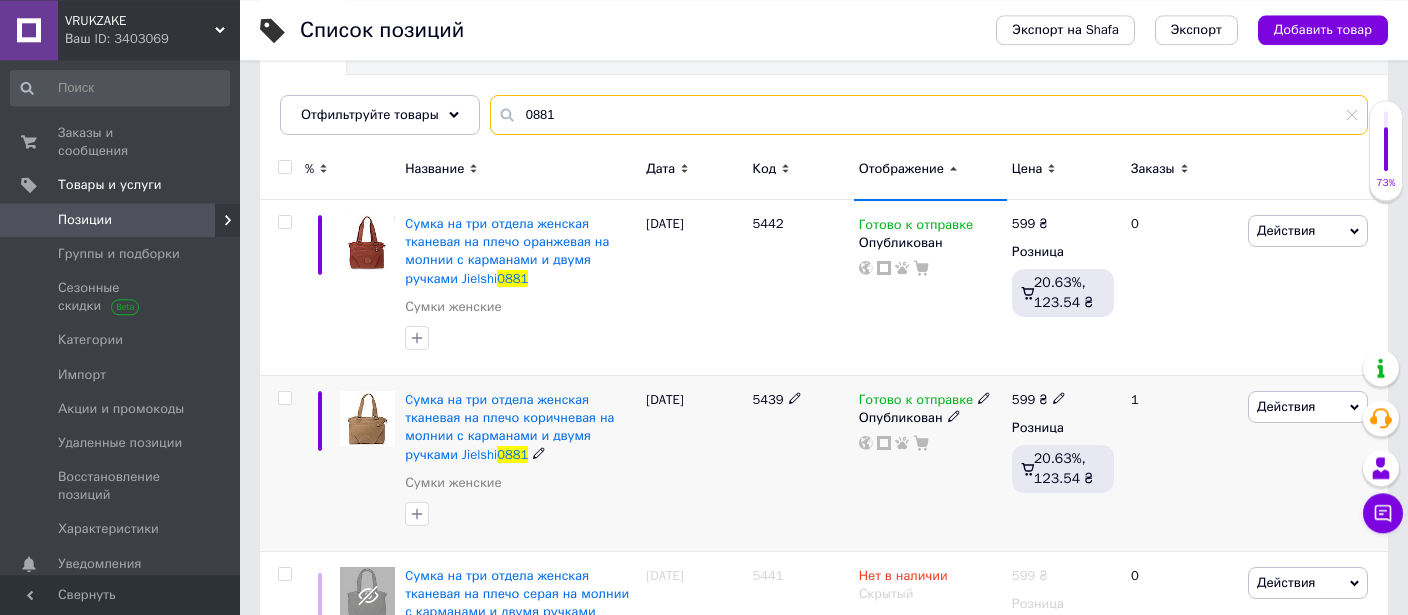 scroll, scrollTop: 211, scrollLeft: 0, axis: vertical 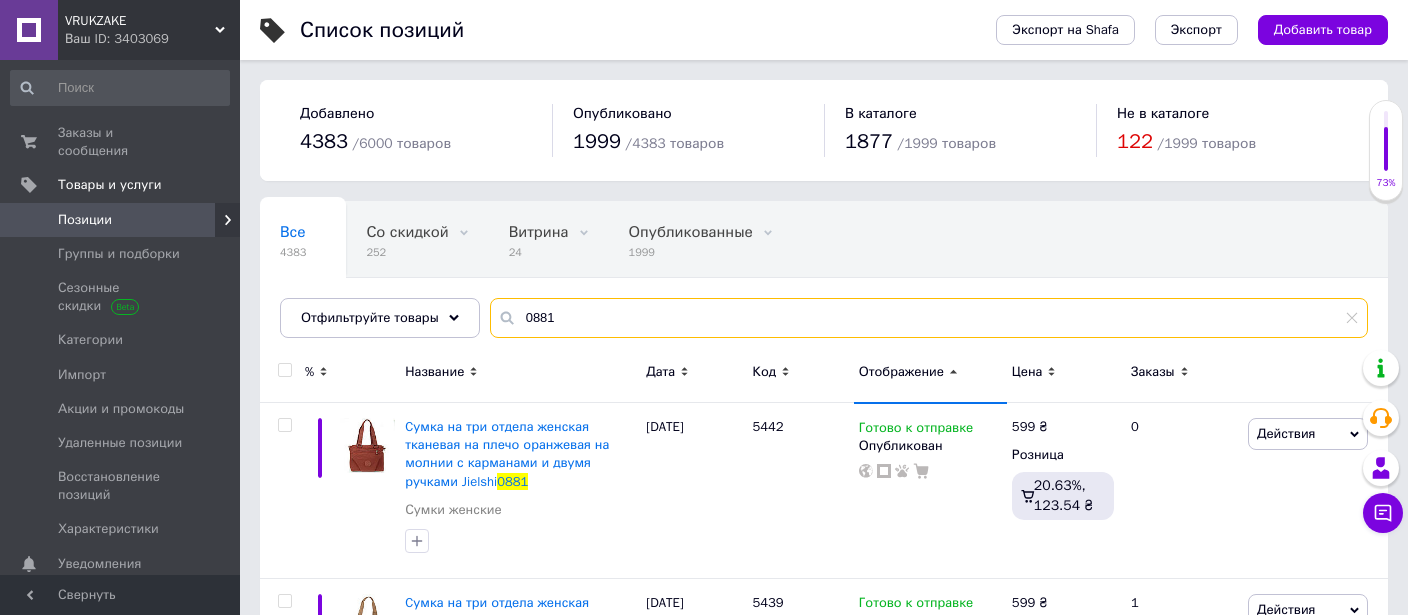 drag, startPoint x: 565, startPoint y: 303, endPoint x: 502, endPoint y: 308, distance: 63.1981 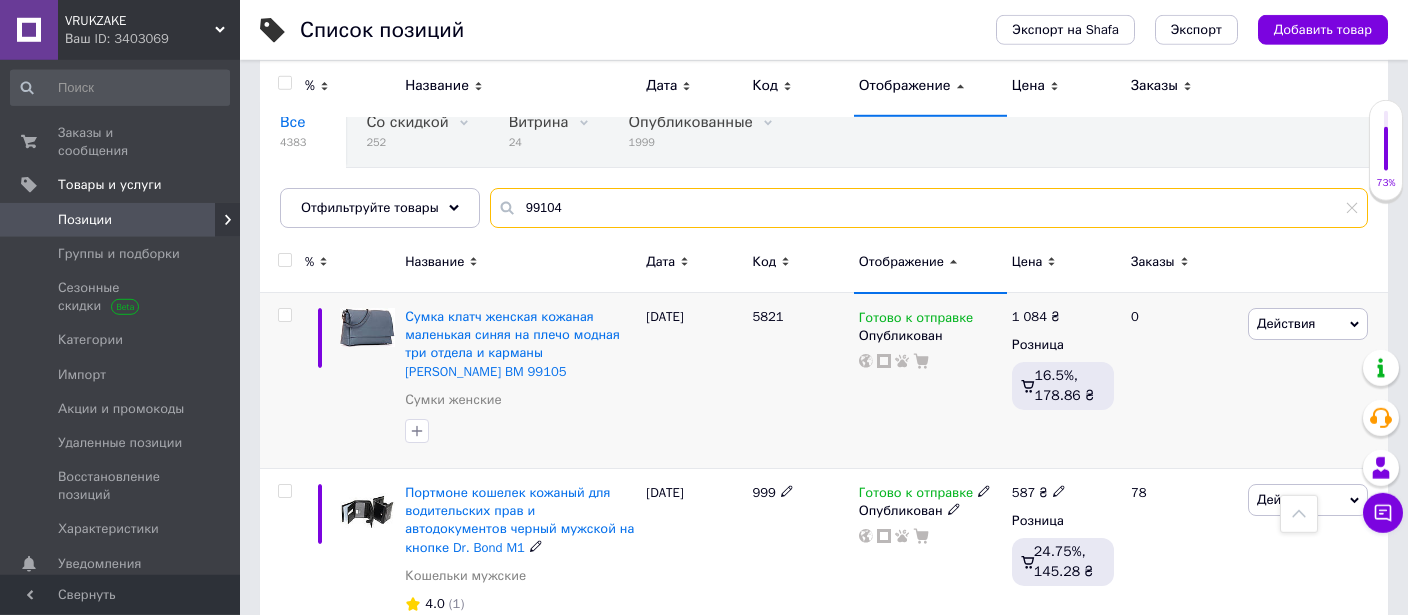 scroll, scrollTop: 0, scrollLeft: 0, axis: both 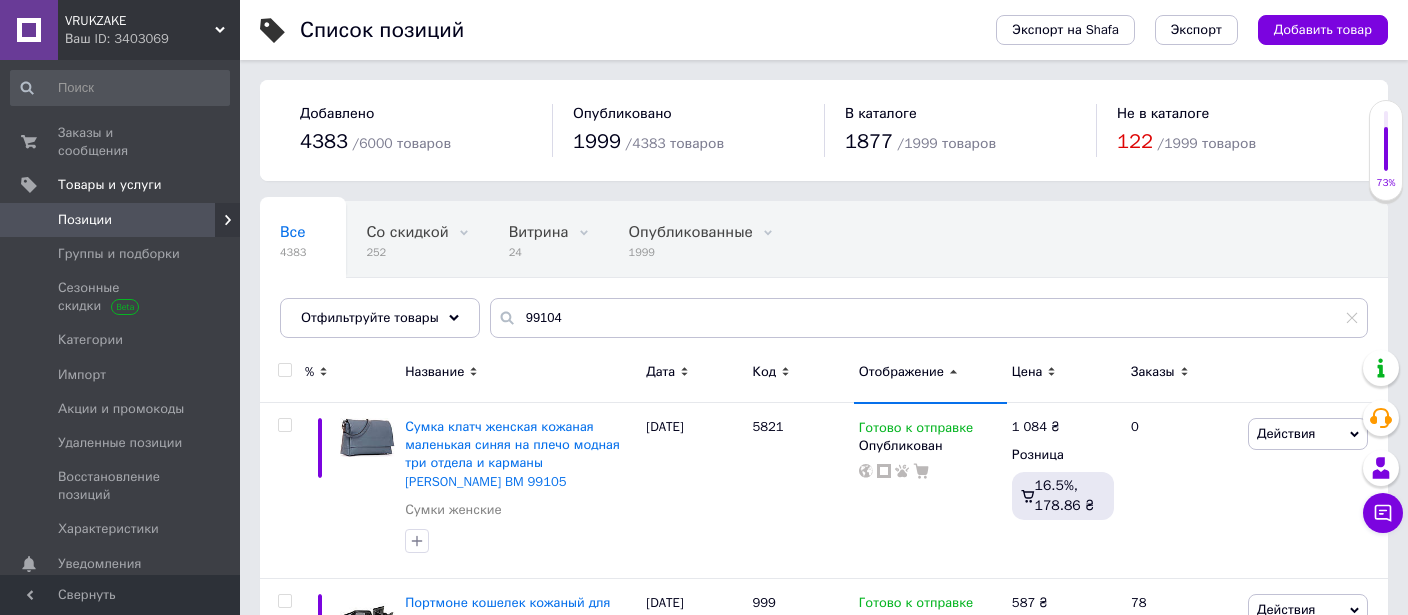 click on "Цена" at bounding box center (1063, 375) 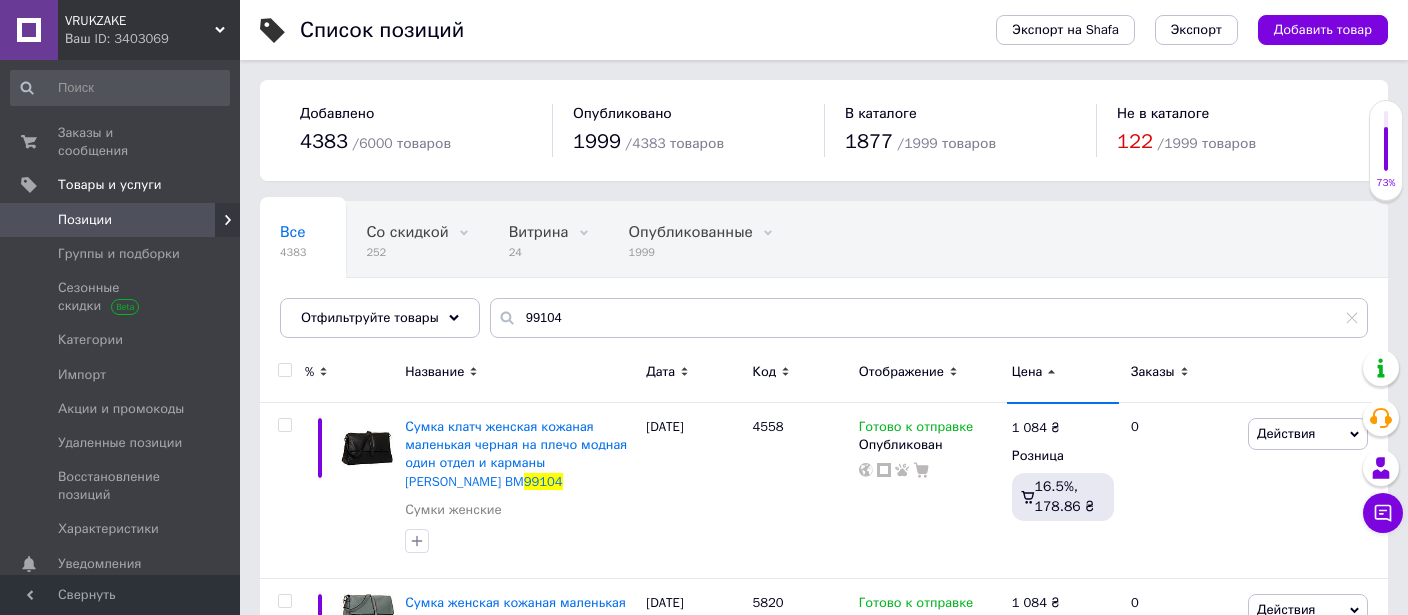 click on "Отображение" at bounding box center (901, 372) 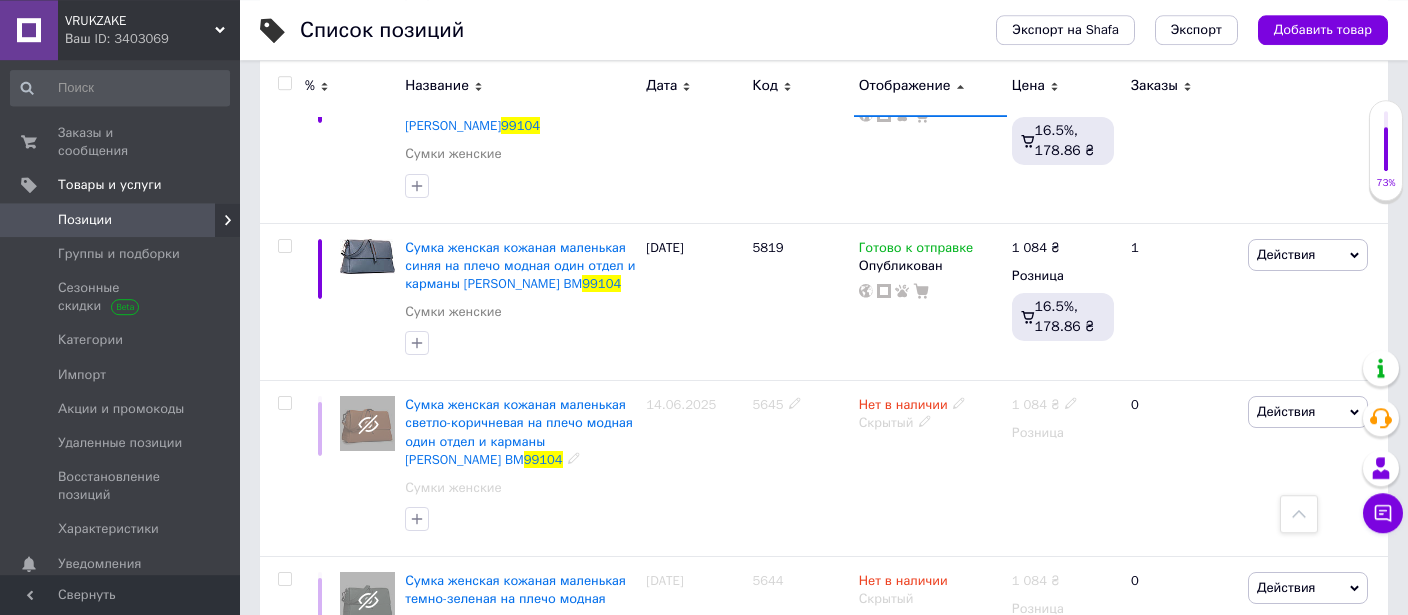 scroll, scrollTop: 1768, scrollLeft: 0, axis: vertical 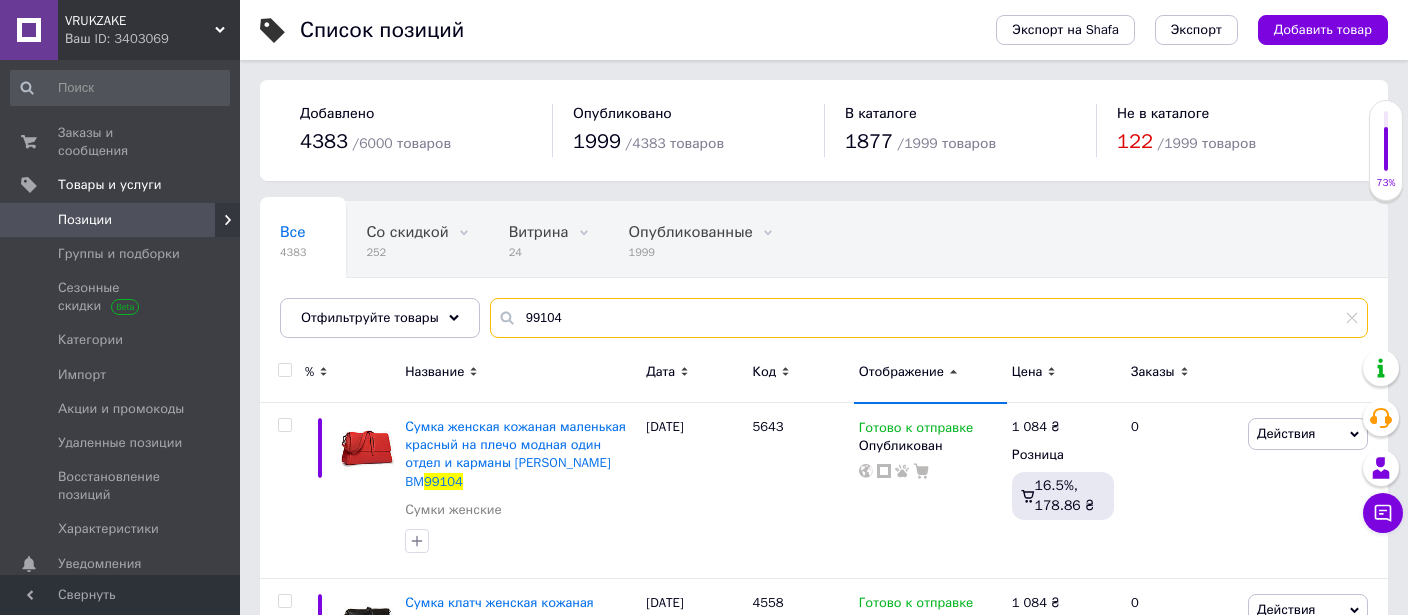 click on "99104" at bounding box center (929, 318) 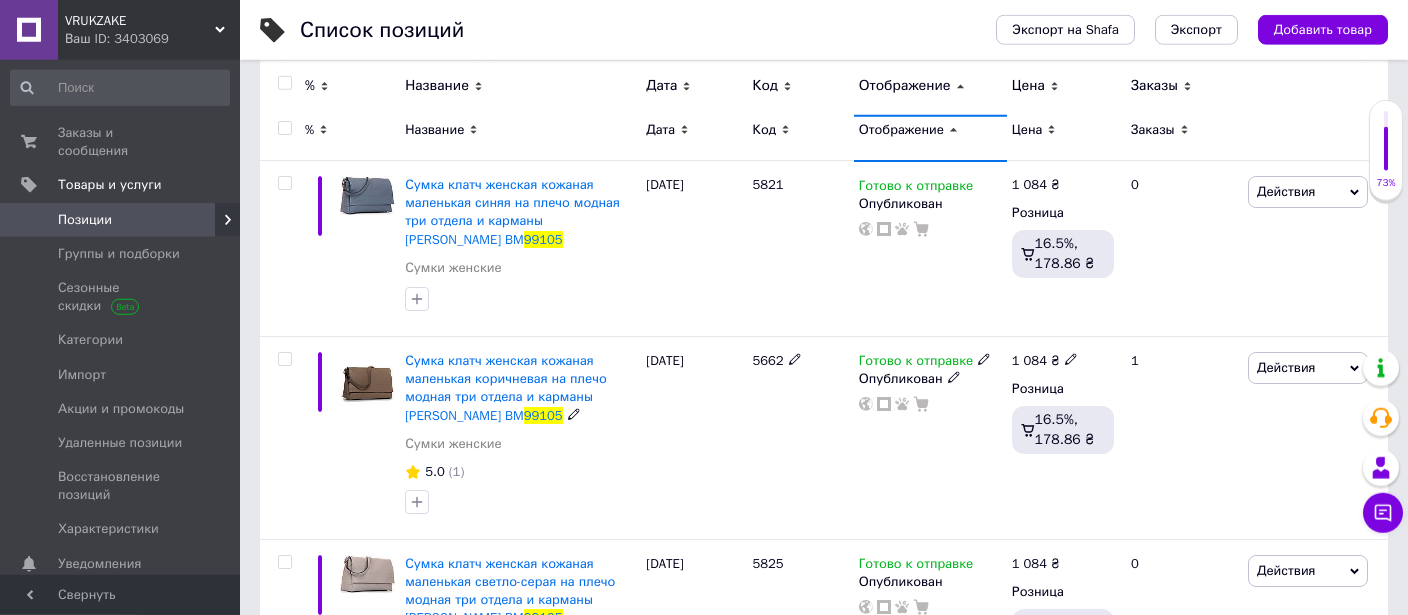 scroll, scrollTop: 144, scrollLeft: 0, axis: vertical 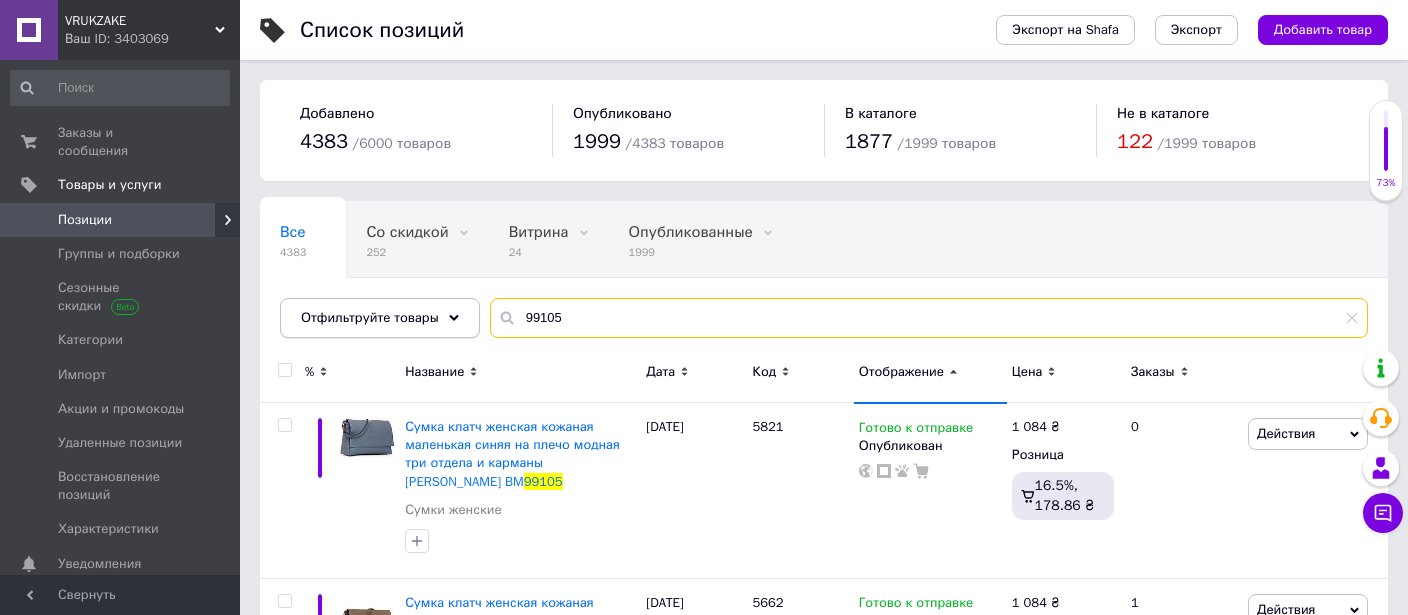 drag, startPoint x: 574, startPoint y: 316, endPoint x: 455, endPoint y: 319, distance: 119.03781 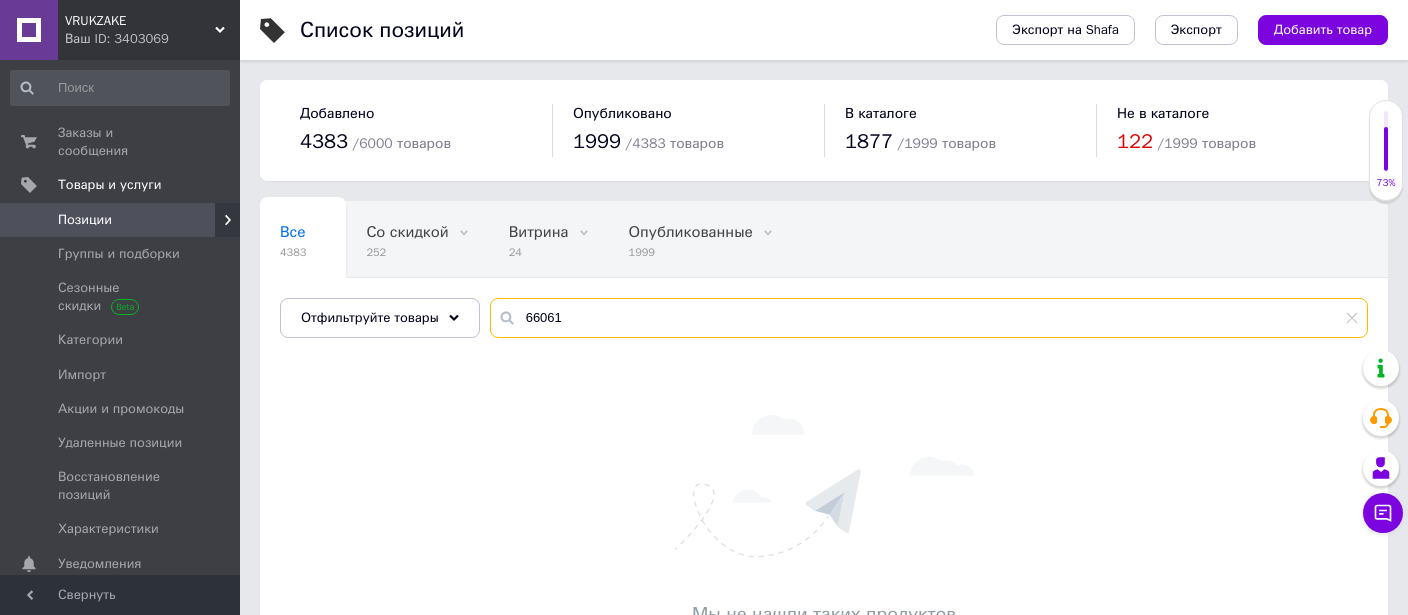 click on "66061" at bounding box center (929, 318) 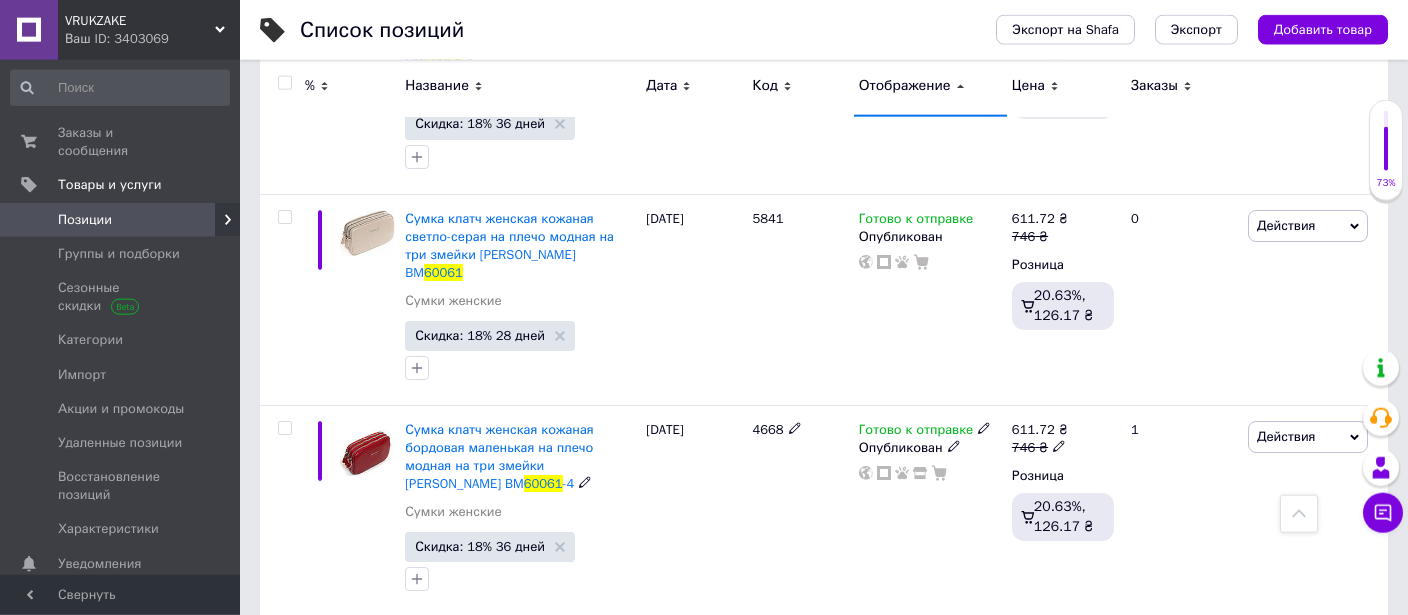 scroll, scrollTop: 1056, scrollLeft: 0, axis: vertical 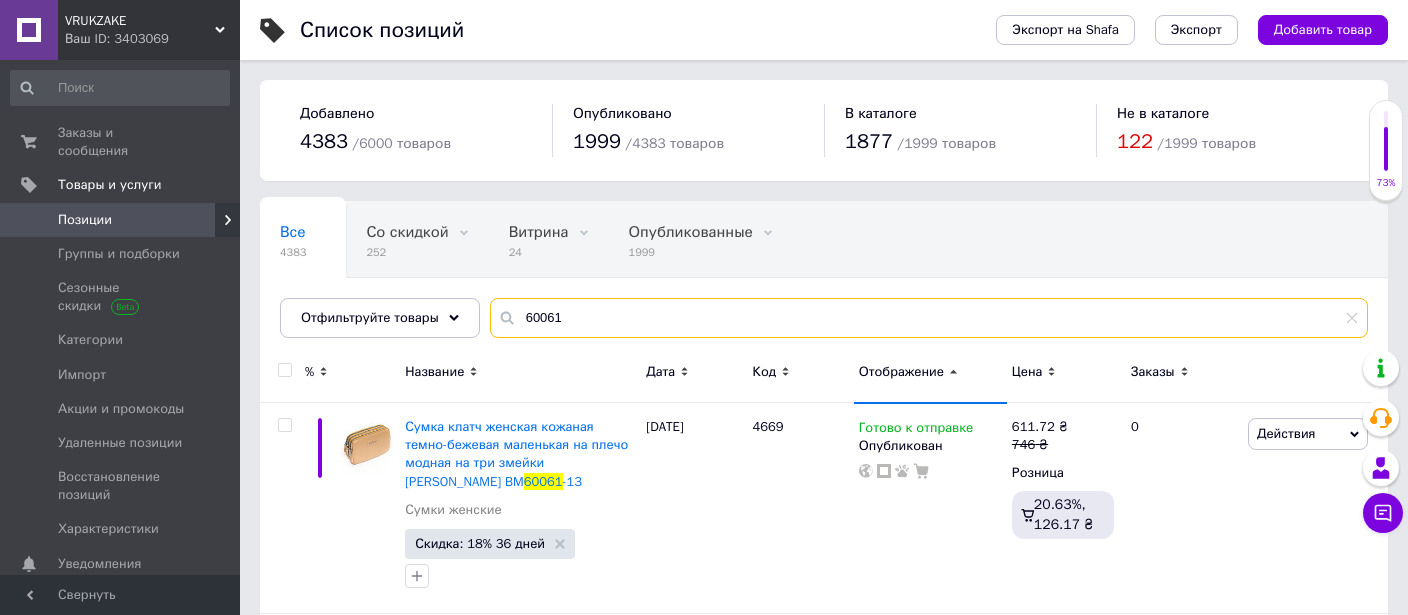 drag, startPoint x: 601, startPoint y: 327, endPoint x: 458, endPoint y: 333, distance: 143.12582 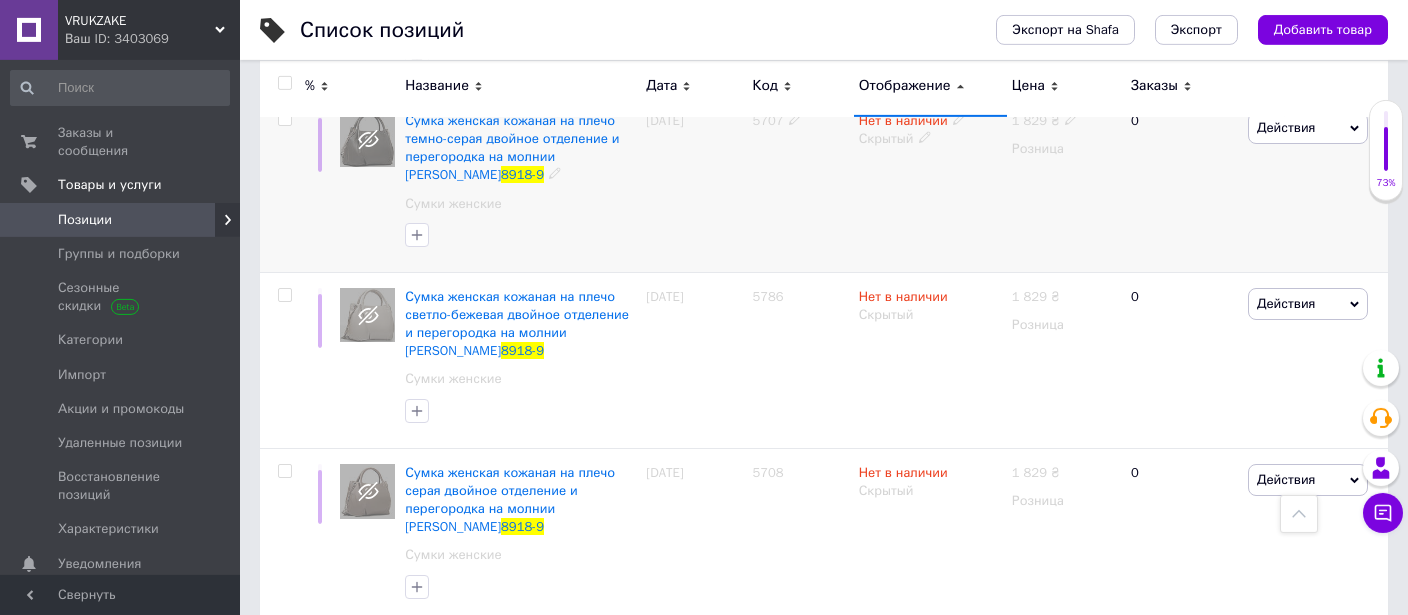 scroll, scrollTop: 1211, scrollLeft: 0, axis: vertical 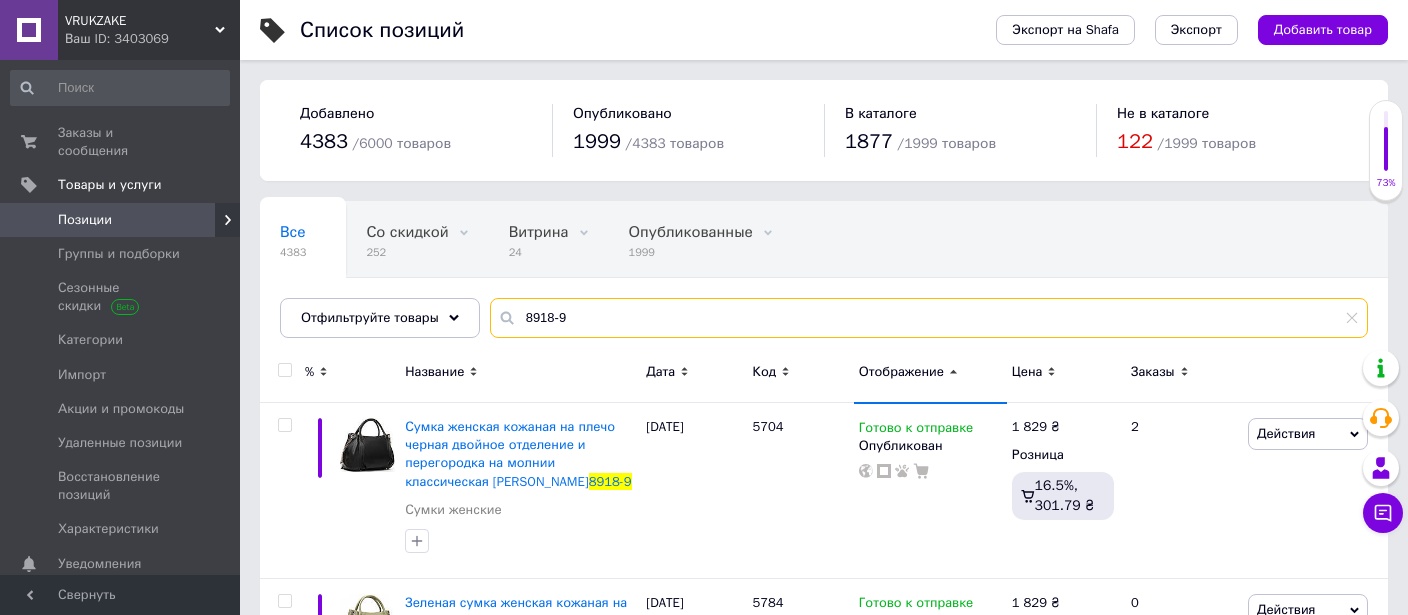 click on "8918-9" at bounding box center [929, 318] 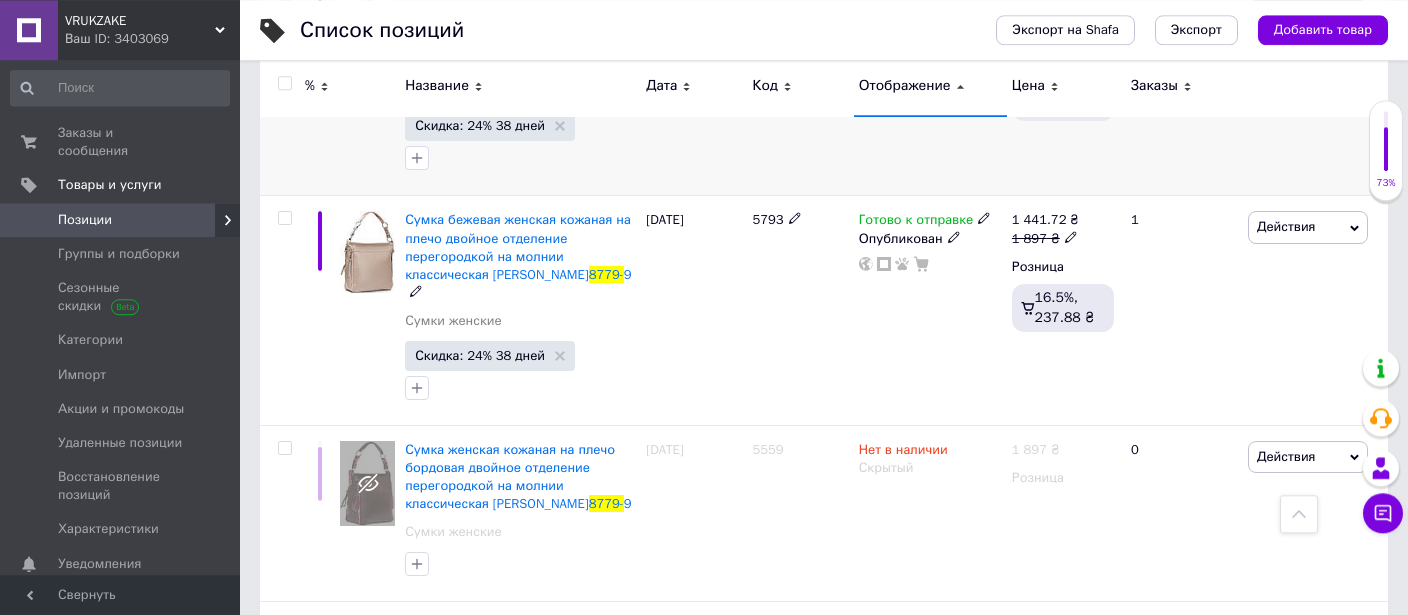 scroll, scrollTop: 1584, scrollLeft: 0, axis: vertical 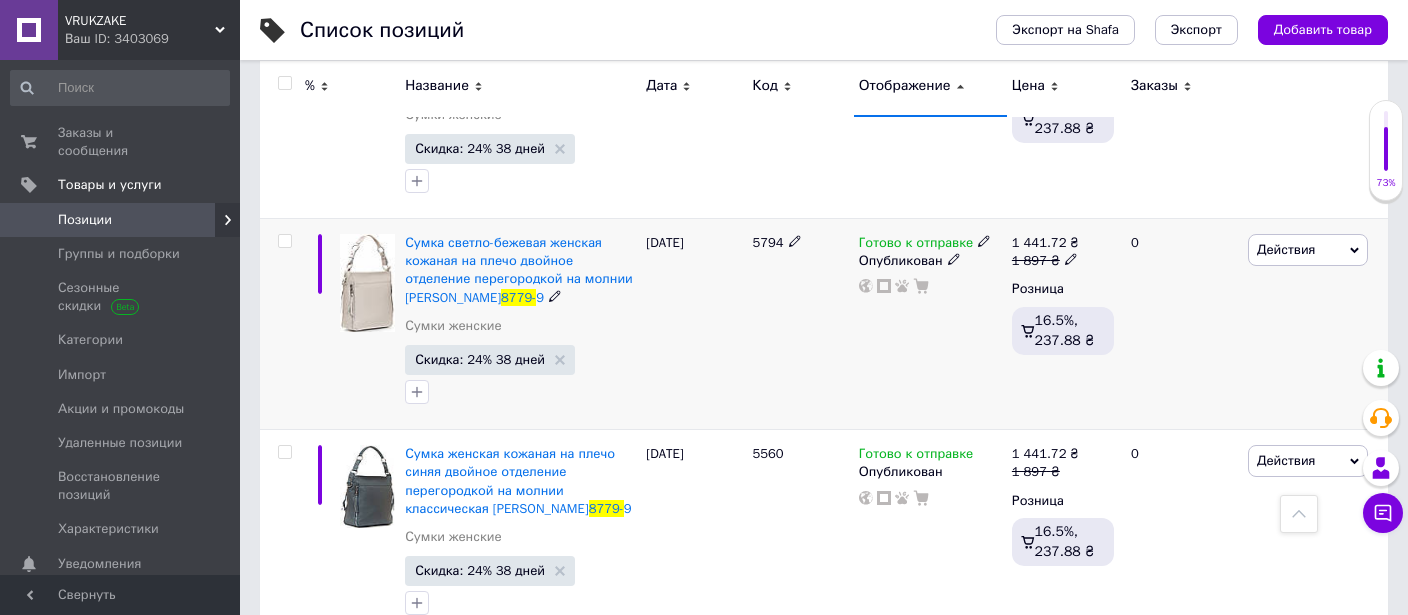click at bounding box center [984, 240] 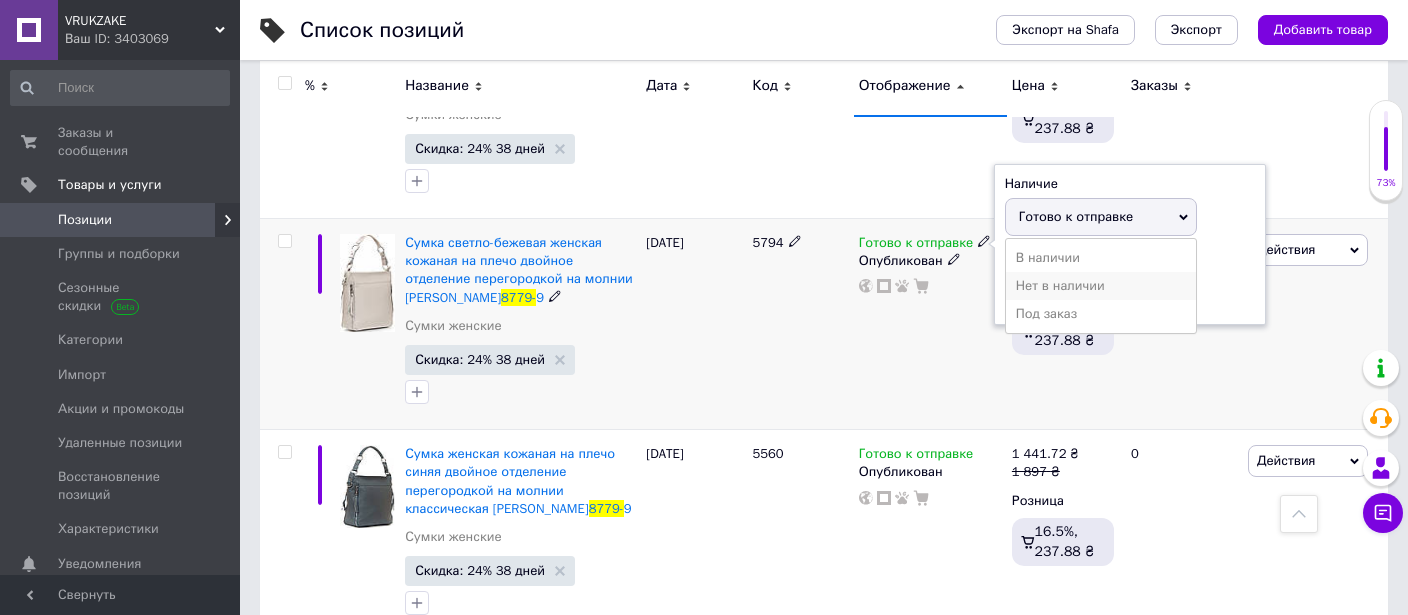 click on "Нет в наличии" at bounding box center (1101, 286) 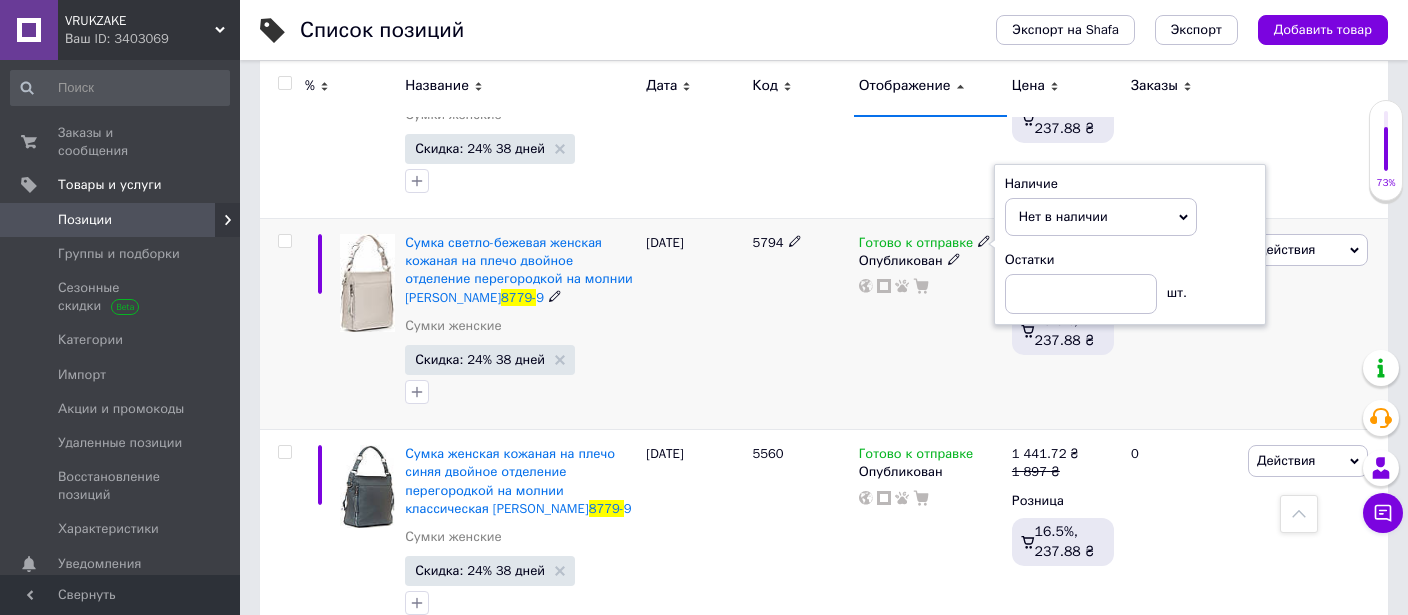 click on "5794" at bounding box center (800, 324) 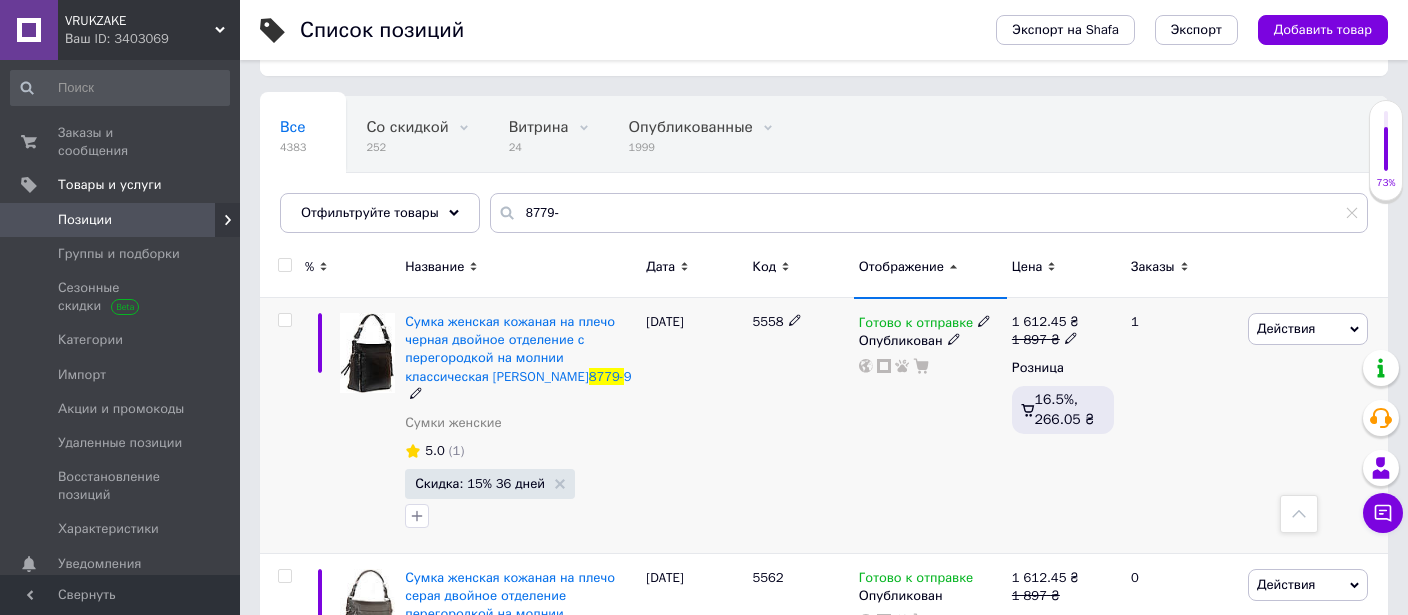 scroll, scrollTop: 0, scrollLeft: 0, axis: both 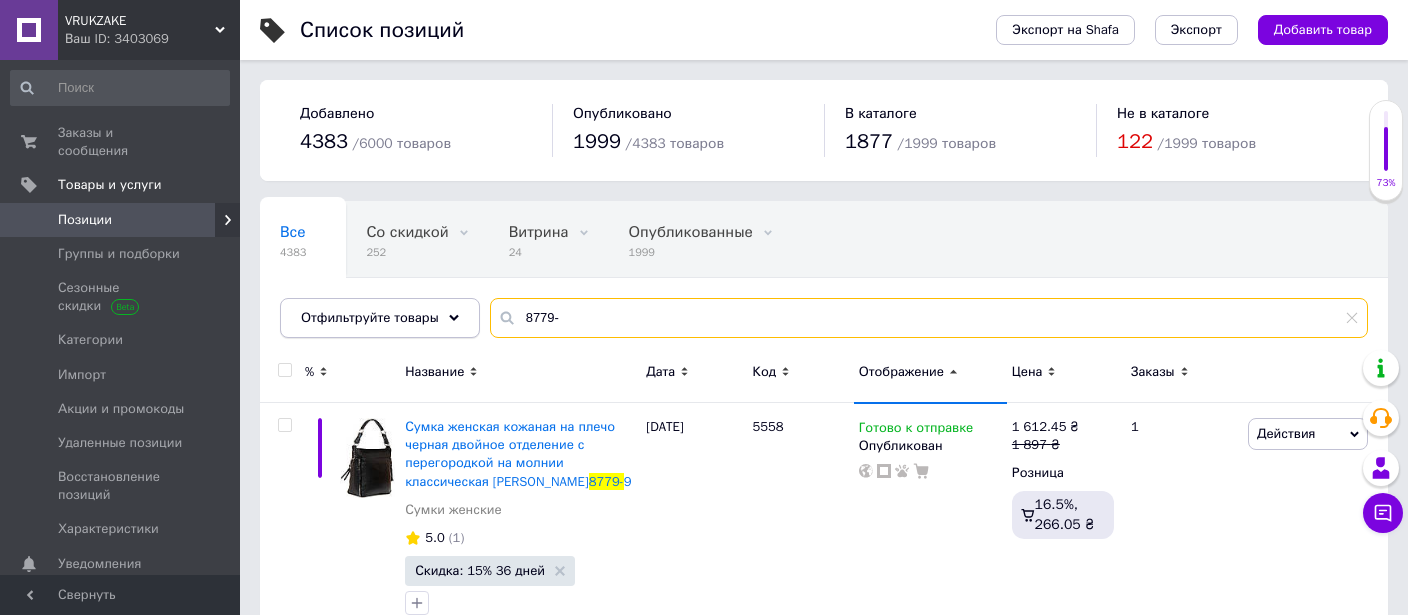 drag, startPoint x: 576, startPoint y: 318, endPoint x: 342, endPoint y: 306, distance: 234.3075 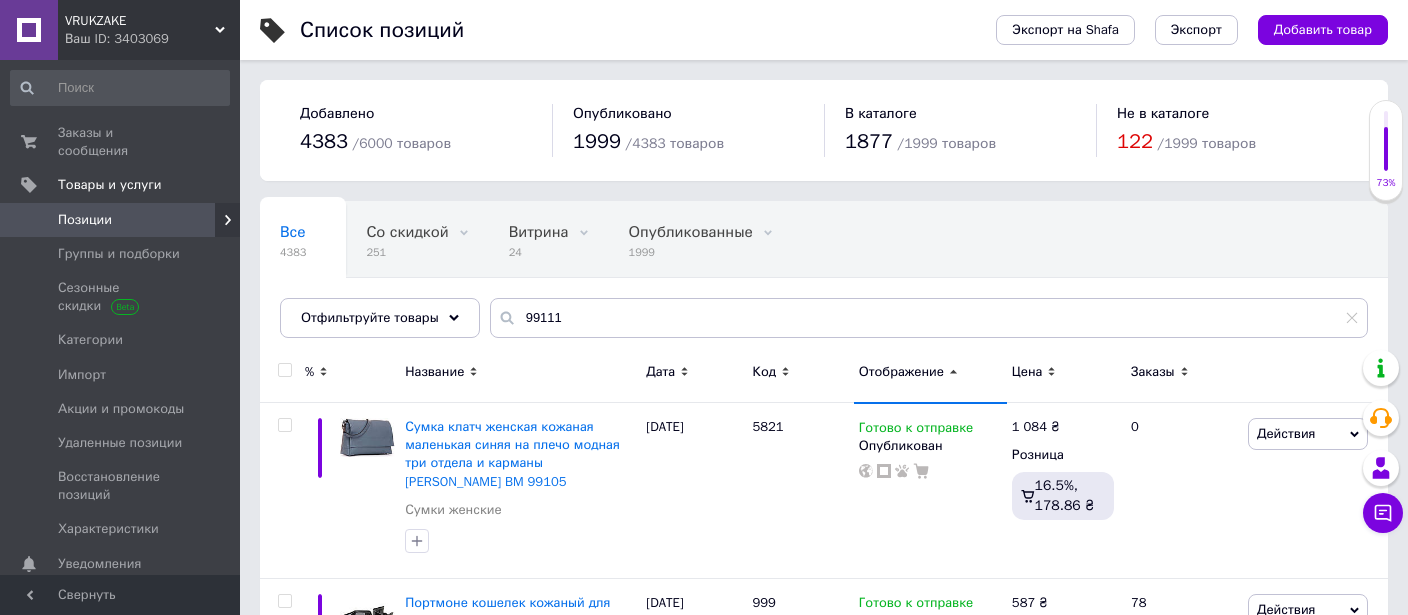 click on "Цена" at bounding box center [1027, 372] 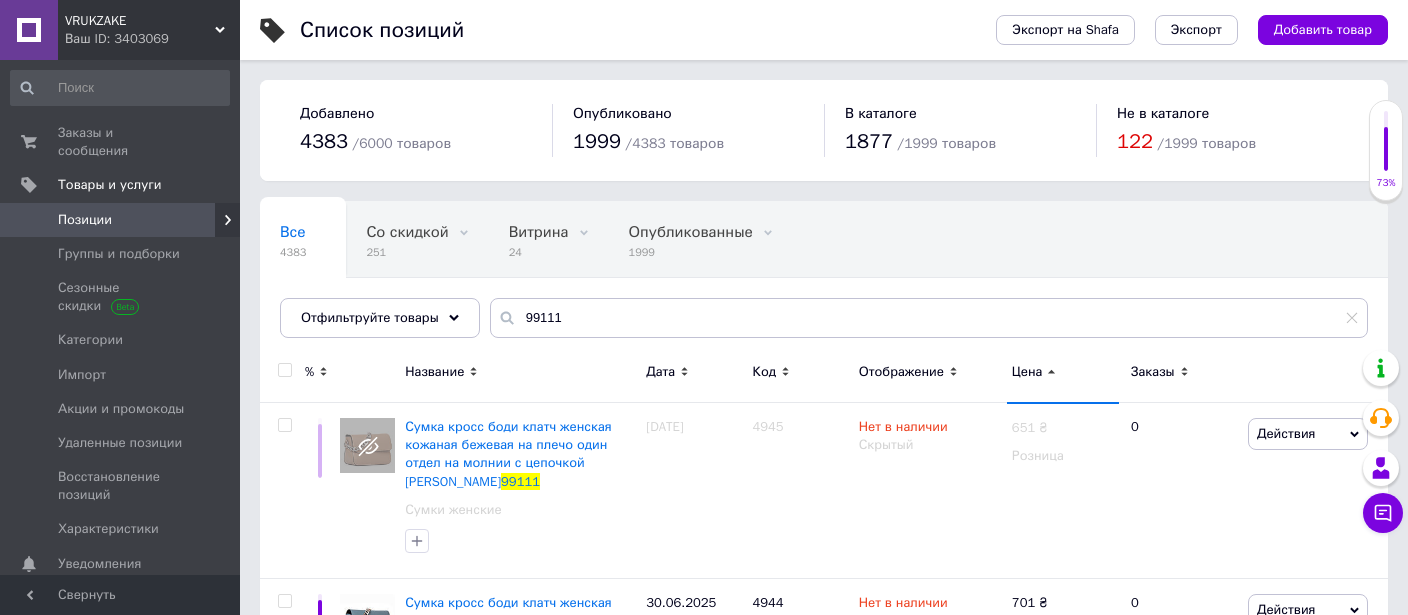 click on "Отображение" at bounding box center [901, 372] 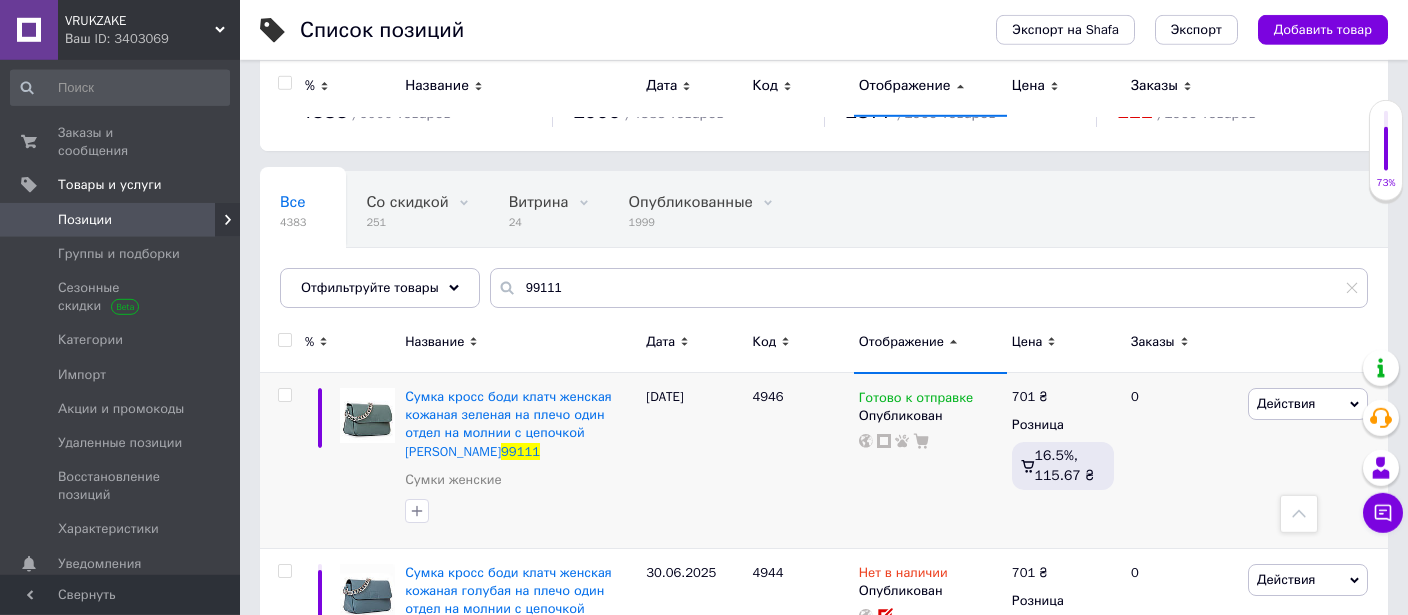 scroll, scrollTop: 0, scrollLeft: 0, axis: both 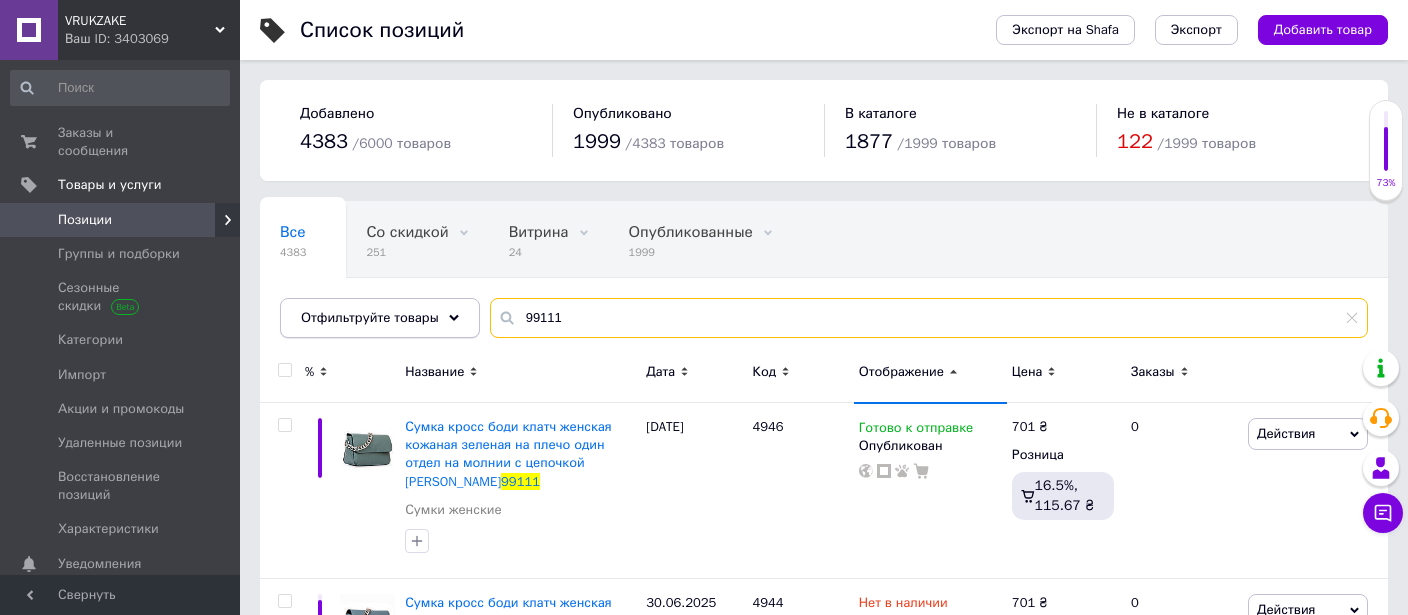 drag, startPoint x: 580, startPoint y: 301, endPoint x: 451, endPoint y: 301, distance: 129 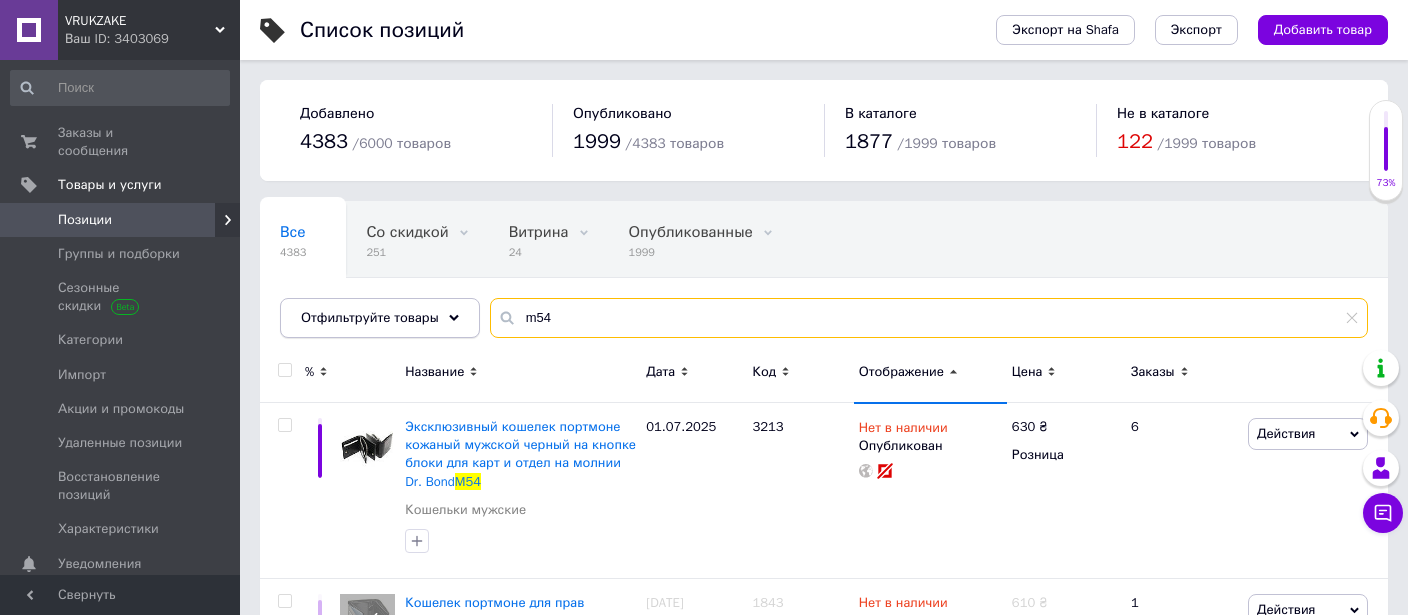drag, startPoint x: 505, startPoint y: 317, endPoint x: 402, endPoint y: 315, distance: 103.01942 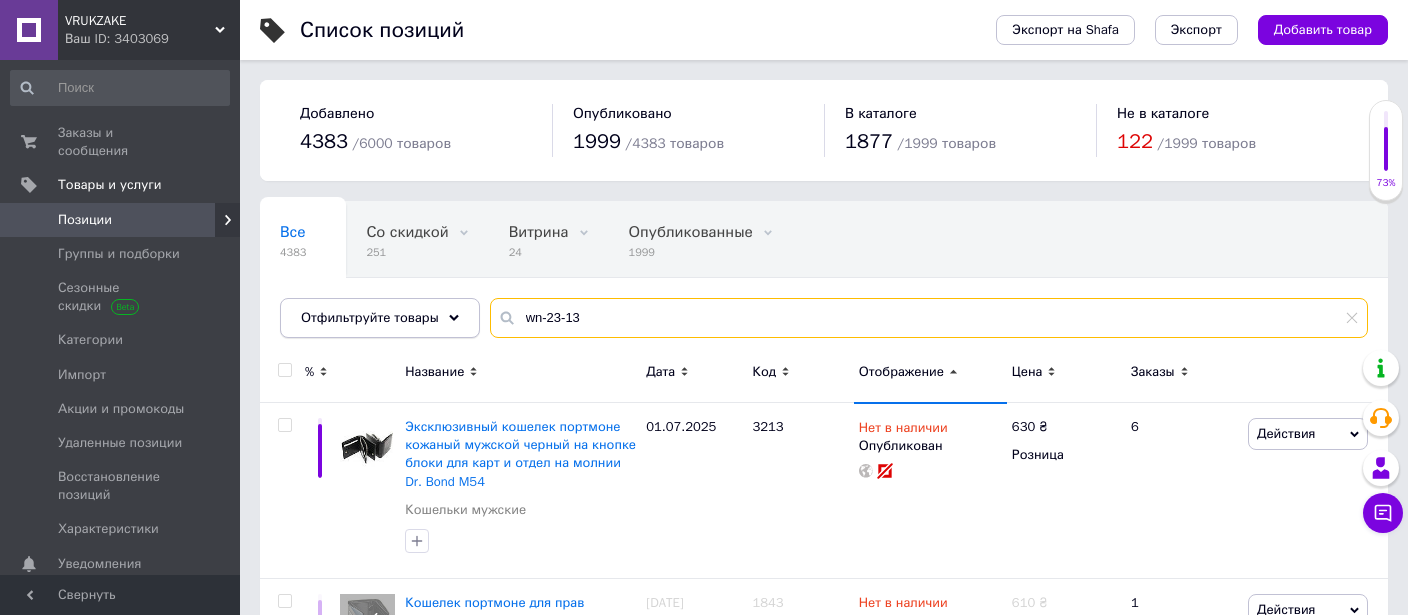 type on "wn-23-13" 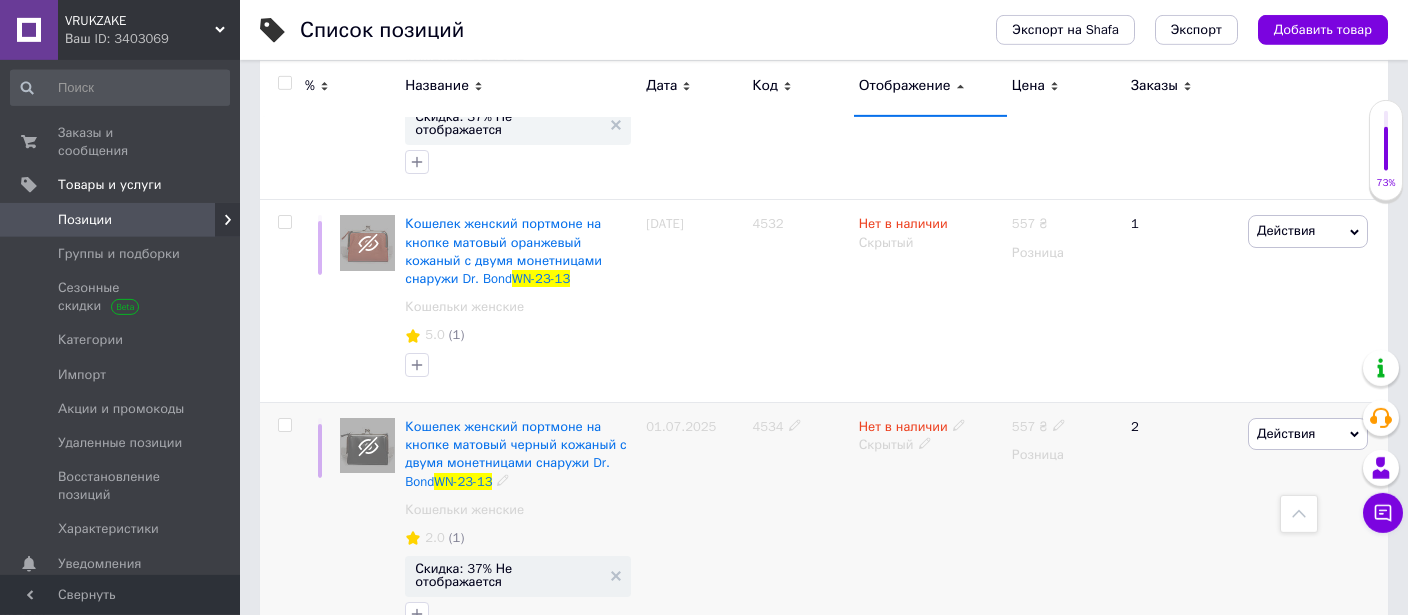 scroll, scrollTop: 1283, scrollLeft: 0, axis: vertical 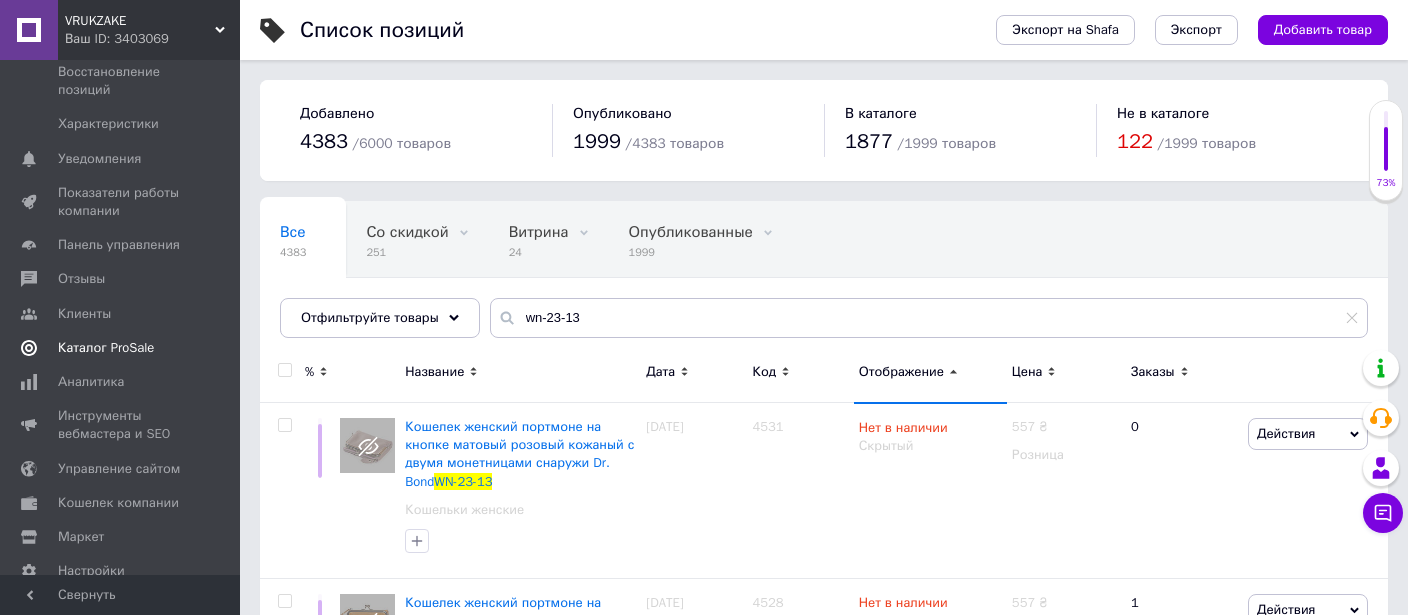 click on "Каталог ProSale" at bounding box center [106, 348] 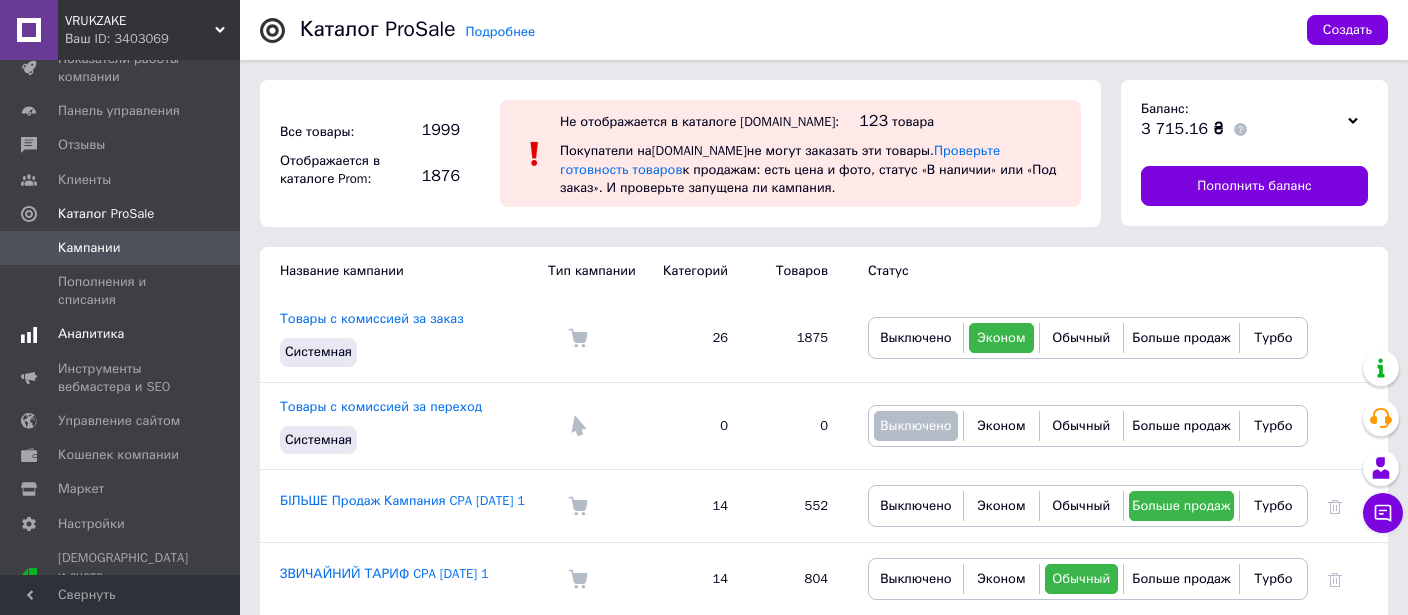 click on "Аналитика" at bounding box center (91, 334) 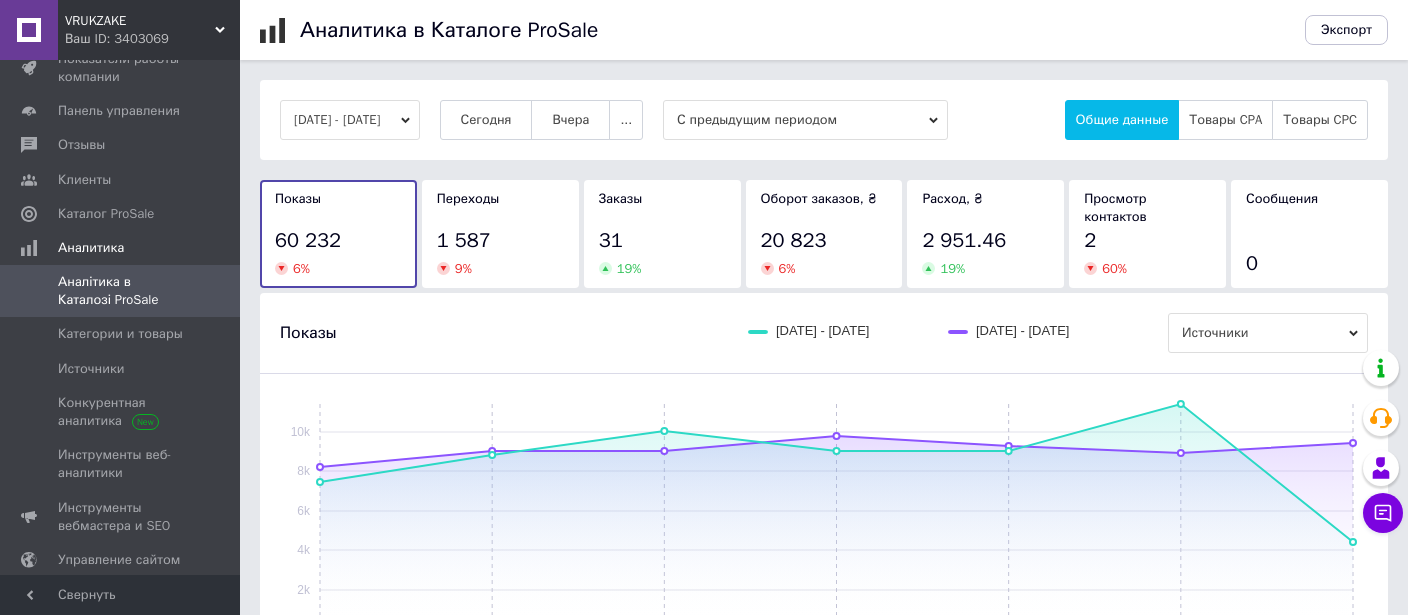 click on "[DATE] - [DATE]" at bounding box center [350, 120] 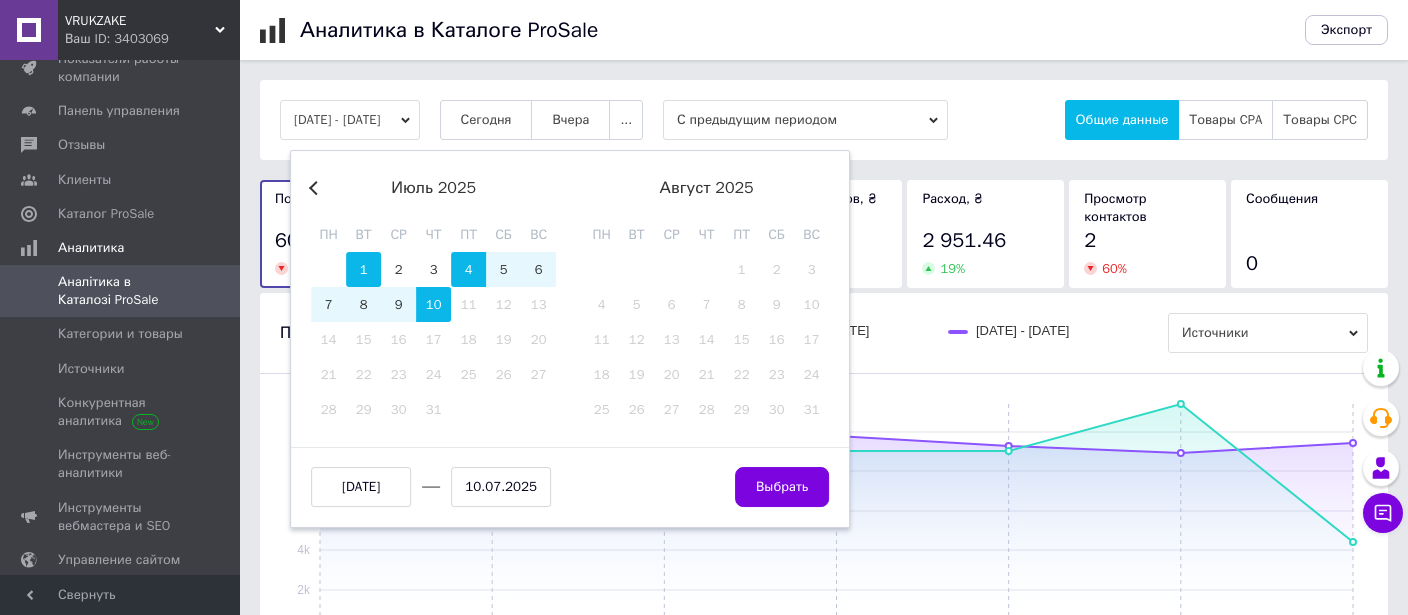 click on "1" at bounding box center (363, 269) 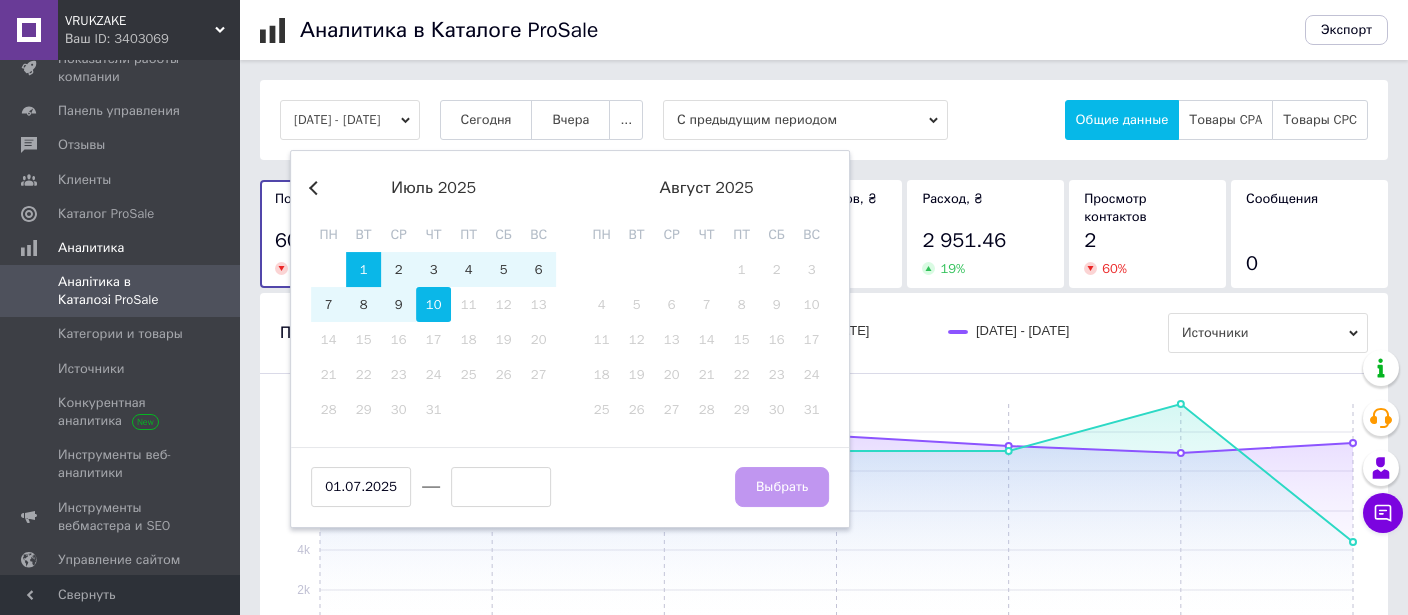 click on "10" at bounding box center (433, 304) 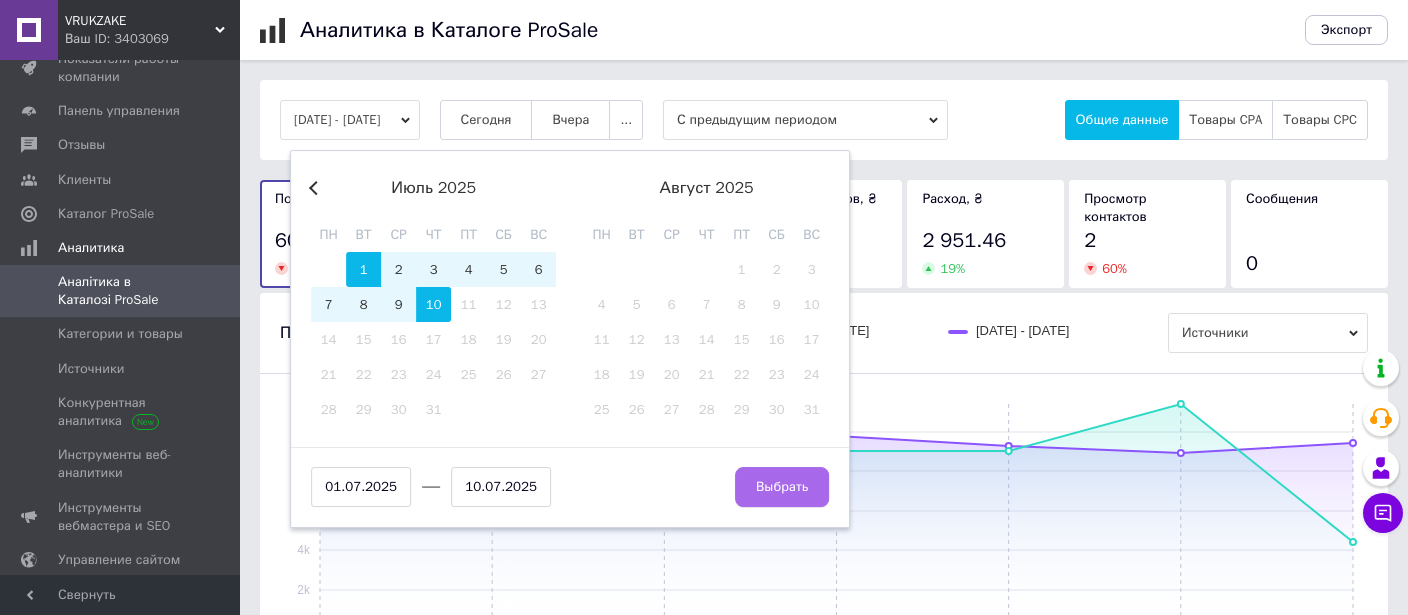 click on "Выбрать" at bounding box center [782, 487] 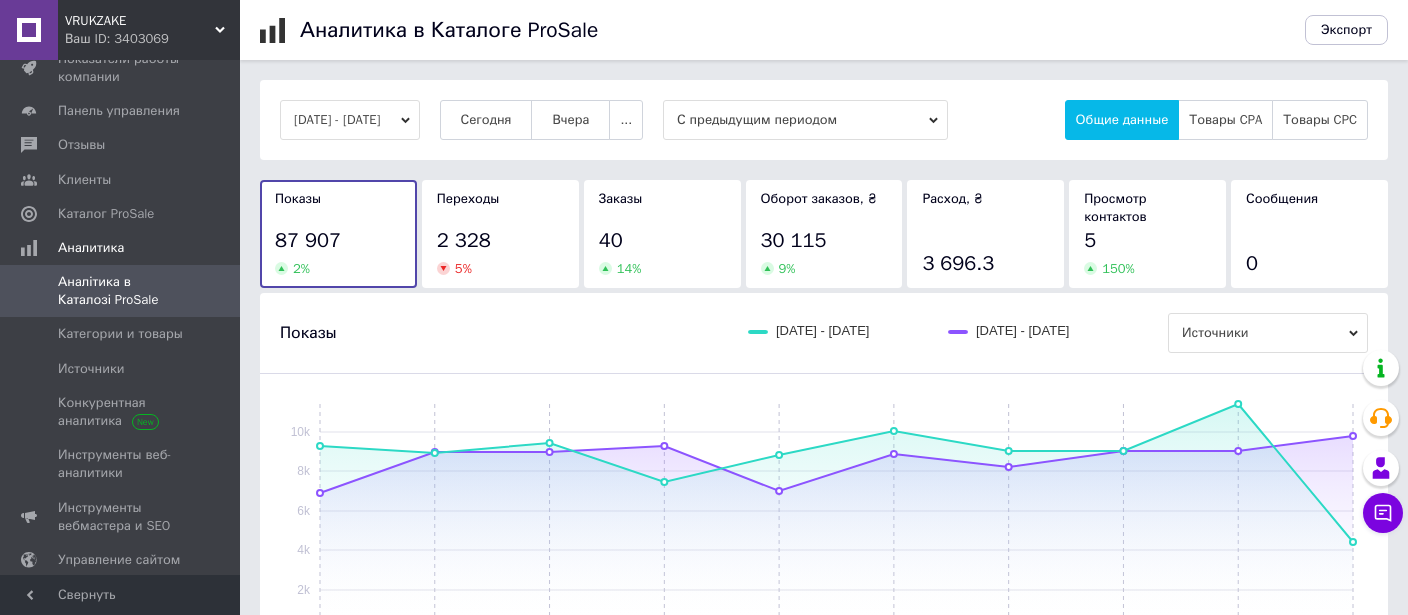 click on "[DATE] - [DATE]" at bounding box center [350, 120] 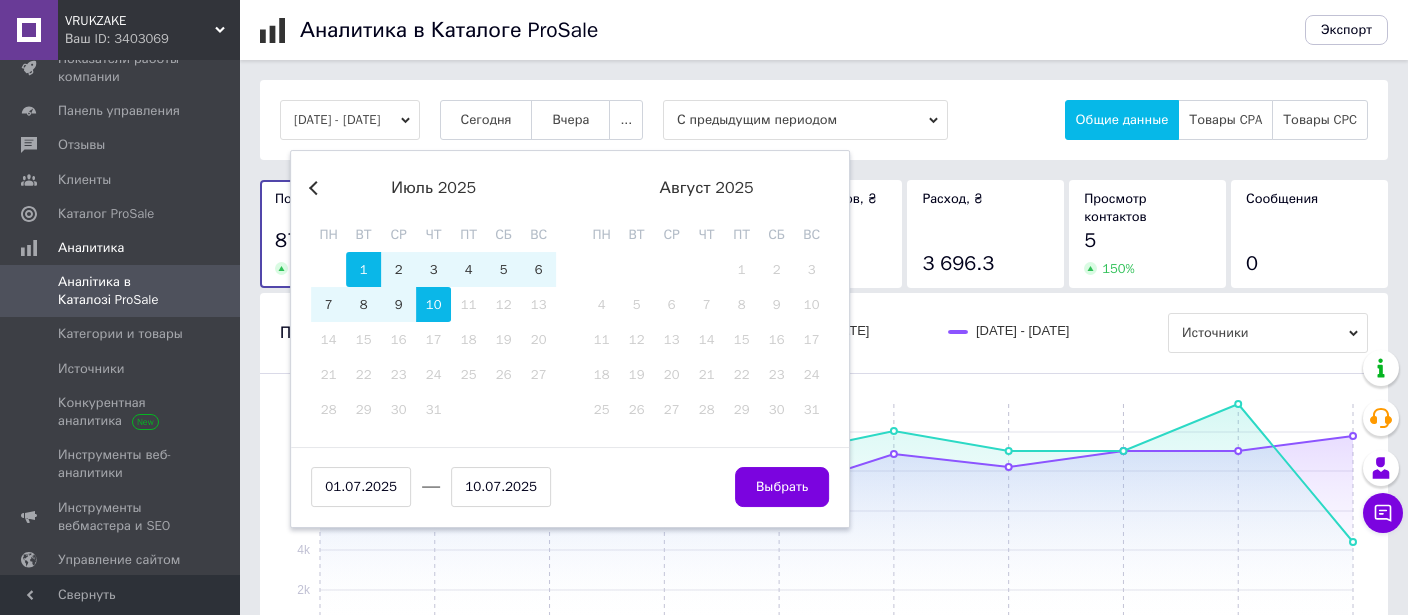 click on "Previous Month" at bounding box center (316, 188) 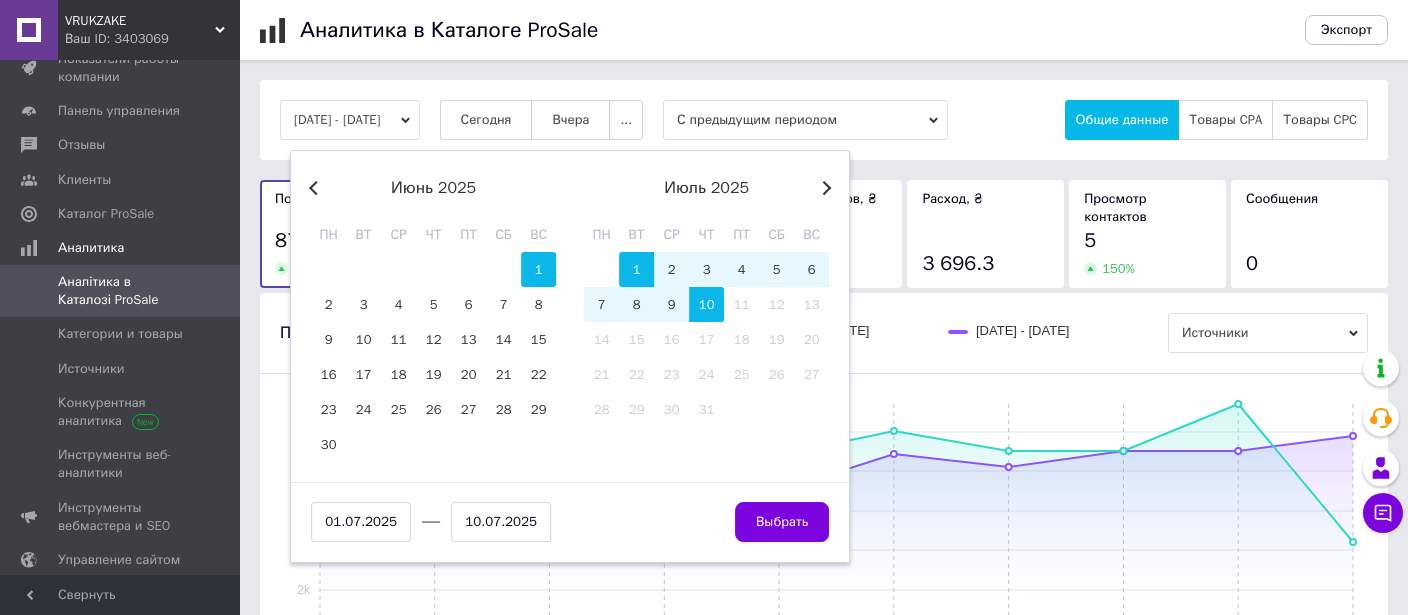 click on "1" at bounding box center [538, 269] 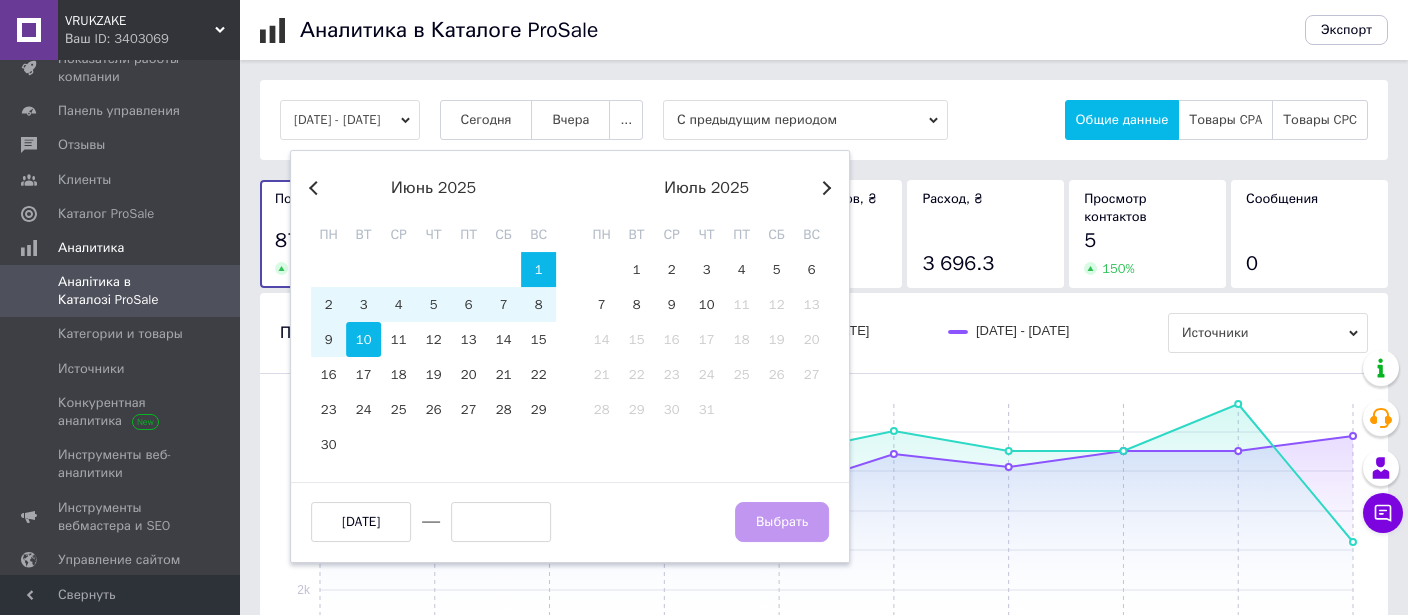click on "10" at bounding box center [363, 339] 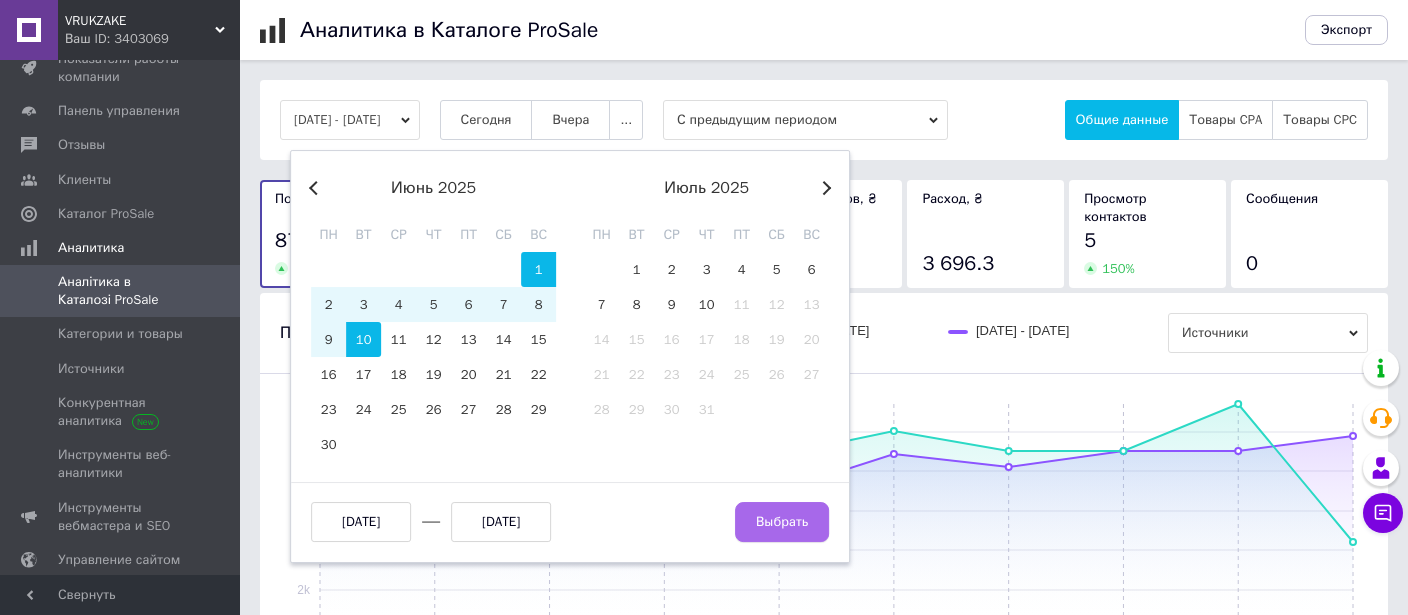click on "Выбрать" at bounding box center (782, 522) 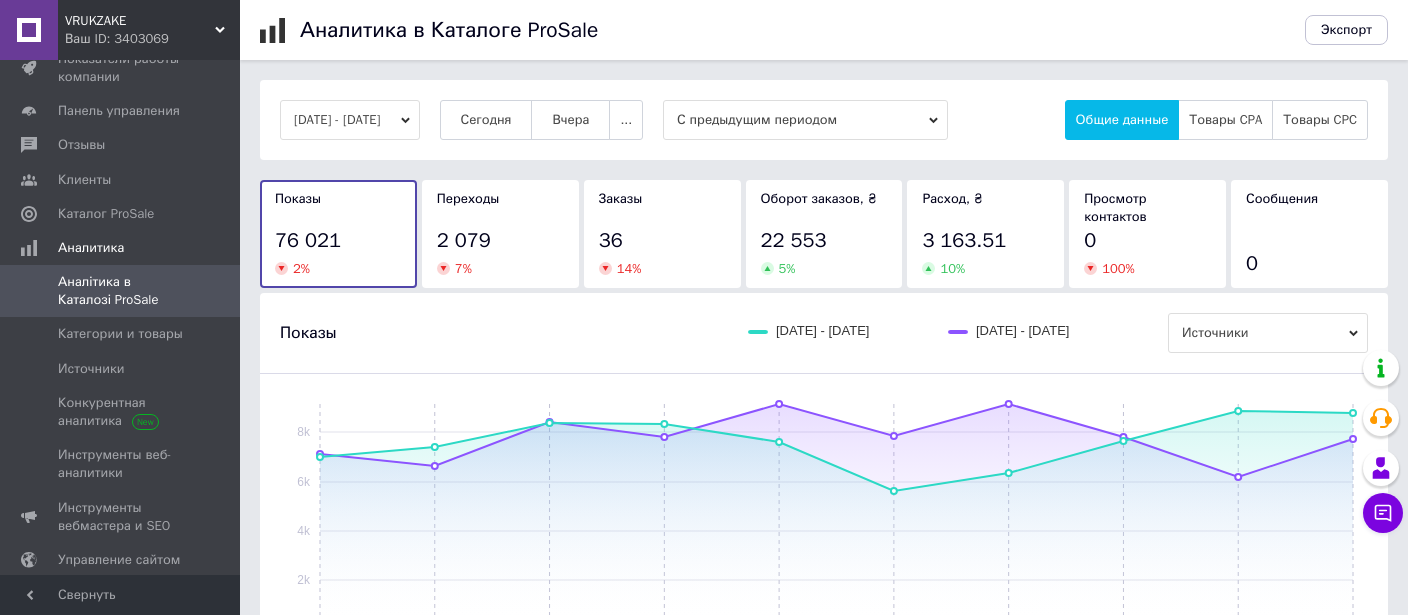 click on "[DATE] - [DATE]" at bounding box center (350, 120) 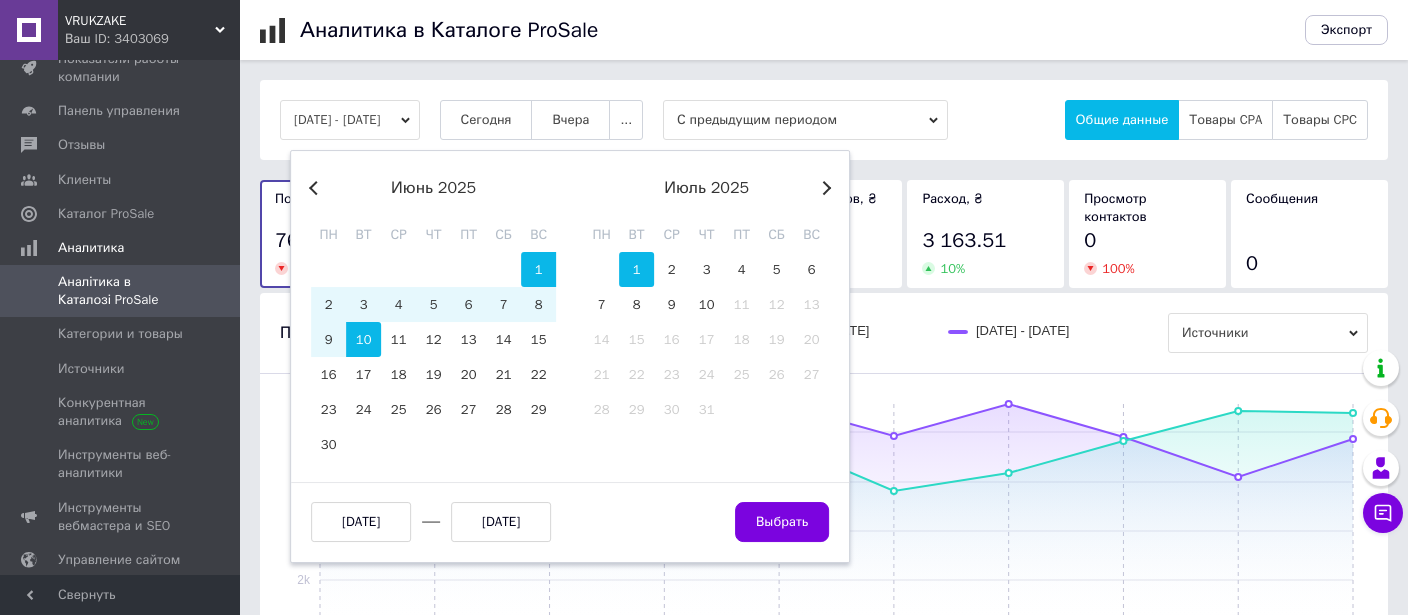 click on "1" at bounding box center [636, 269] 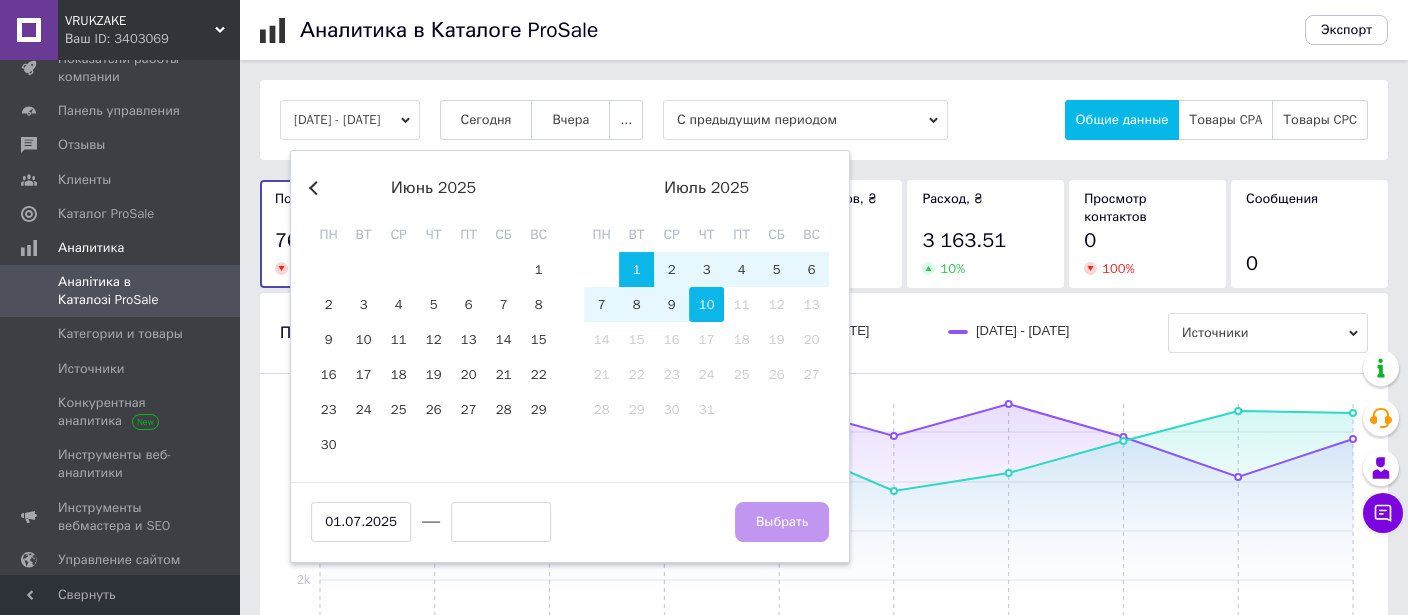 click on "10" at bounding box center (706, 304) 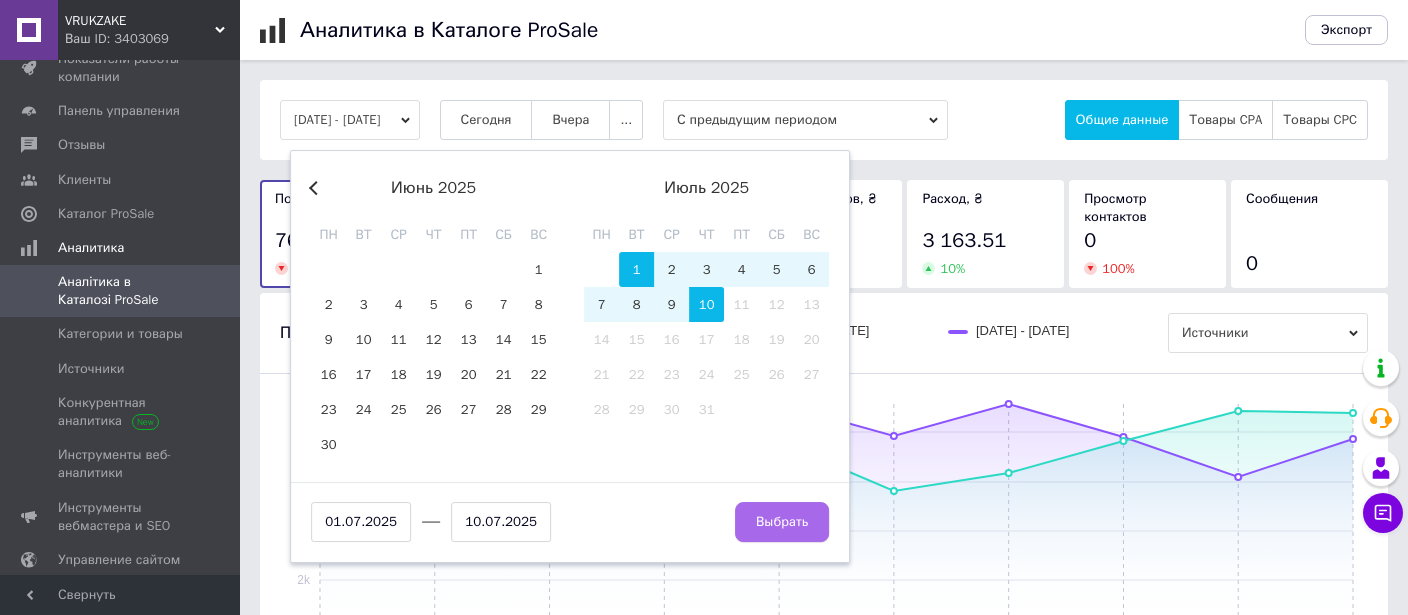 click on "Выбрать" at bounding box center (782, 522) 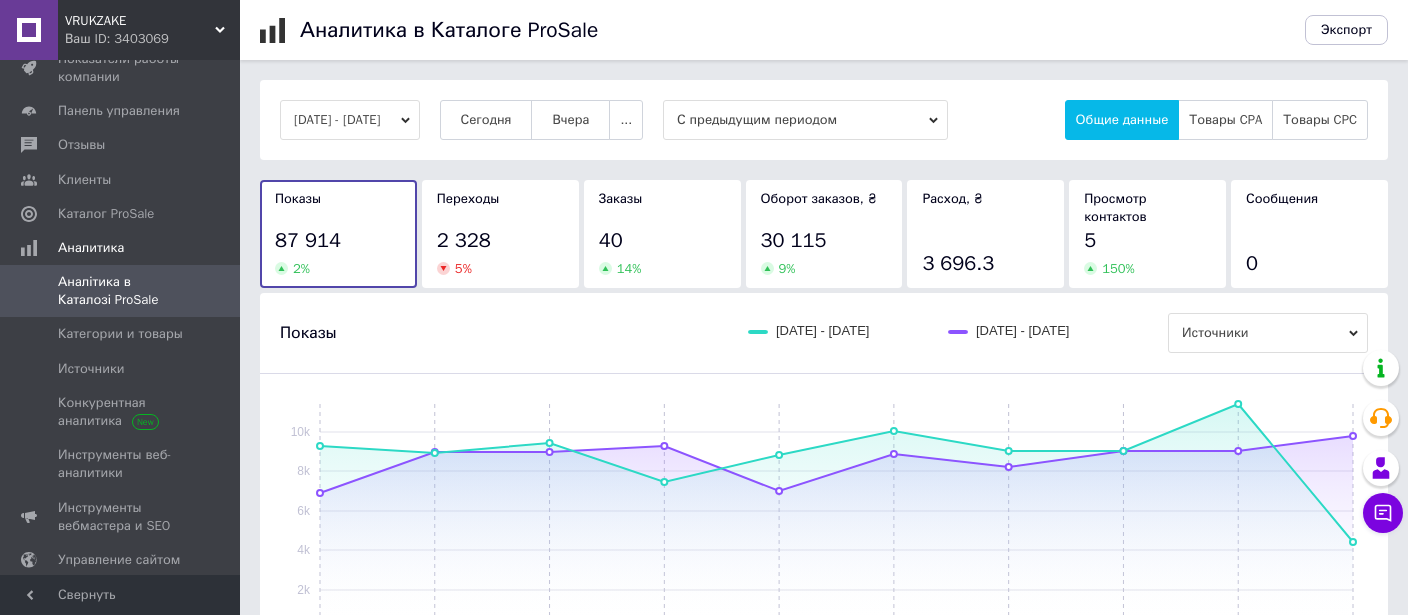 click on "[DATE] - [DATE]" at bounding box center [350, 120] 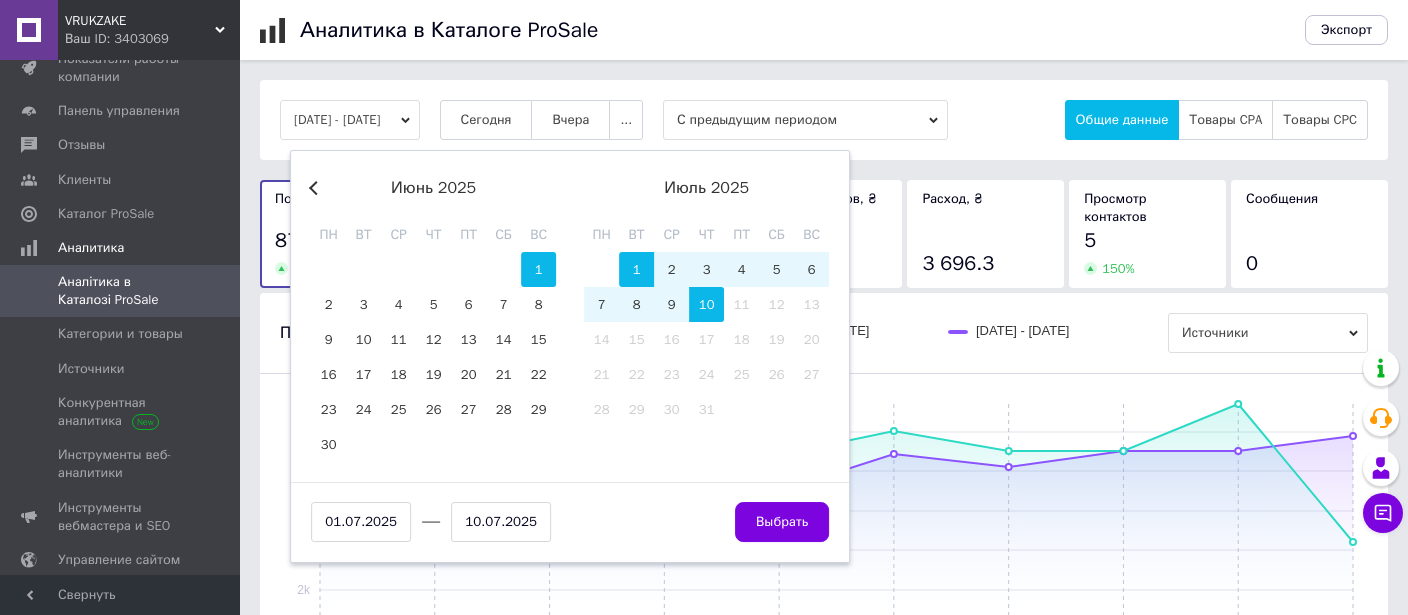 click on "1" at bounding box center (538, 269) 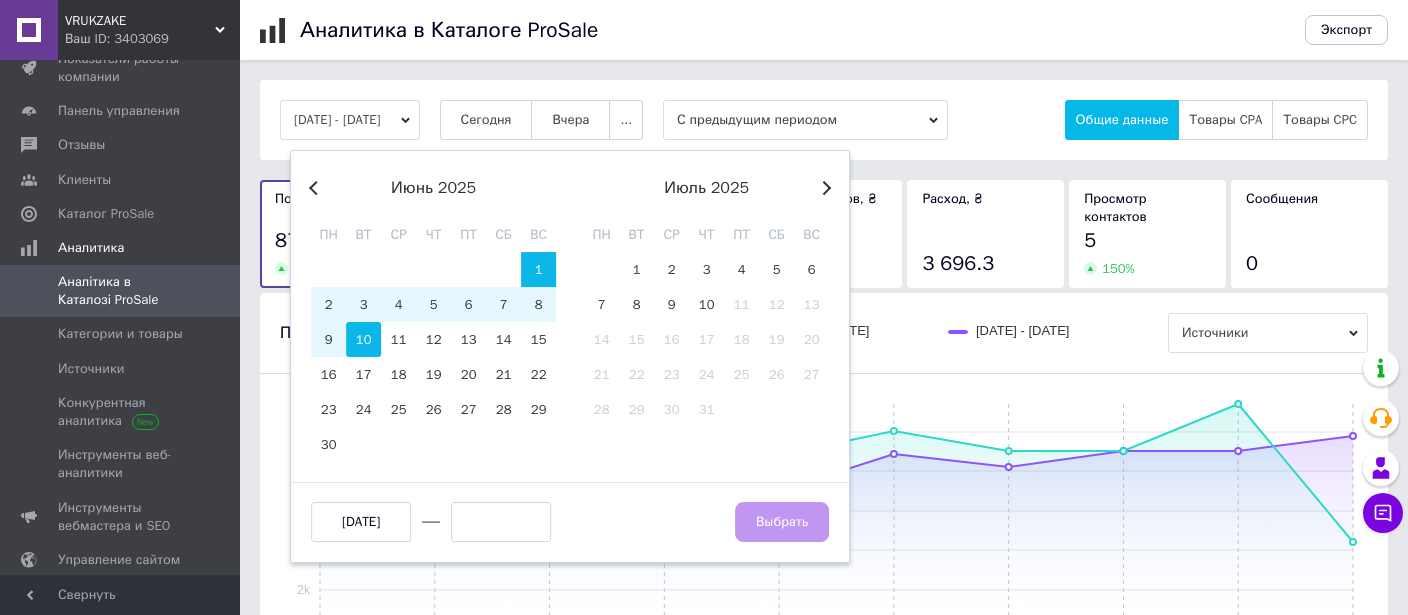 click on "10" at bounding box center [363, 339] 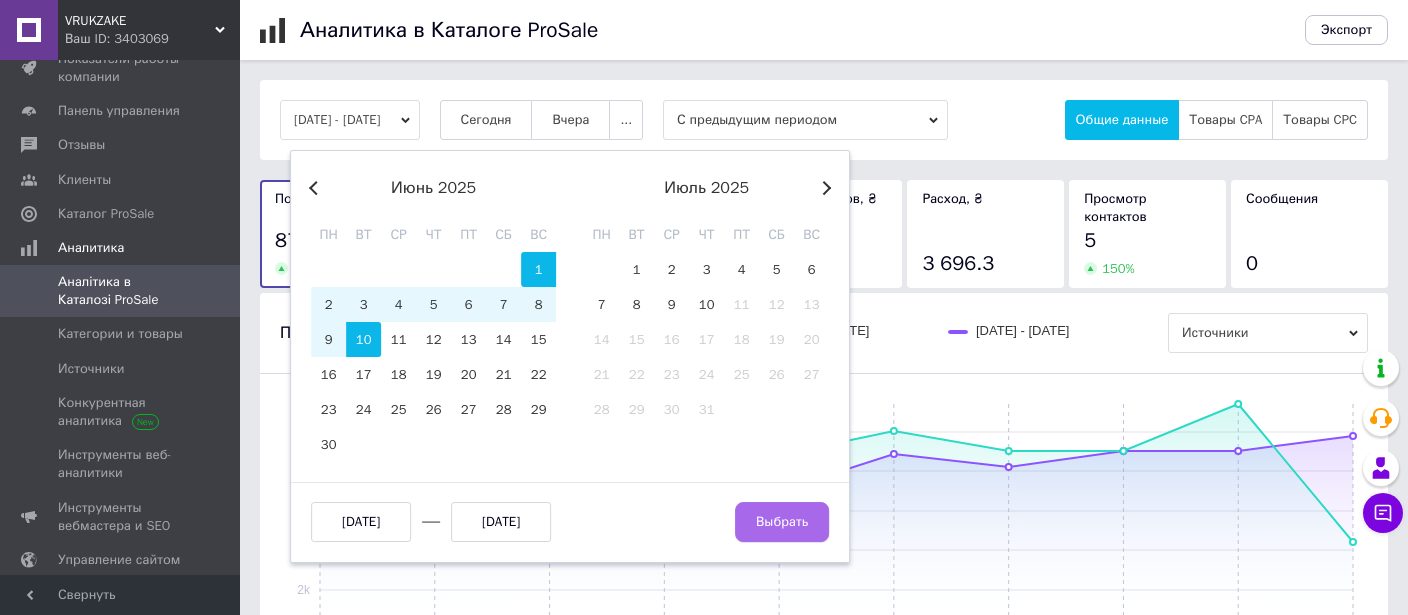 click on "Выбрать" at bounding box center (782, 522) 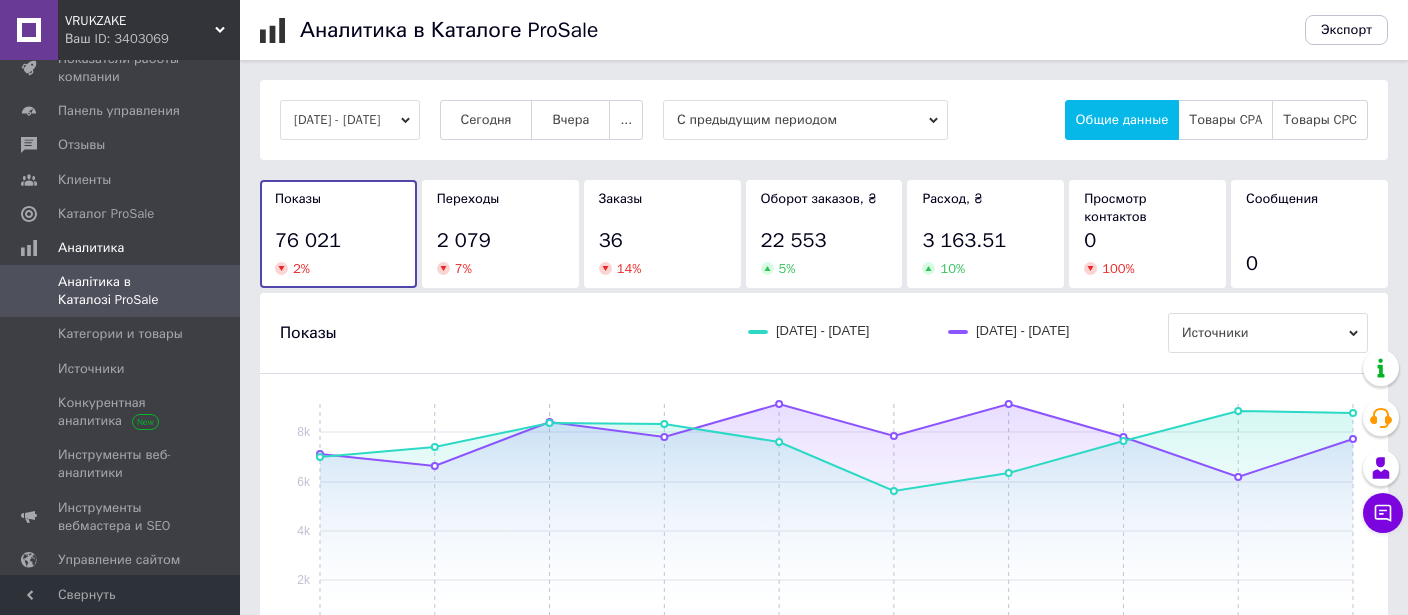 click on "[DATE] - [DATE]" at bounding box center [350, 120] 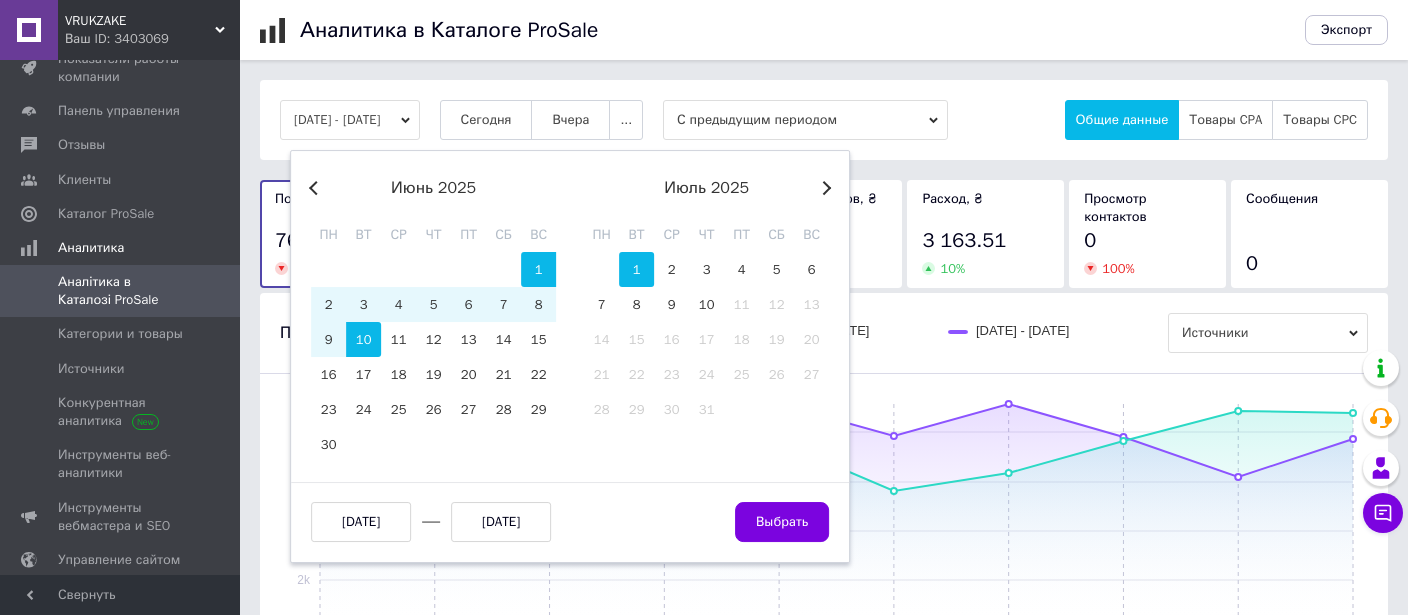click on "1" at bounding box center (636, 269) 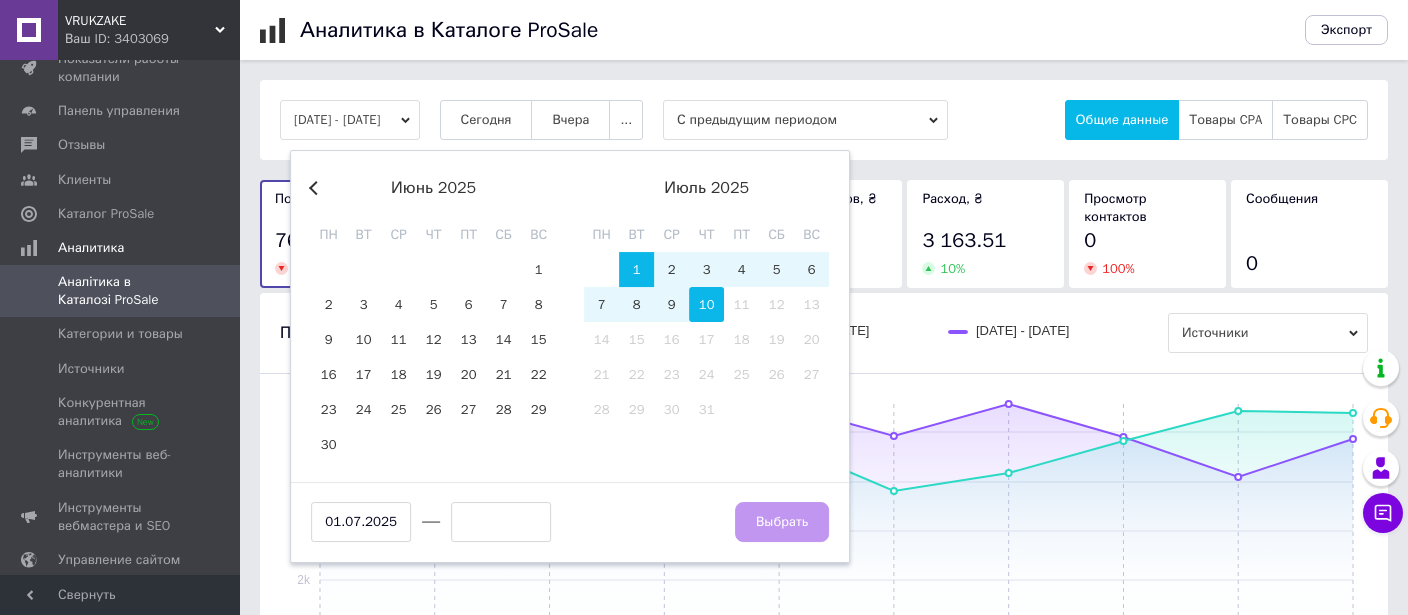 click on "10" at bounding box center (706, 304) 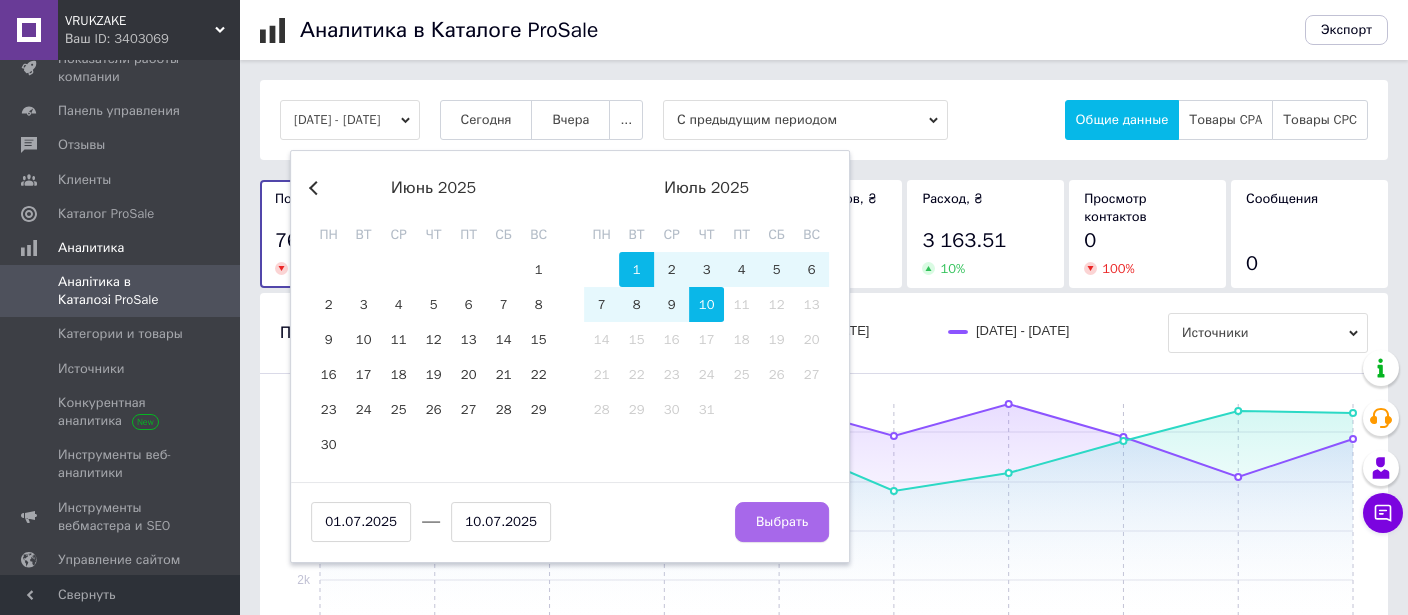 drag, startPoint x: 785, startPoint y: 516, endPoint x: 781, endPoint y: 503, distance: 13.601471 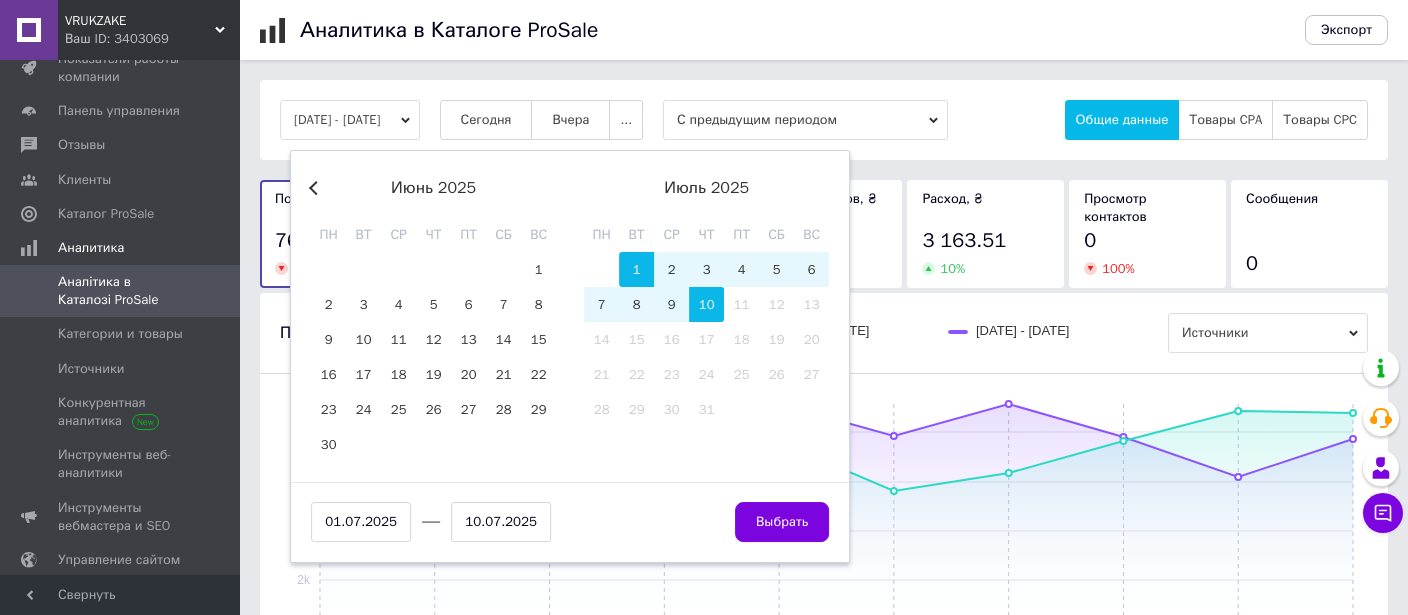 click on "Выбрать" at bounding box center (782, 522) 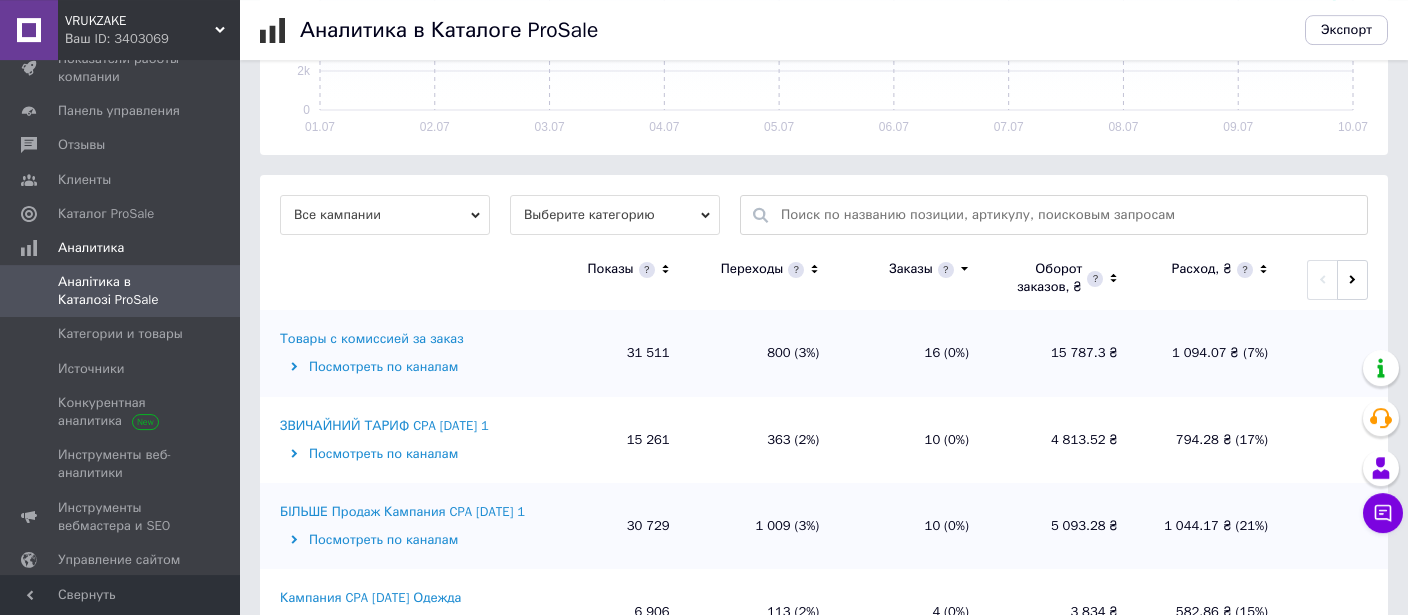 scroll, scrollTop: 528, scrollLeft: 0, axis: vertical 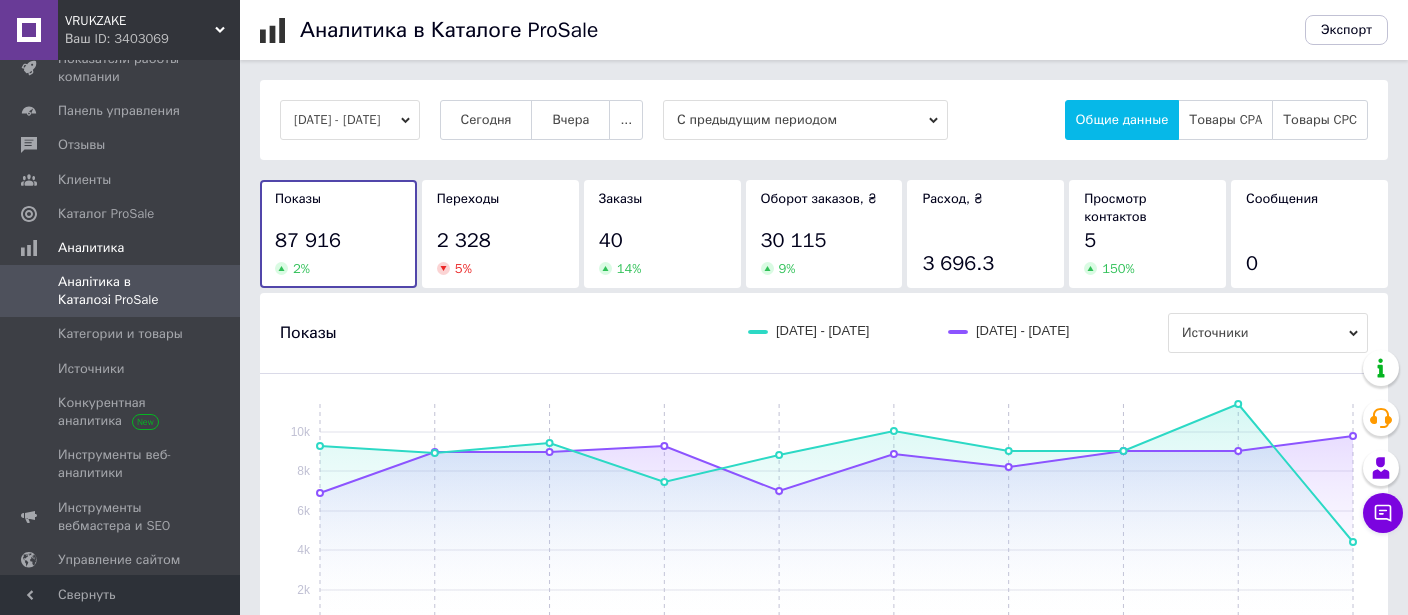 click on "[DATE] - [DATE]" at bounding box center (350, 120) 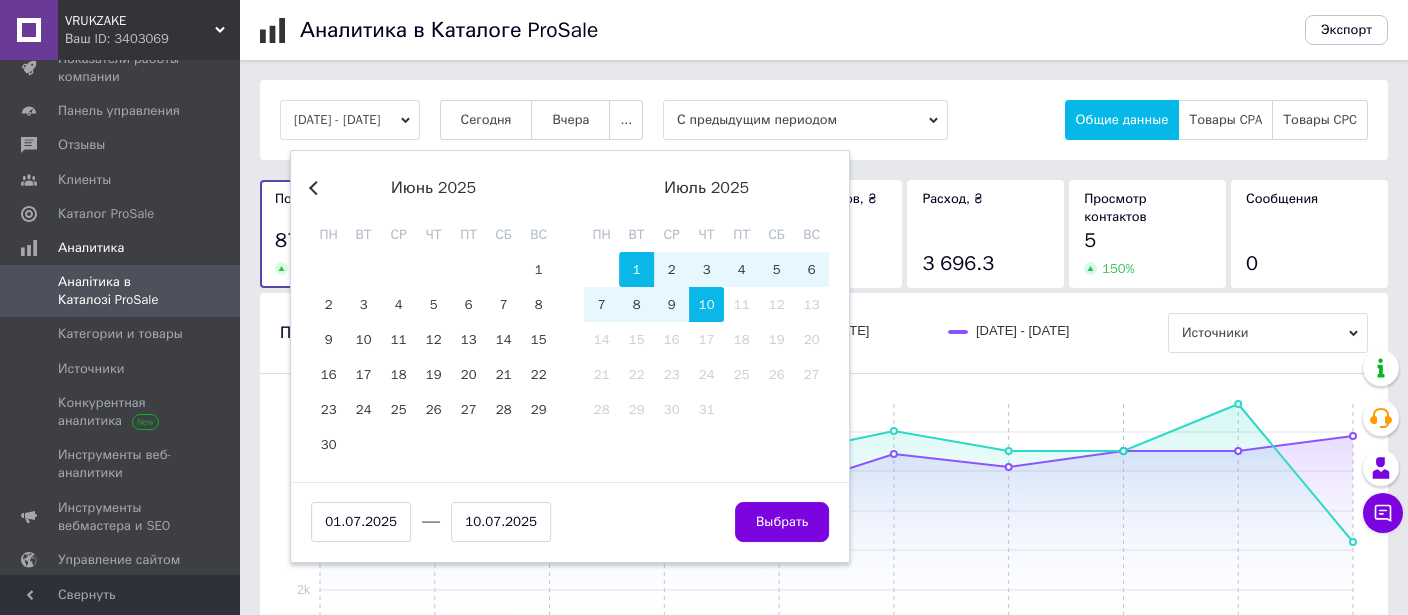 click on "Previous Month" at bounding box center (316, 188) 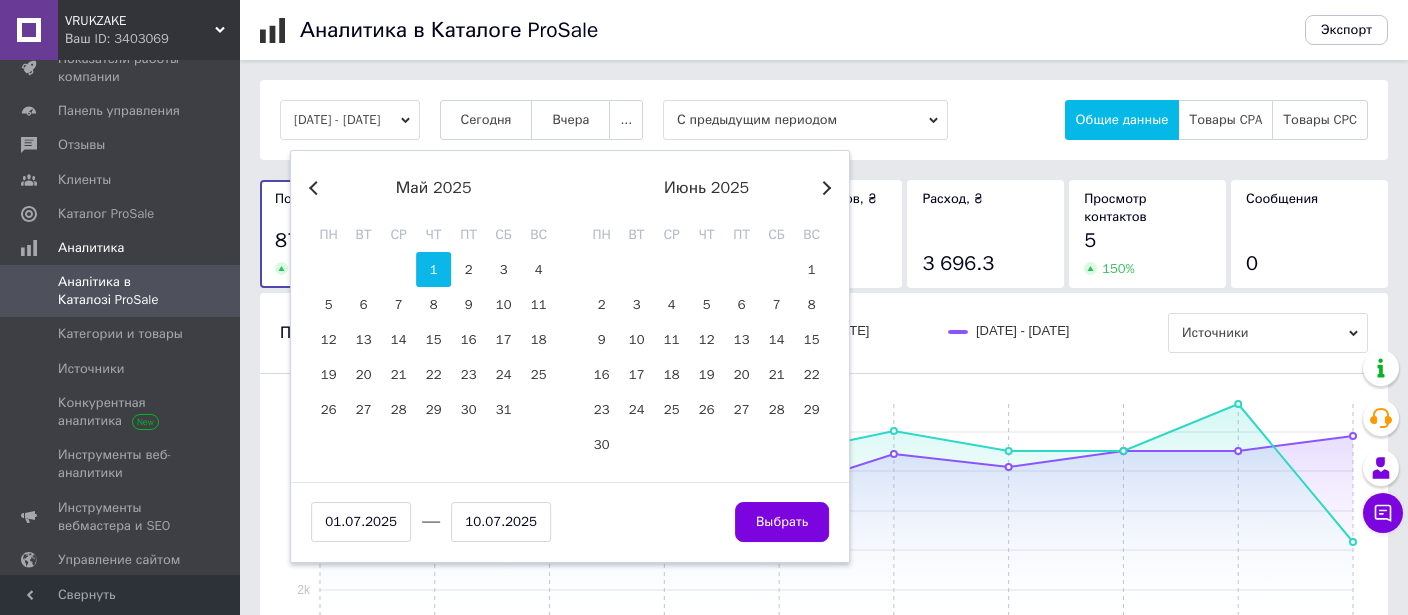 click on "1" at bounding box center (433, 269) 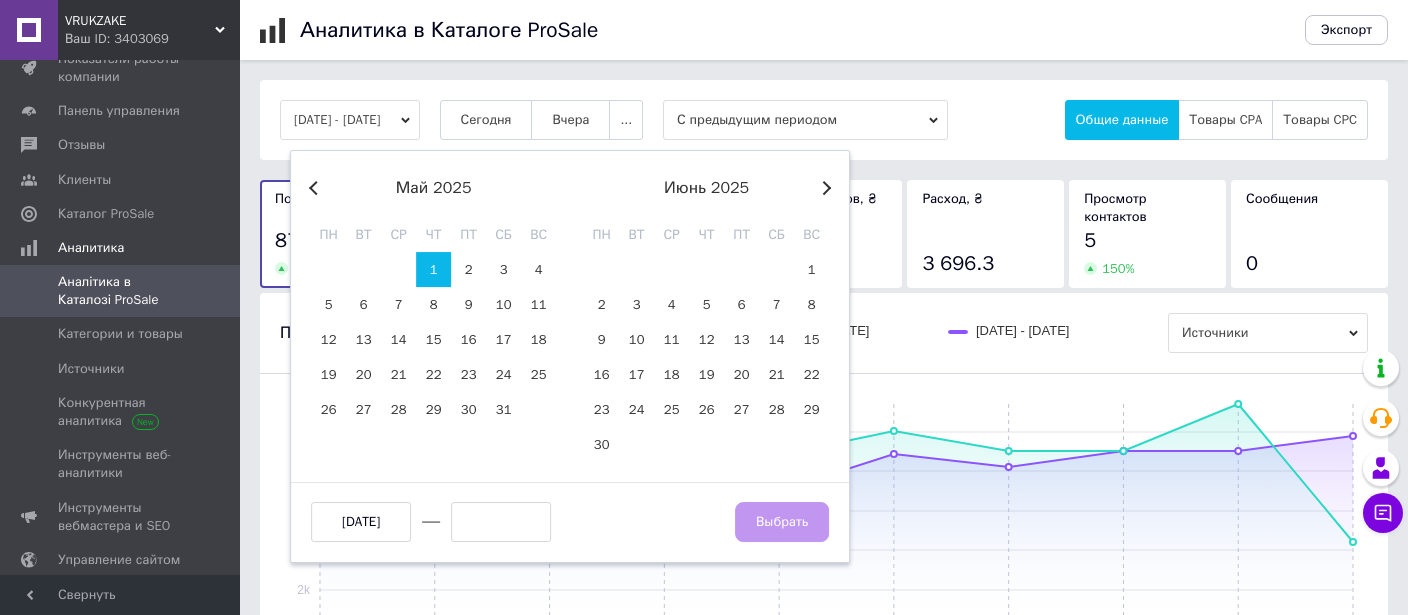 click on "июнь 2025" at bounding box center (706, 188) 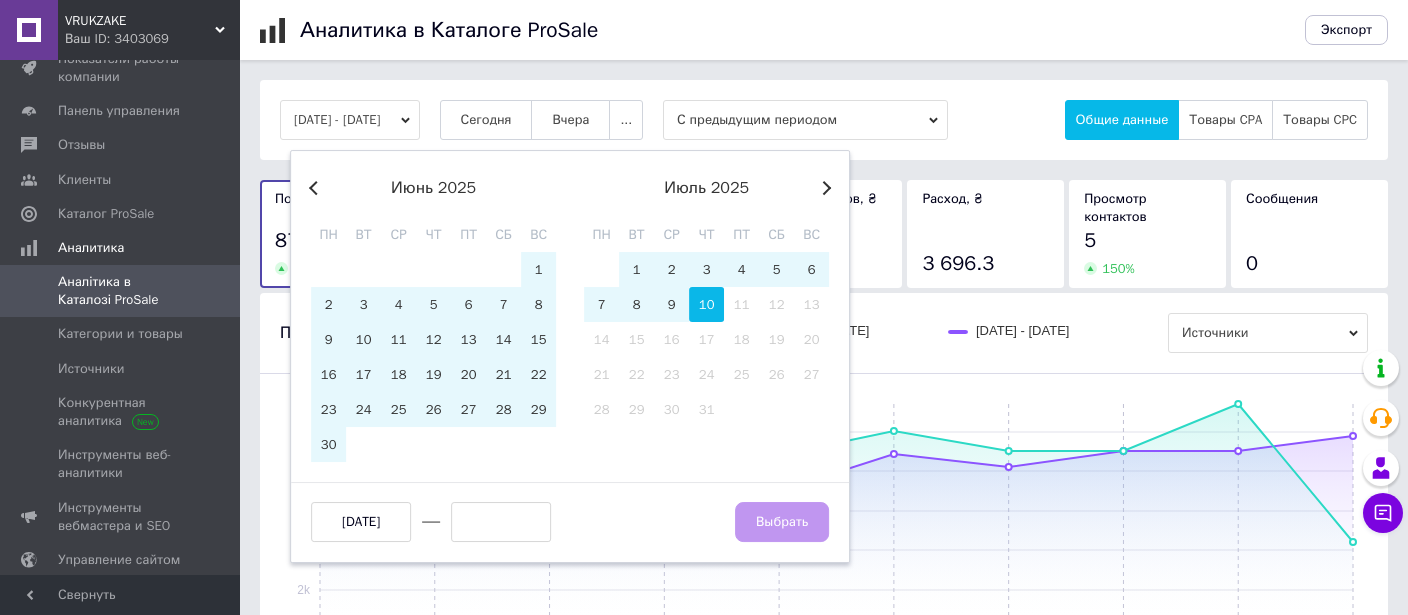 click on "10" at bounding box center [706, 304] 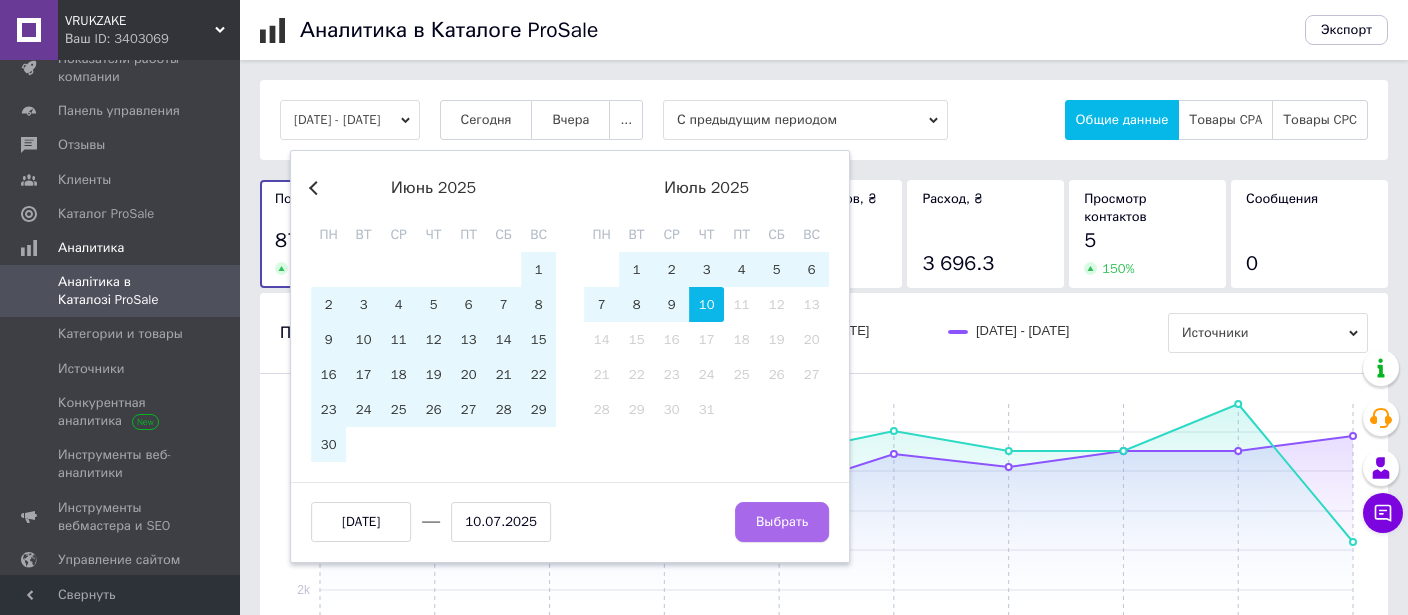 click on "Выбрать" at bounding box center (782, 522) 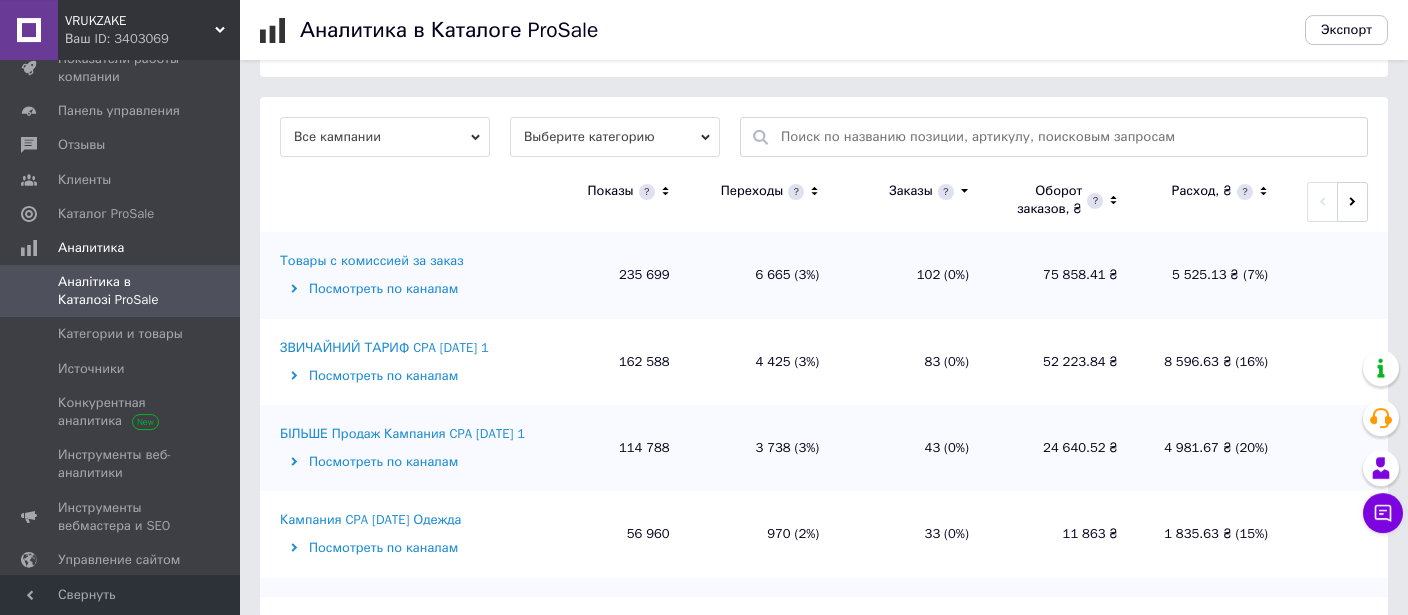 scroll, scrollTop: 599, scrollLeft: 0, axis: vertical 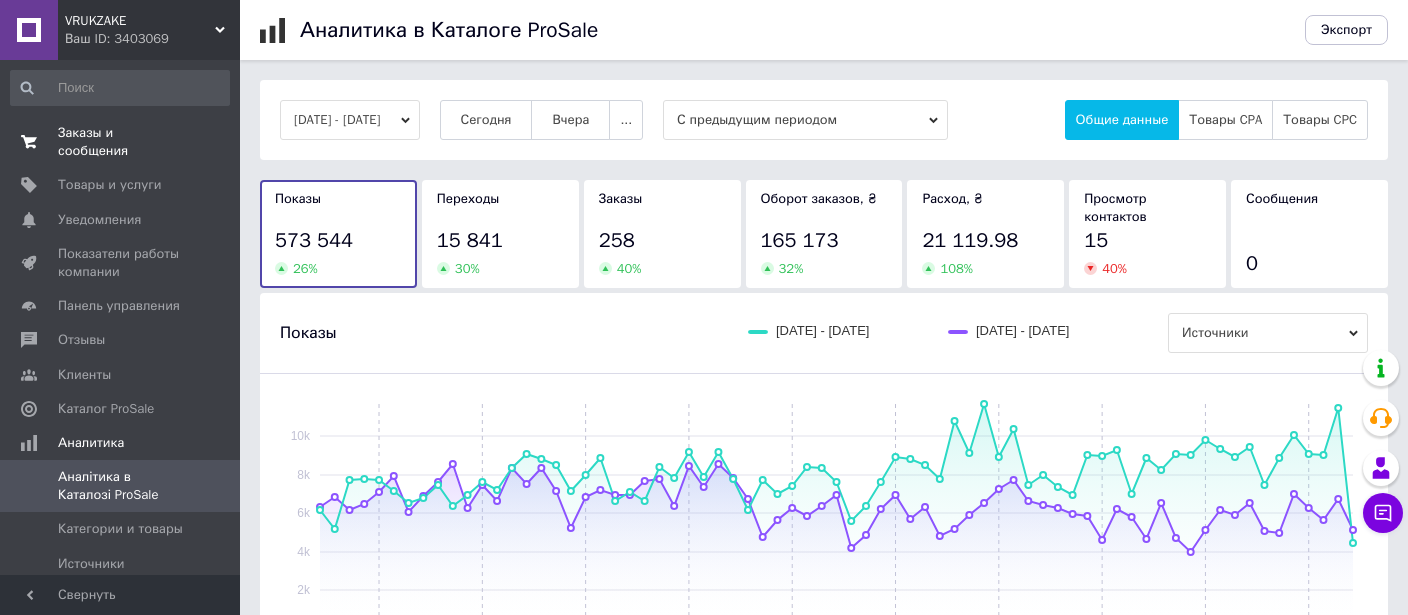 click on "Заказы и сообщения" at bounding box center [121, 142] 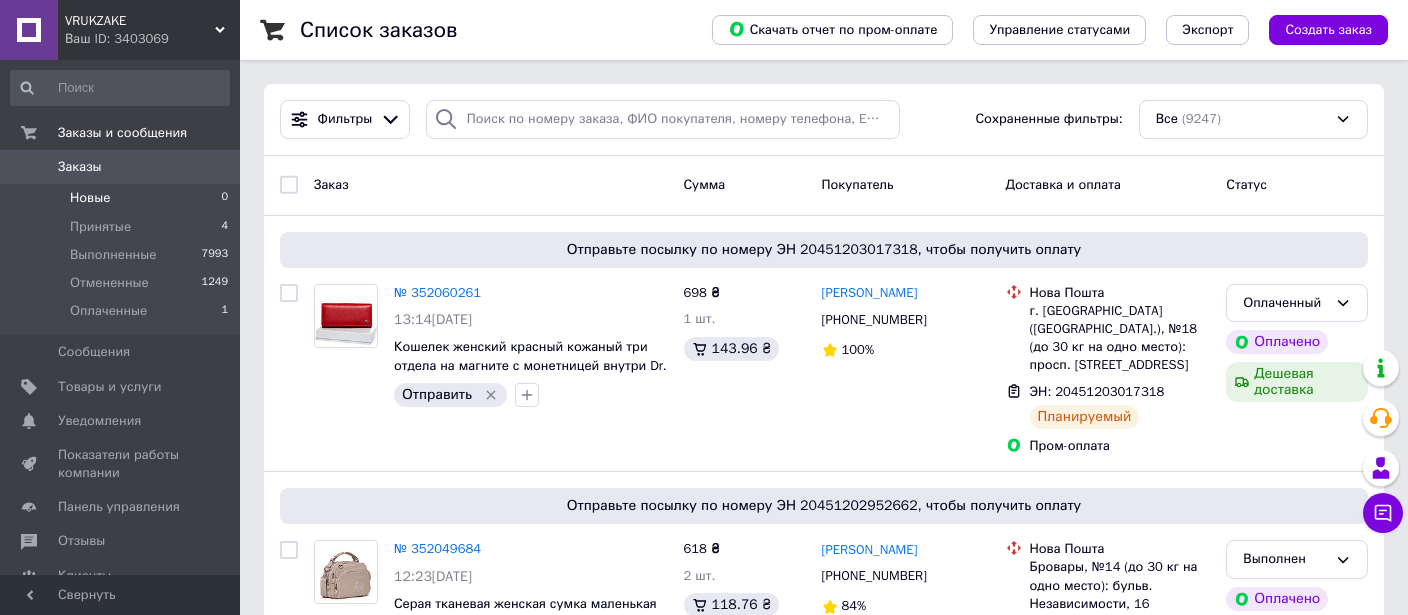 click on "Новые" at bounding box center [90, 198] 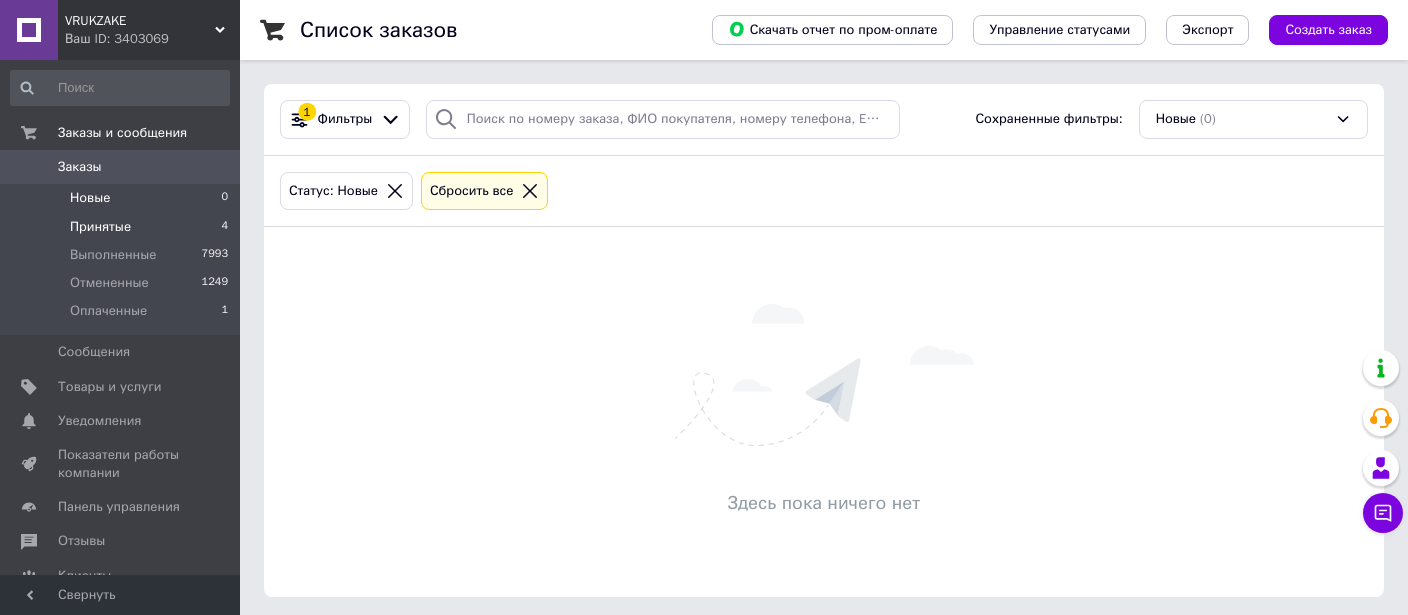 click on "Принятые" at bounding box center [100, 227] 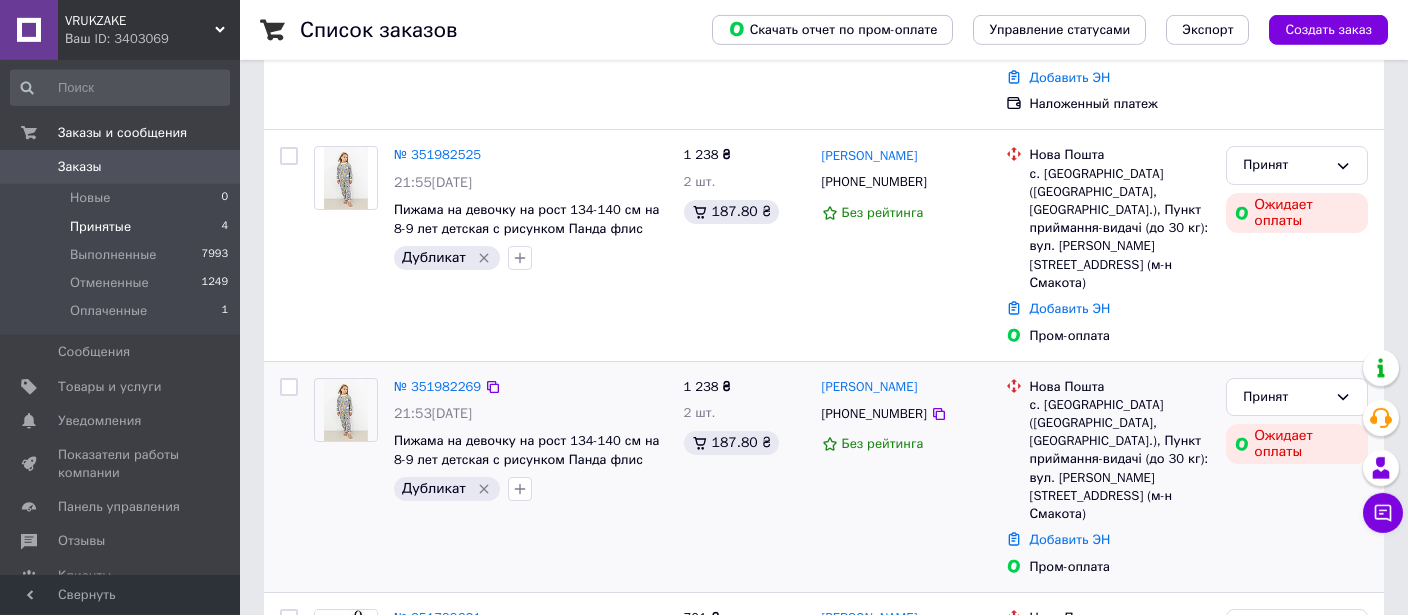 scroll, scrollTop: 434, scrollLeft: 0, axis: vertical 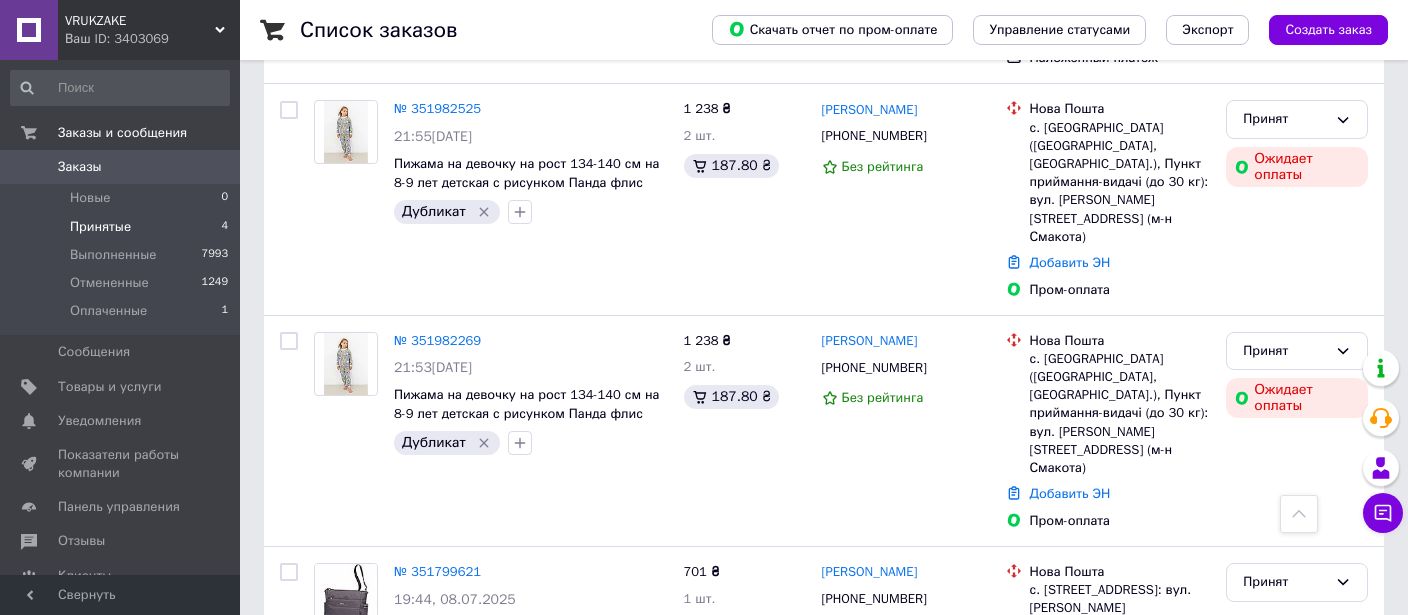 click on "Заказы 0" at bounding box center [120, 167] 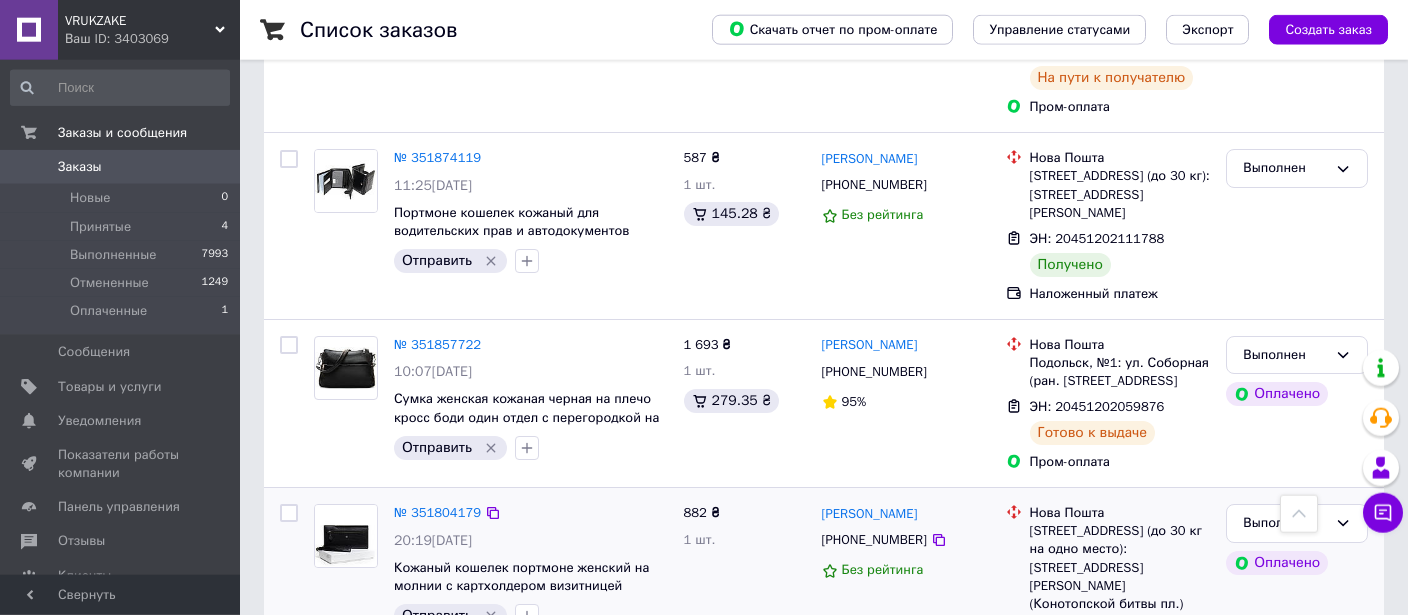 scroll, scrollTop: 2428, scrollLeft: 0, axis: vertical 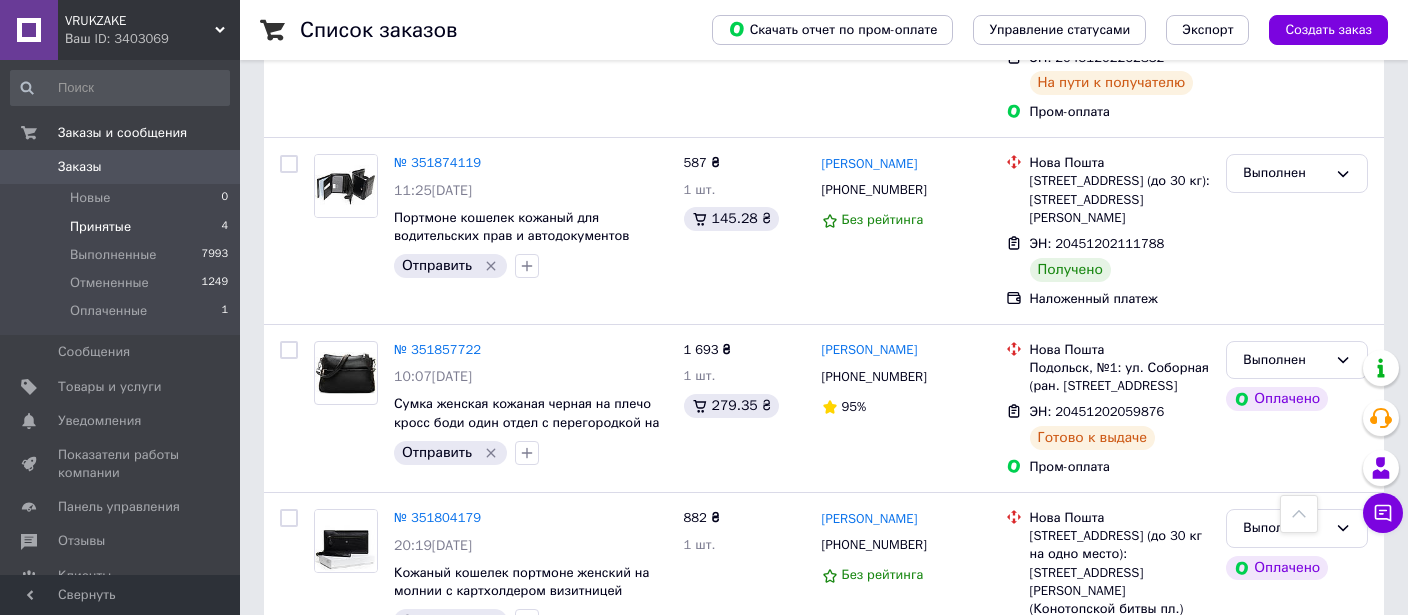 click on "Принятые 4" at bounding box center (120, 227) 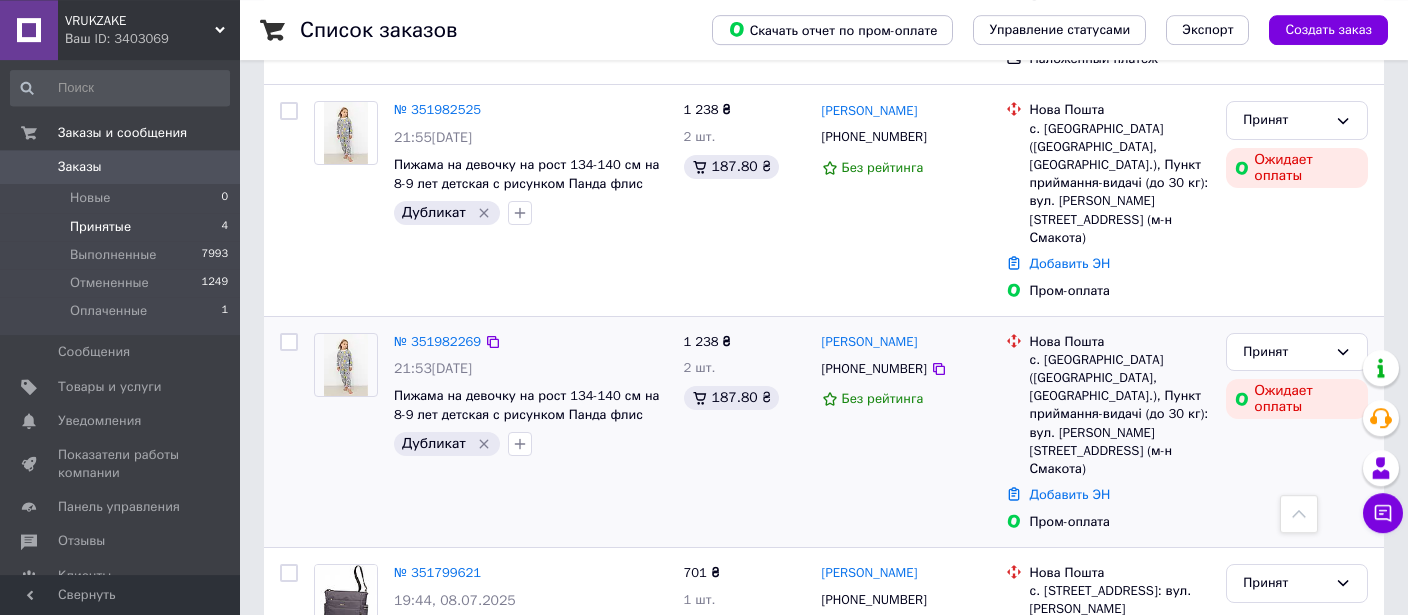 scroll, scrollTop: 434, scrollLeft: 0, axis: vertical 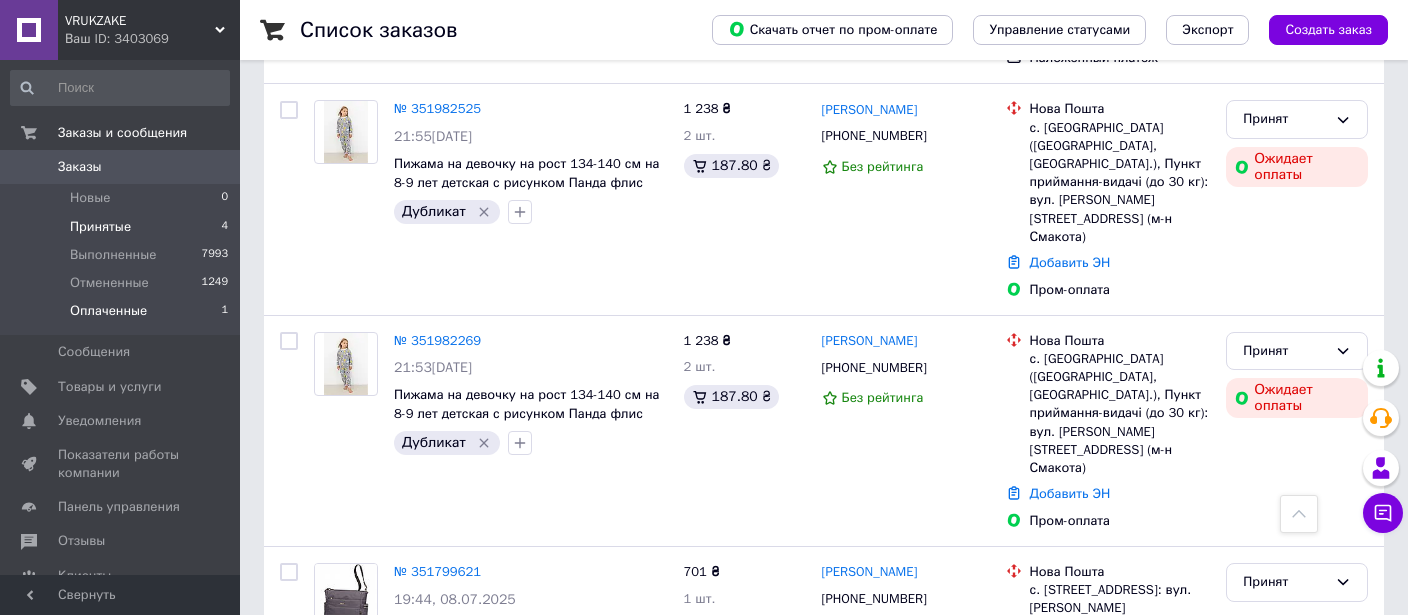 click on "Оплаченные" at bounding box center (108, 311) 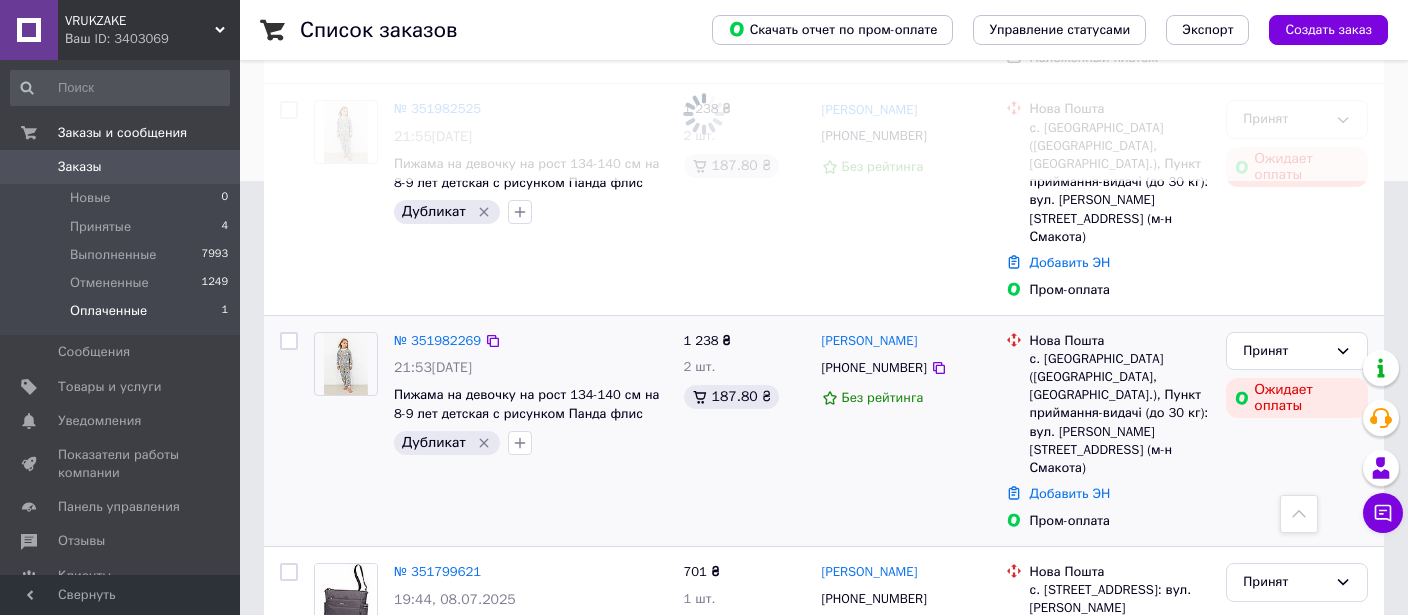 scroll, scrollTop: 0, scrollLeft: 0, axis: both 